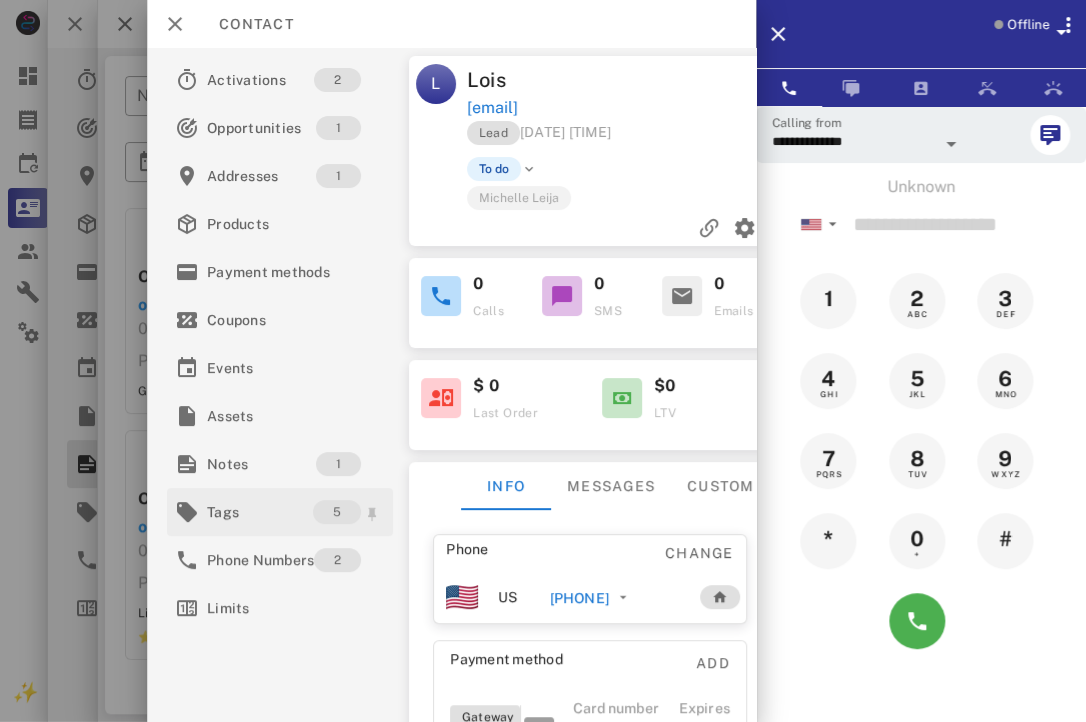 scroll, scrollTop: 0, scrollLeft: 0, axis: both 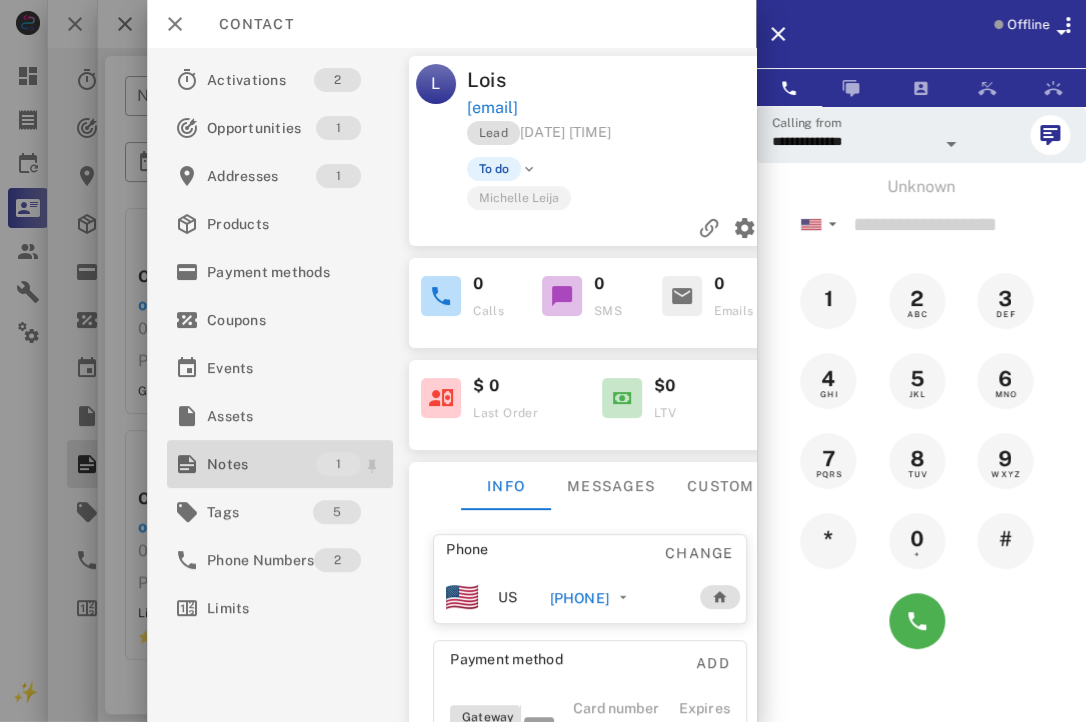 click on "Notes" at bounding box center (261, 464) 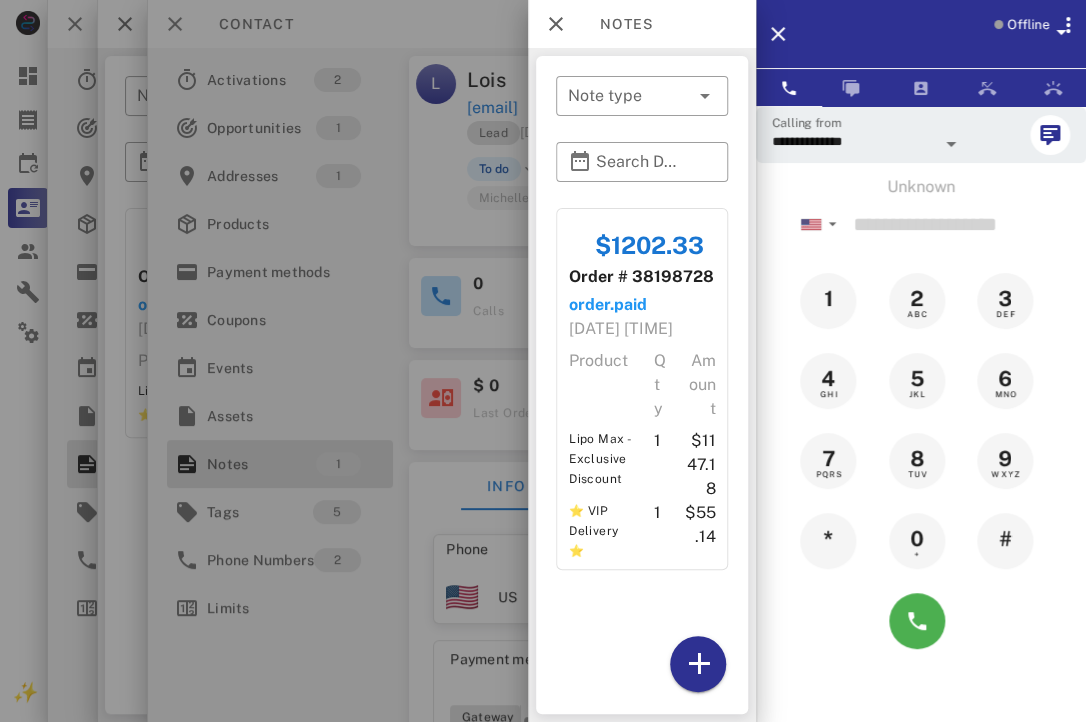 scroll, scrollTop: 380, scrollLeft: 0, axis: vertical 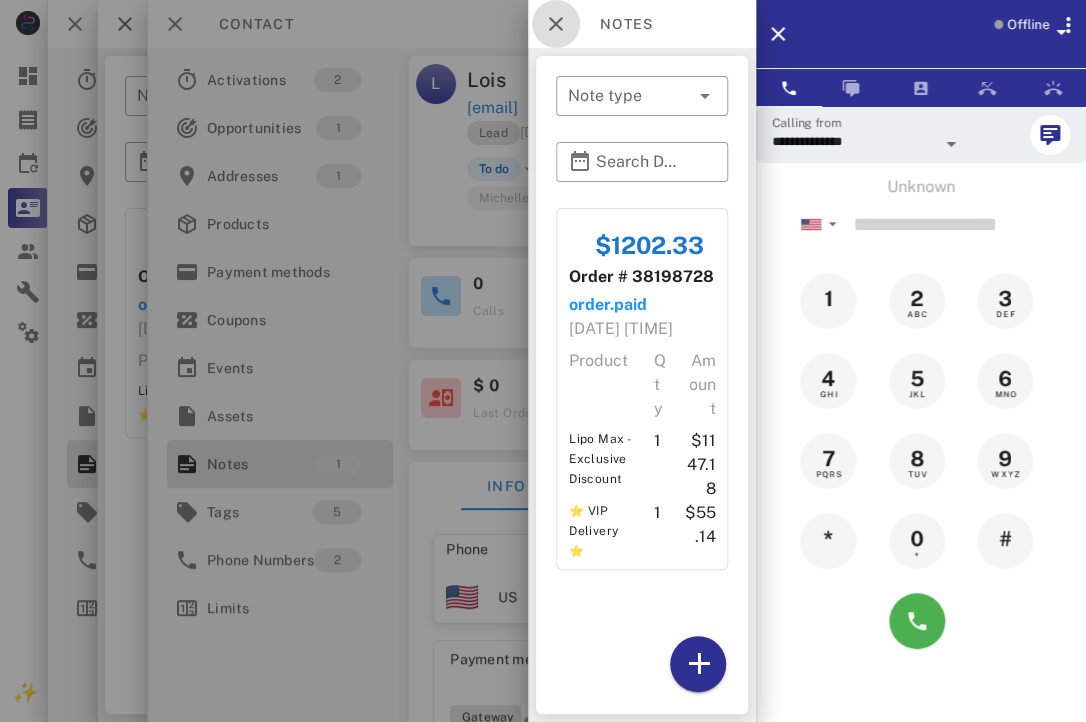 click at bounding box center (556, 24) 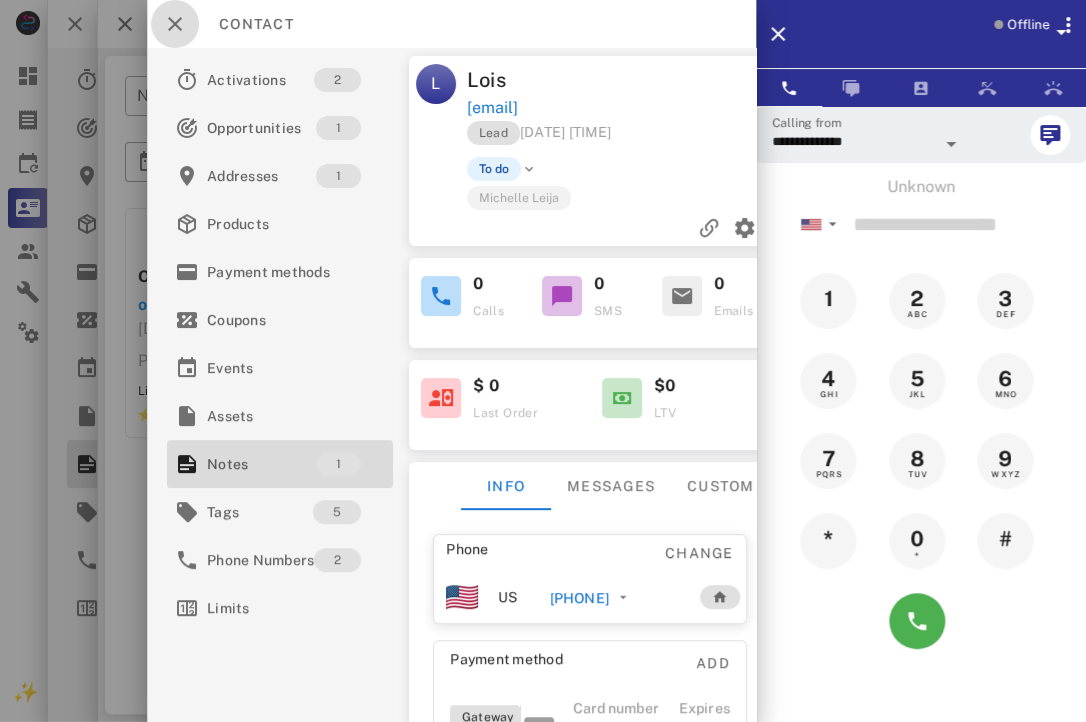 click at bounding box center [175, 24] 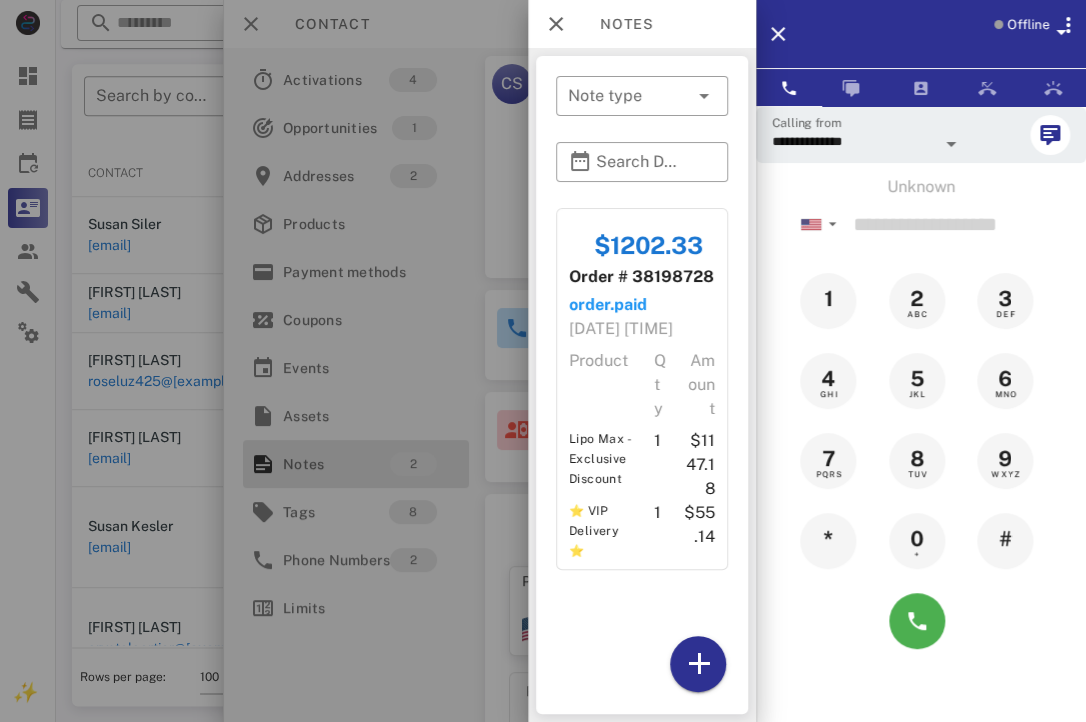 click at bounding box center (543, 361) 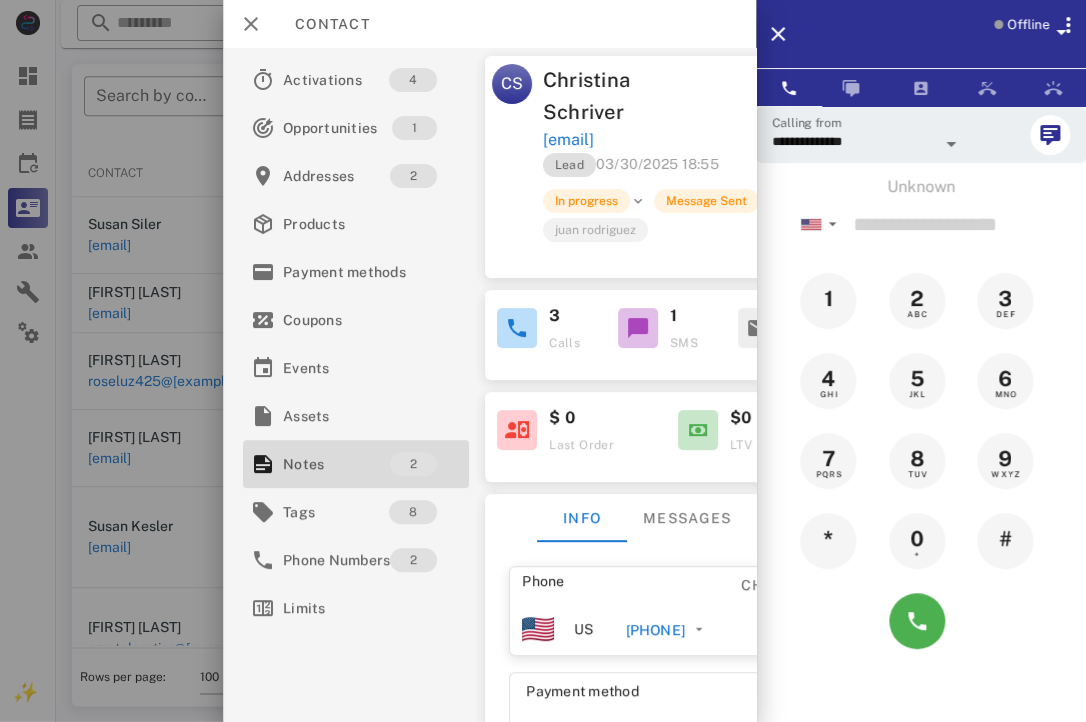 click at bounding box center (543, 361) 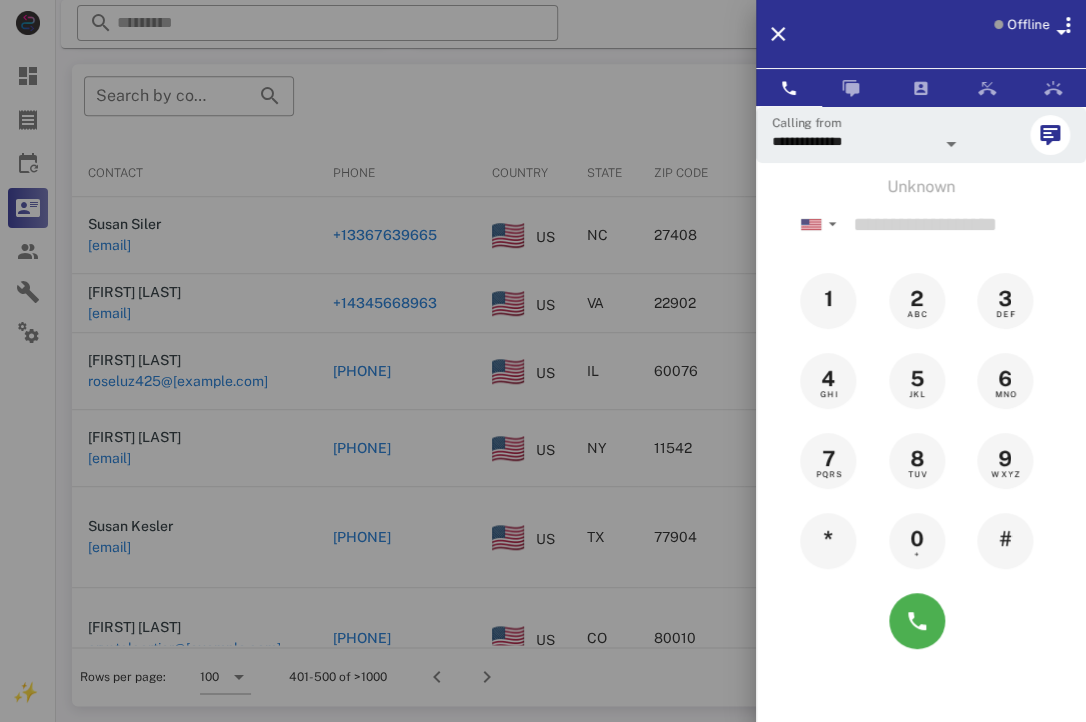 click at bounding box center (543, 361) 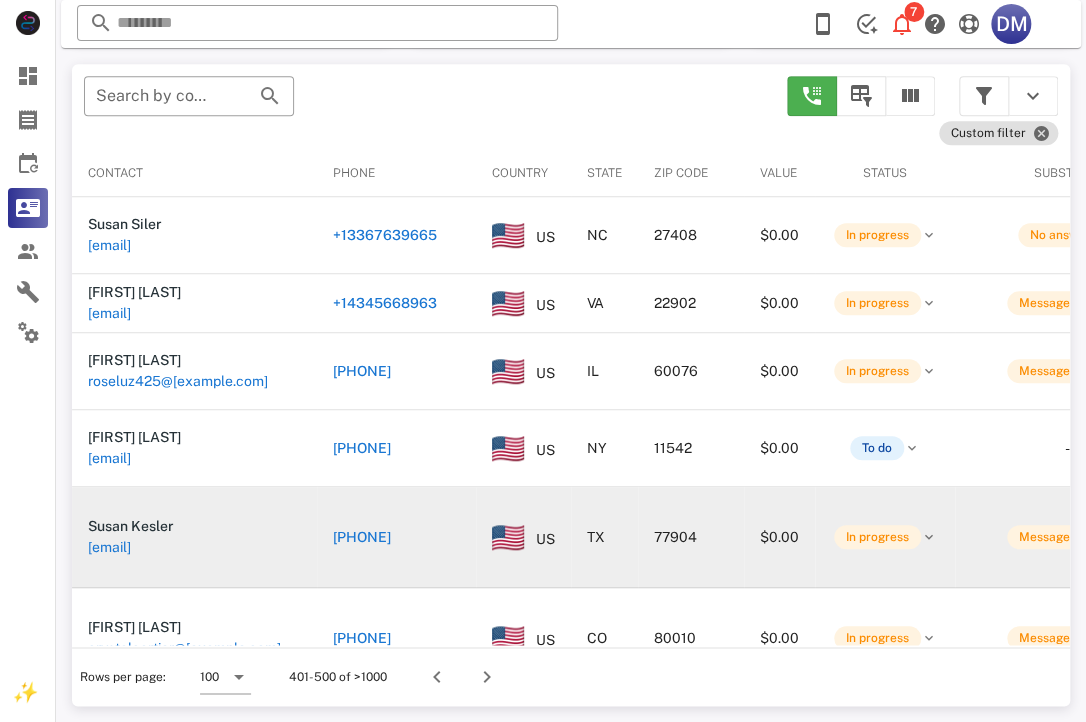 click on "[PHONE]" at bounding box center [362, 537] 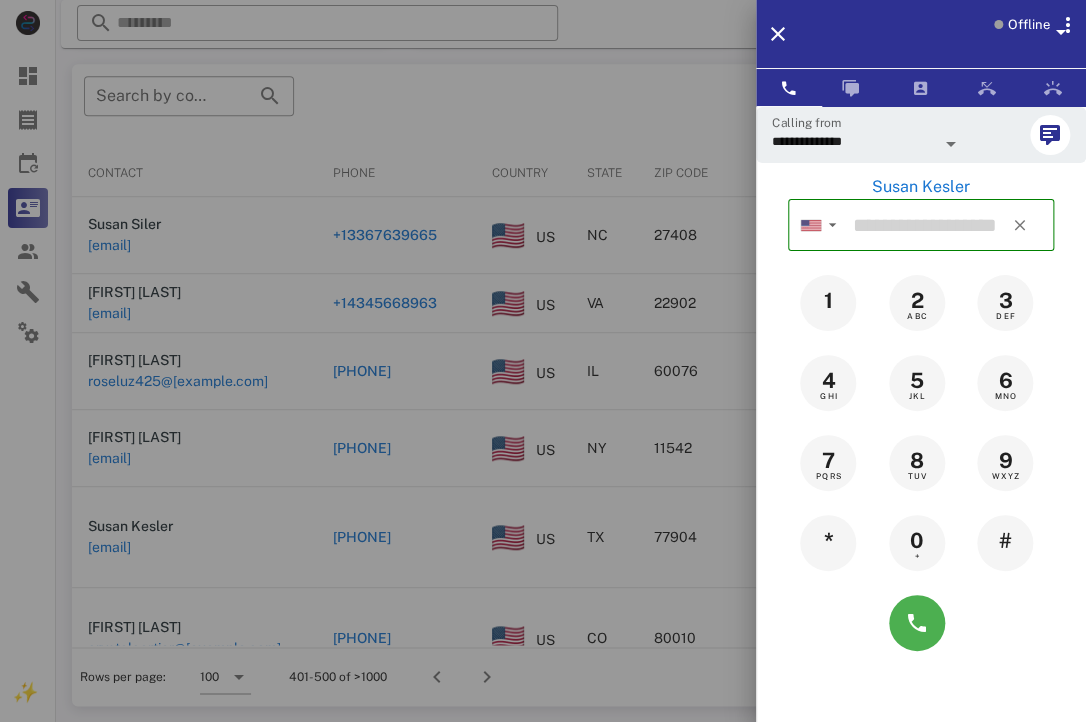 type on "**********" 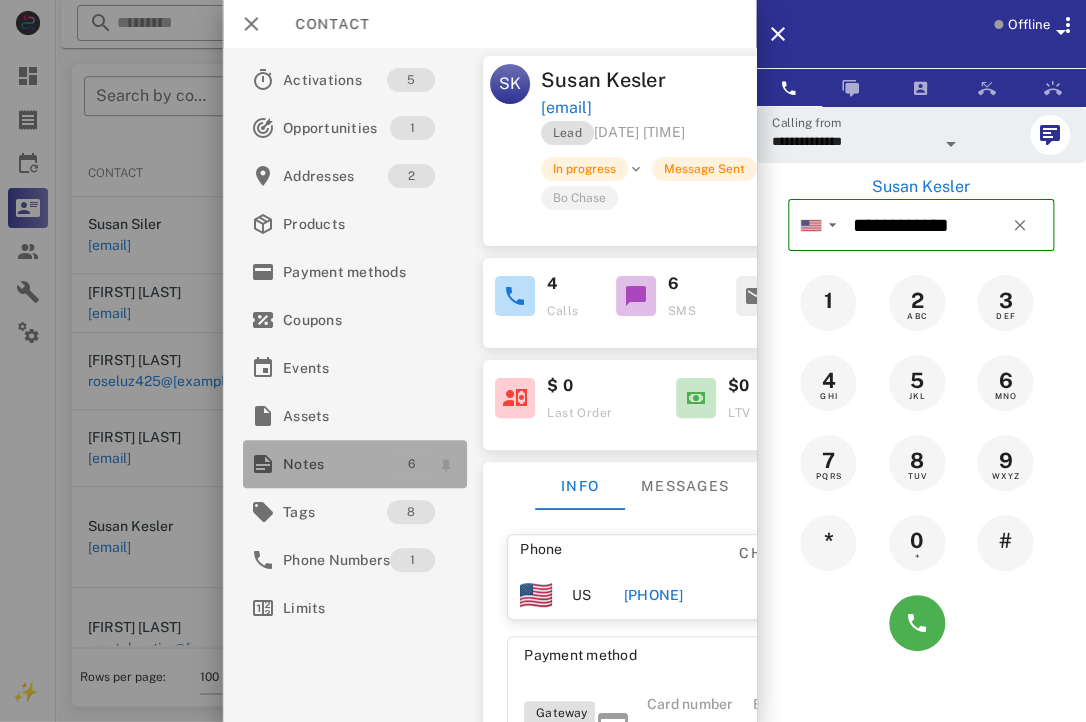 click on "6" at bounding box center [412, 464] 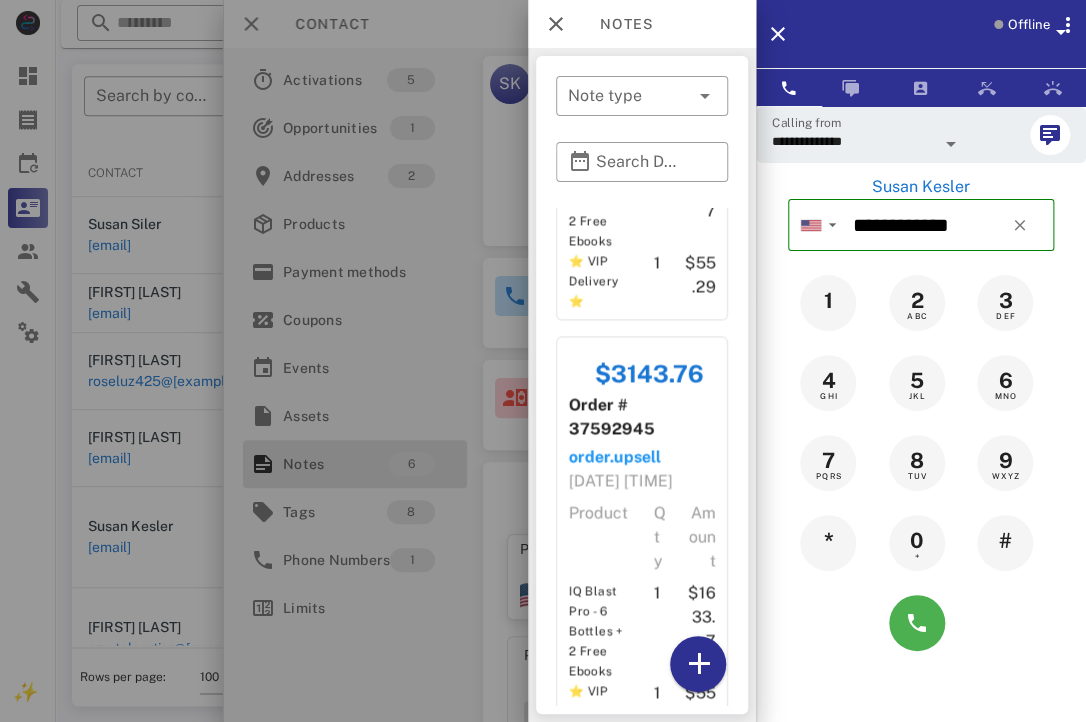 scroll, scrollTop: 1666, scrollLeft: 0, axis: vertical 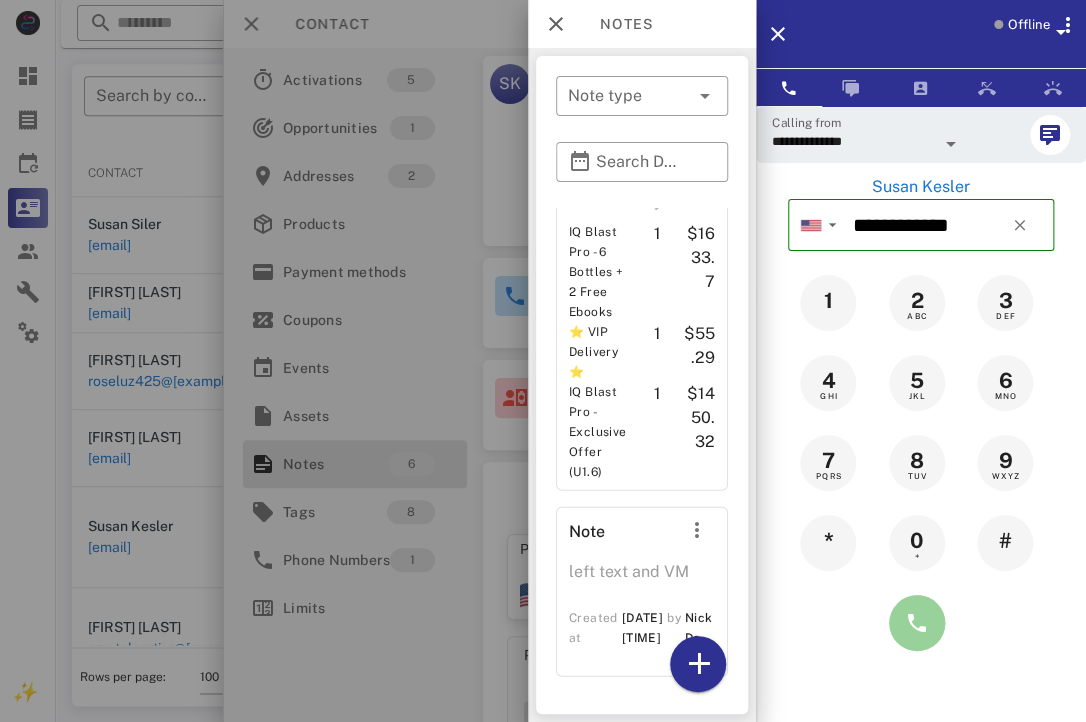 click at bounding box center (917, 623) 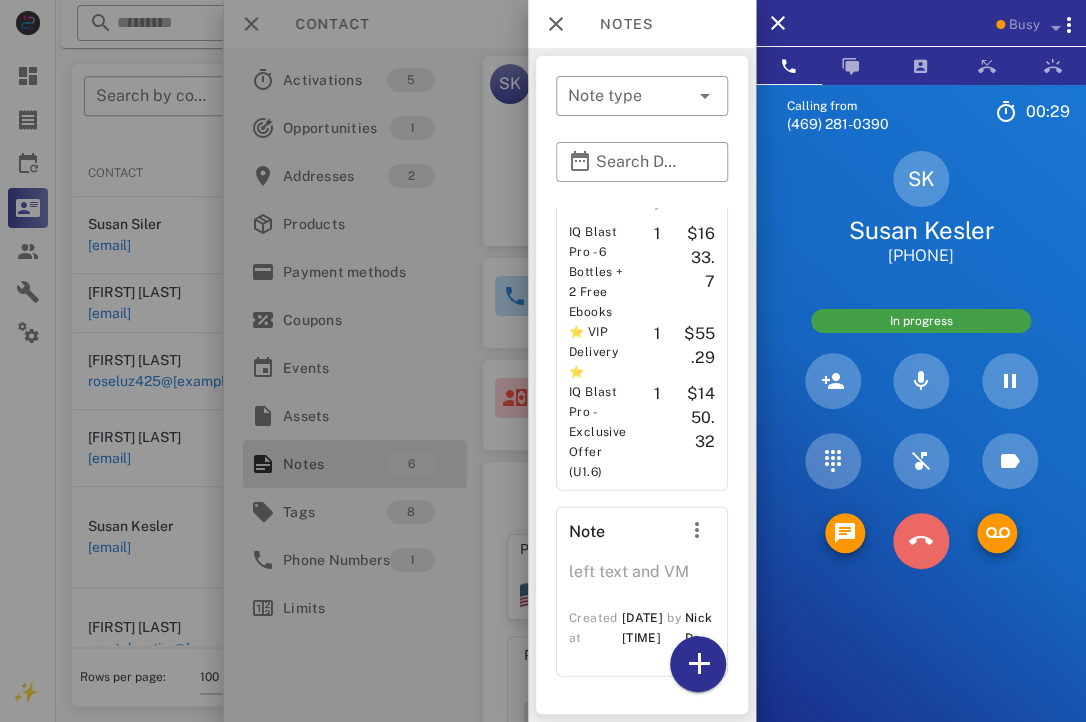 click at bounding box center [921, 541] 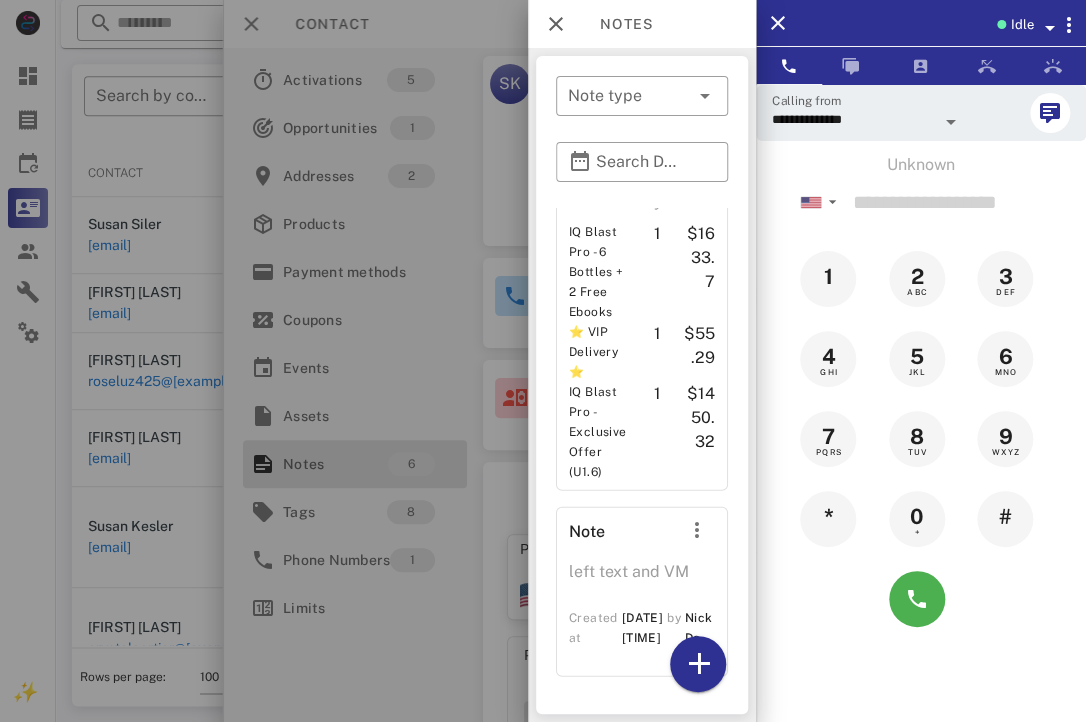 click at bounding box center (543, 361) 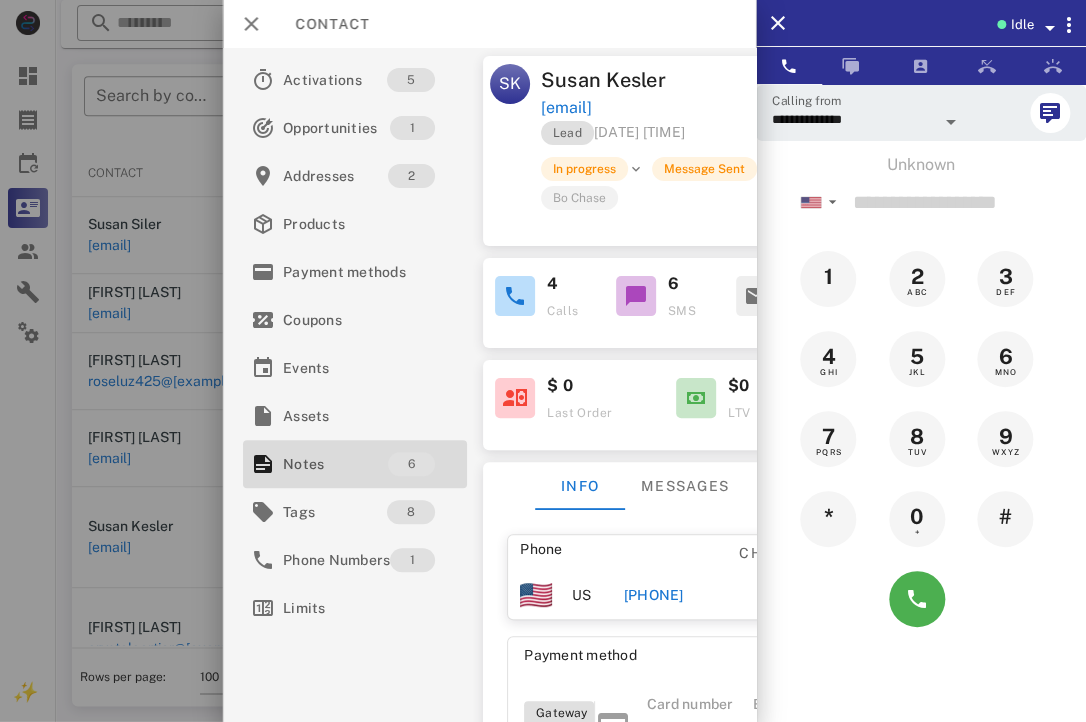 click at bounding box center [543, 361] 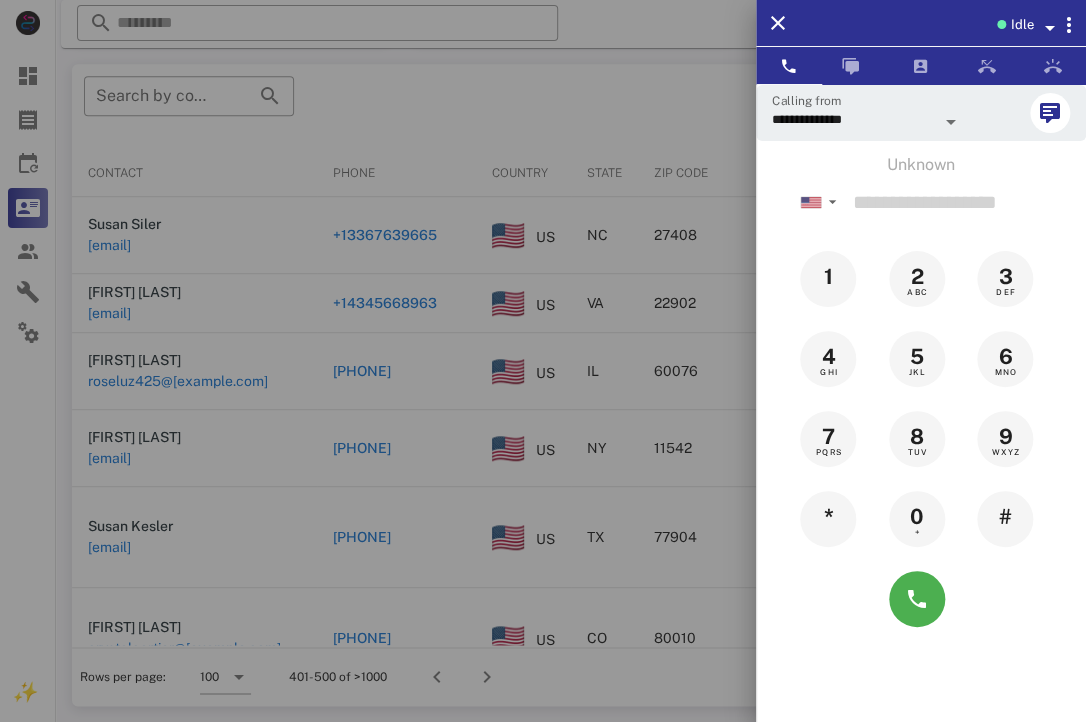 click at bounding box center [543, 361] 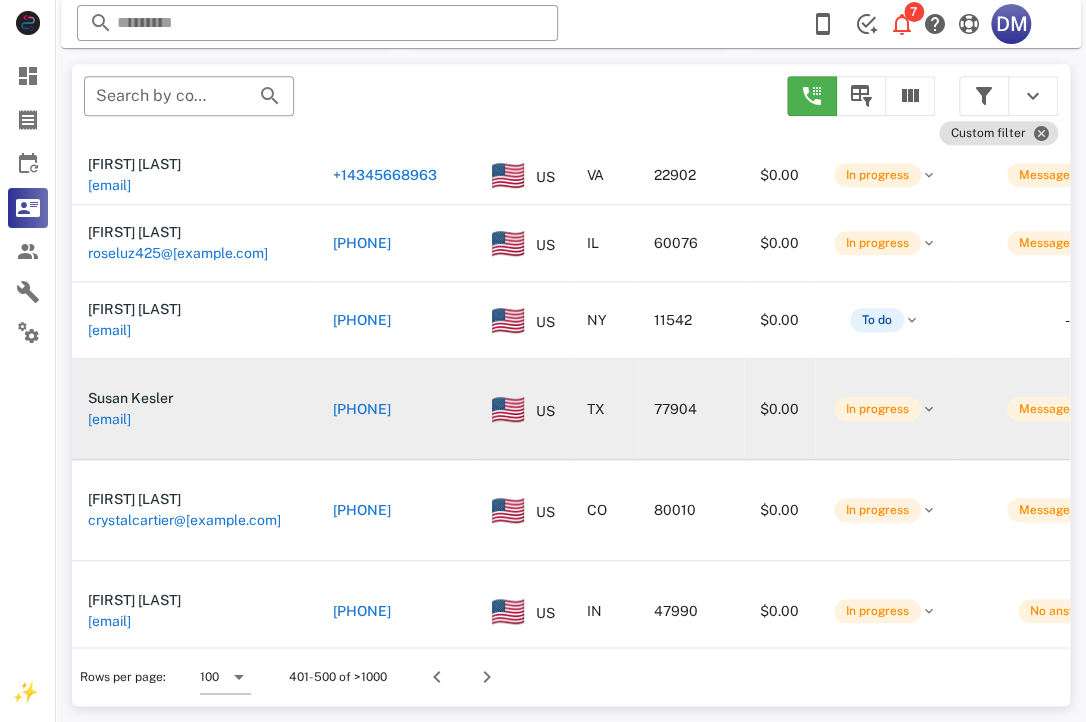 scroll, scrollTop: 164, scrollLeft: 0, axis: vertical 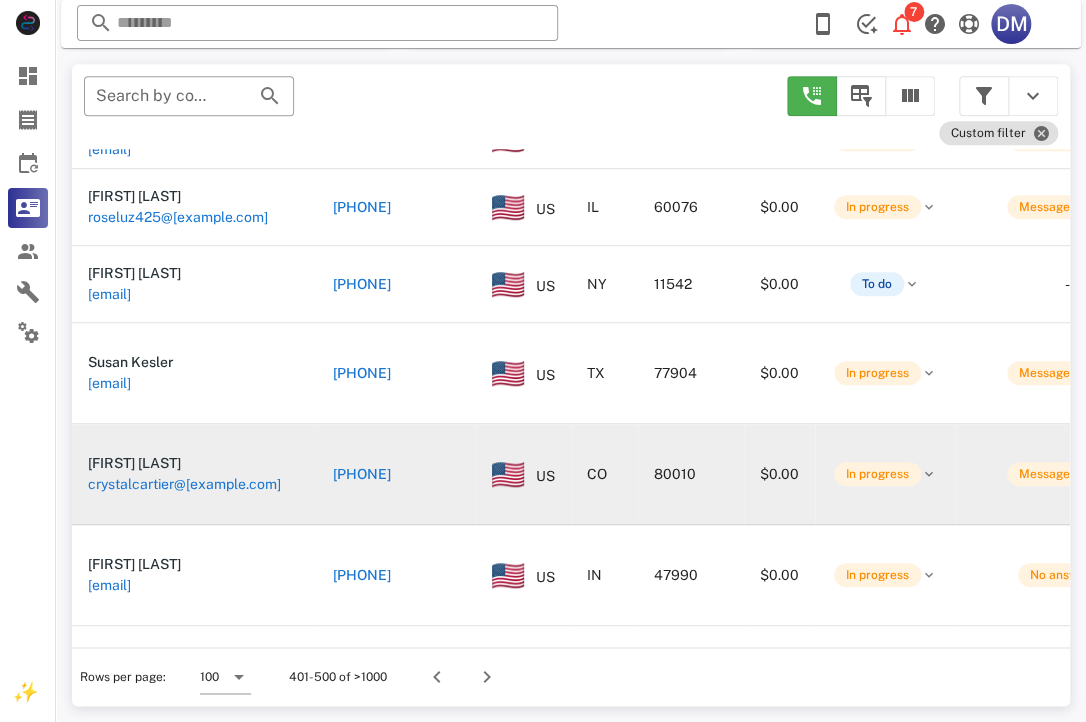 click on "[PHONE]" at bounding box center [362, 474] 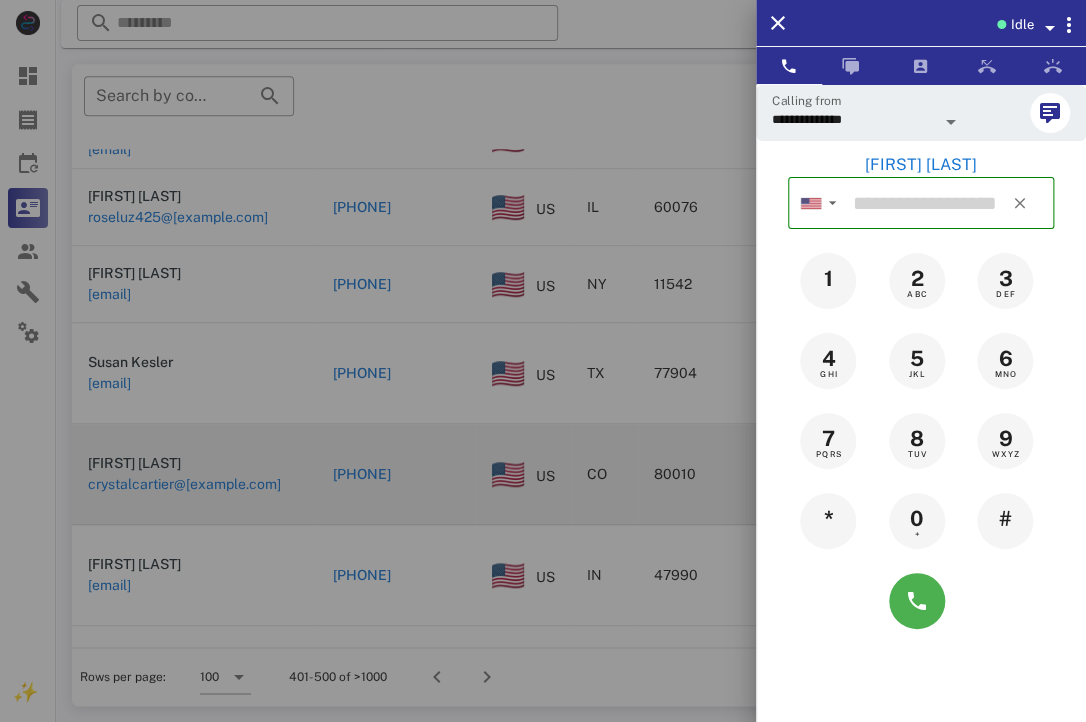 type on "**********" 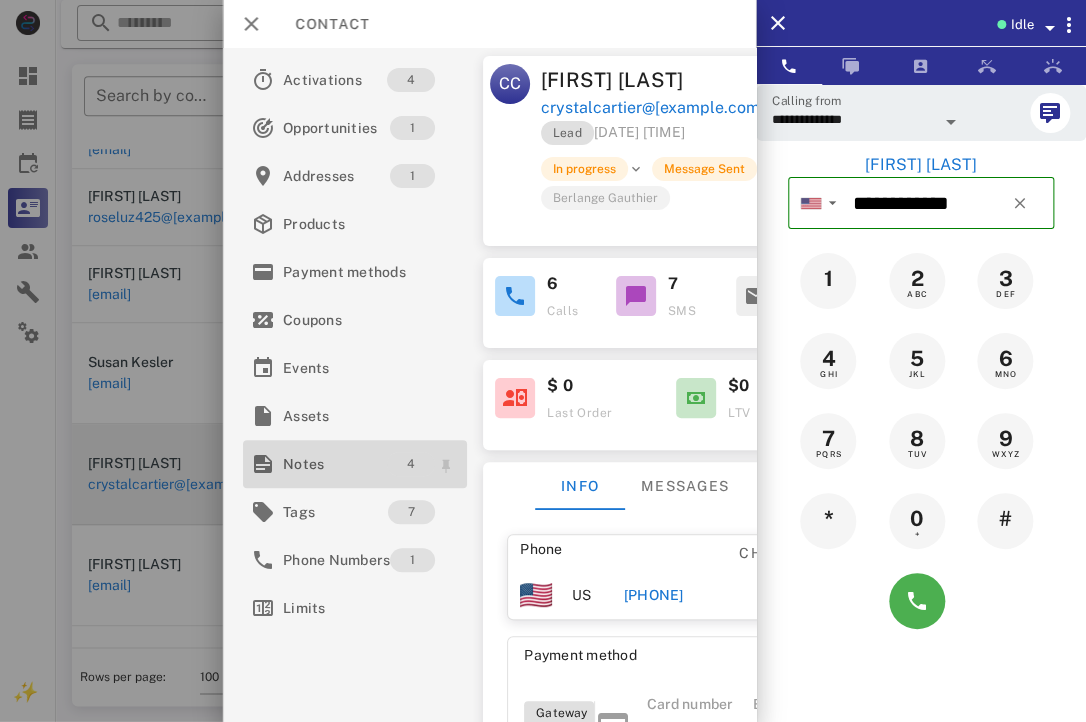 click on "4" at bounding box center [412, 464] 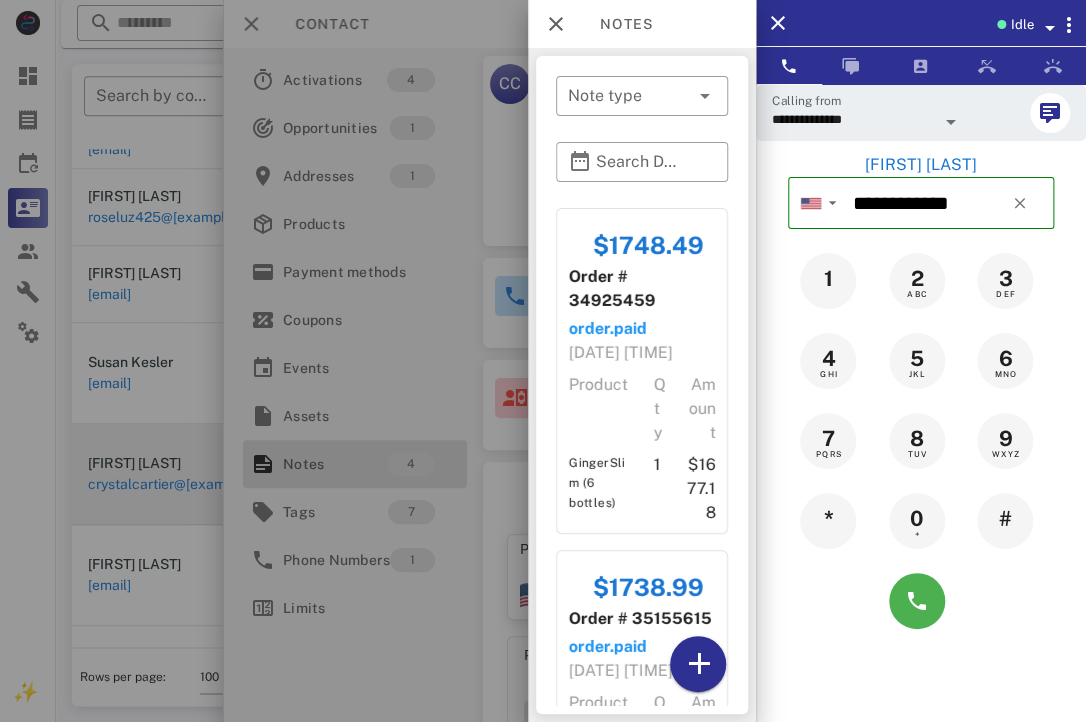 scroll, scrollTop: 1053, scrollLeft: 0, axis: vertical 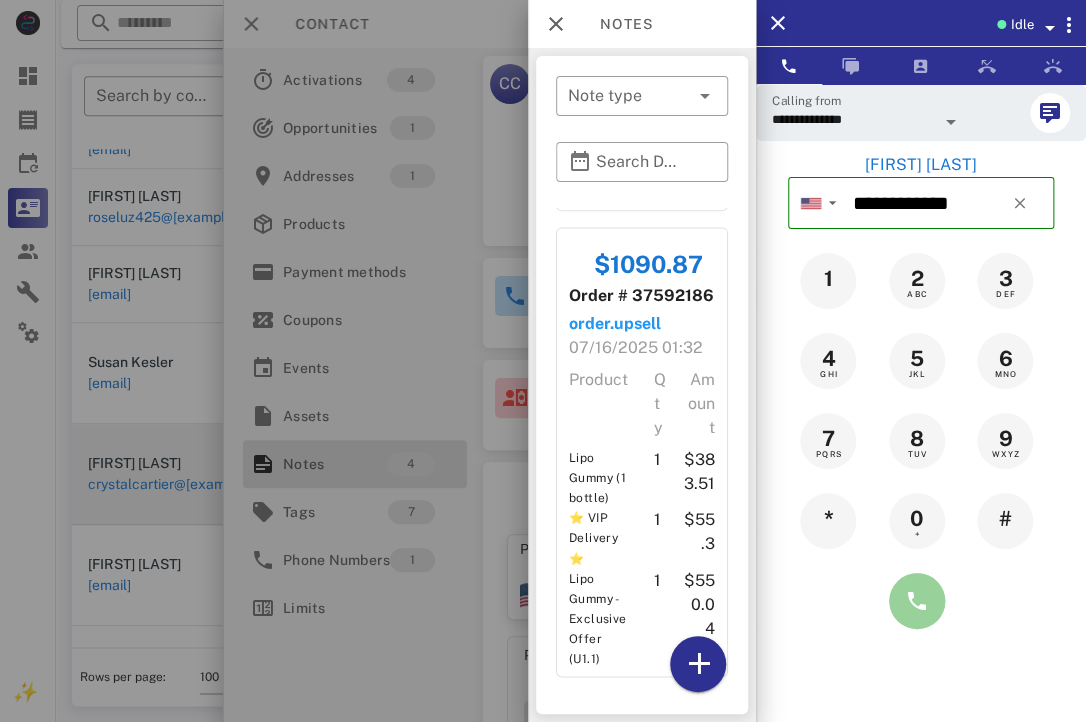 click at bounding box center (917, 601) 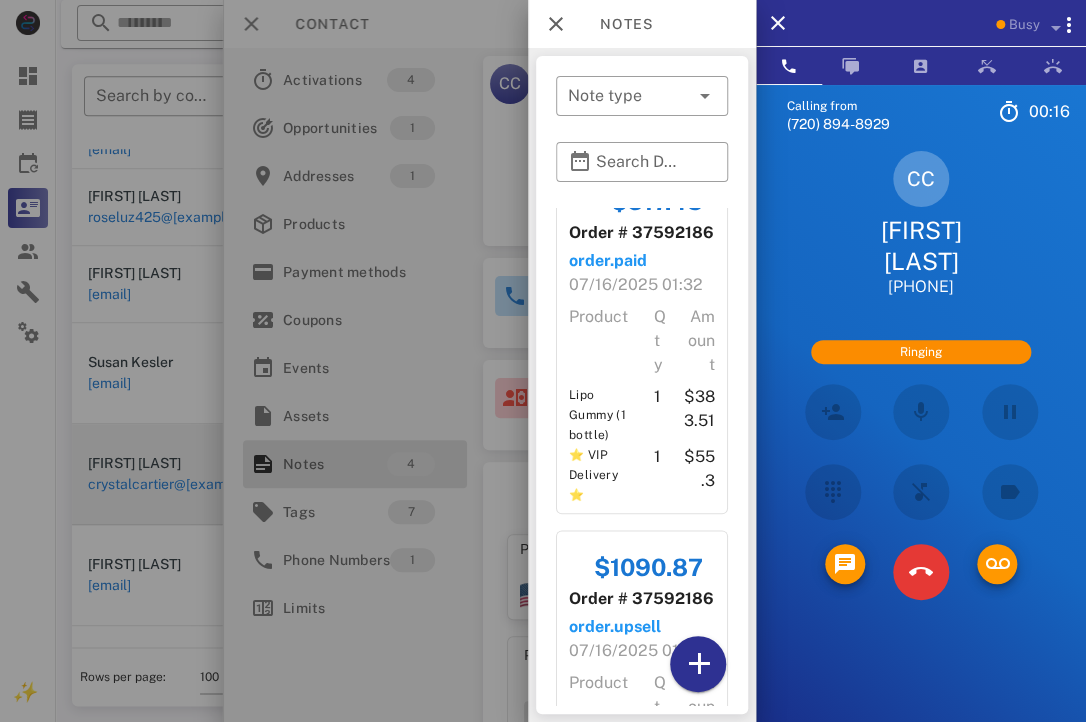 scroll, scrollTop: 691, scrollLeft: 0, axis: vertical 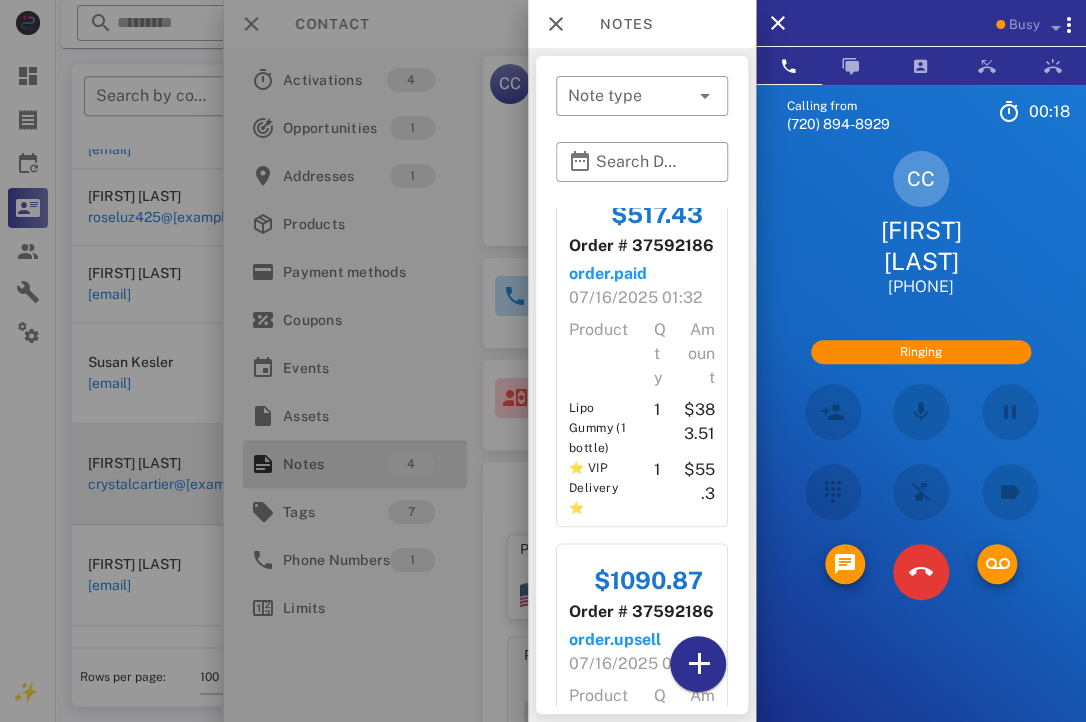 click at bounding box center [543, 361] 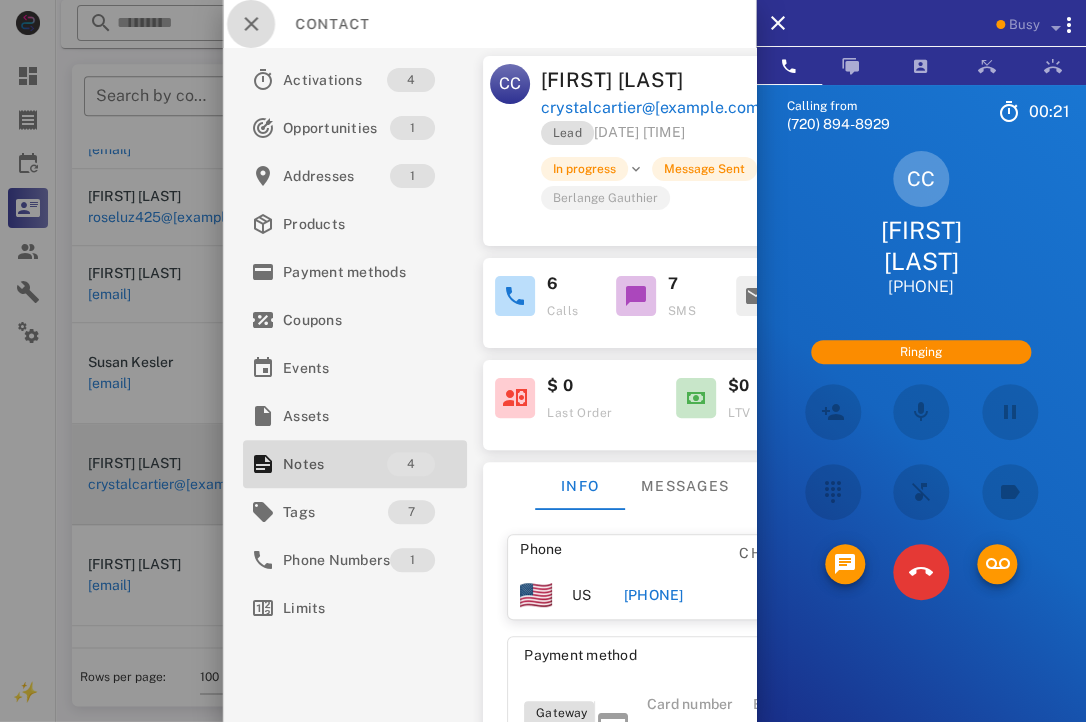 click at bounding box center (251, 24) 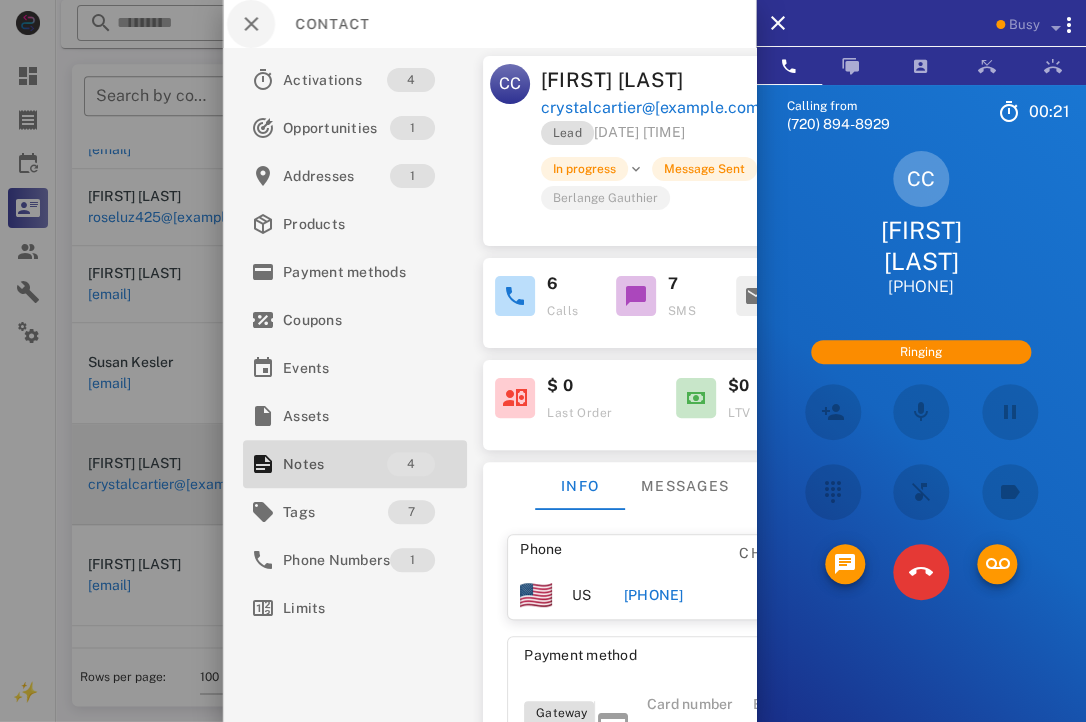 click at bounding box center (543, 361) 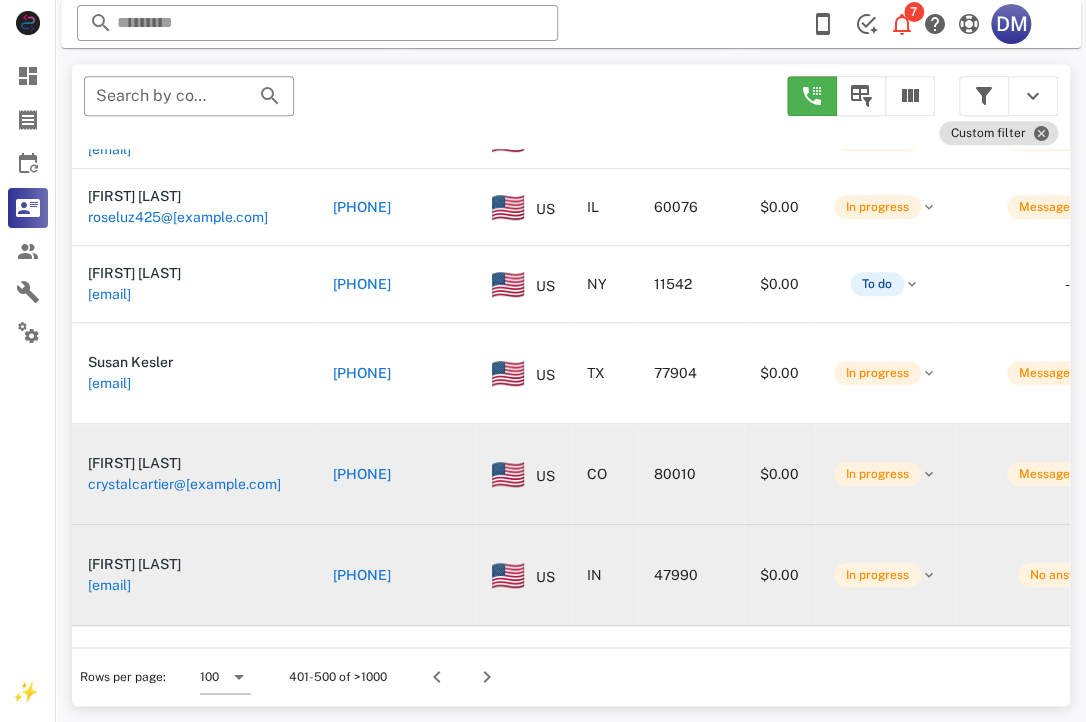 click on "[PHONE]" at bounding box center (362, 575) 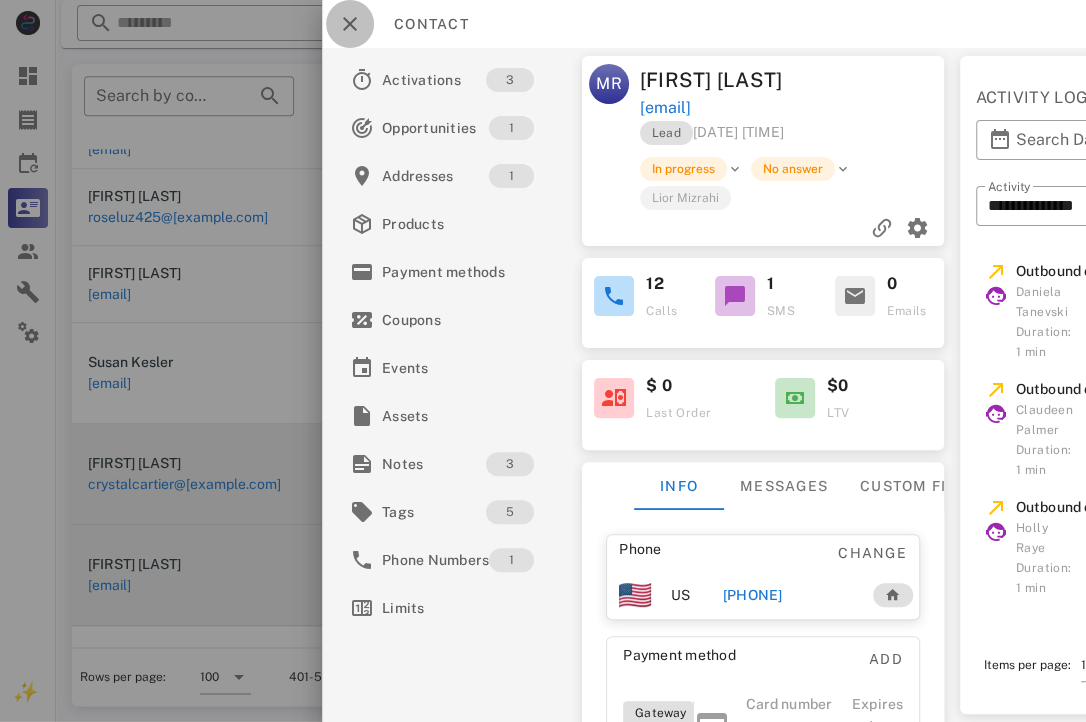 click at bounding box center [350, 24] 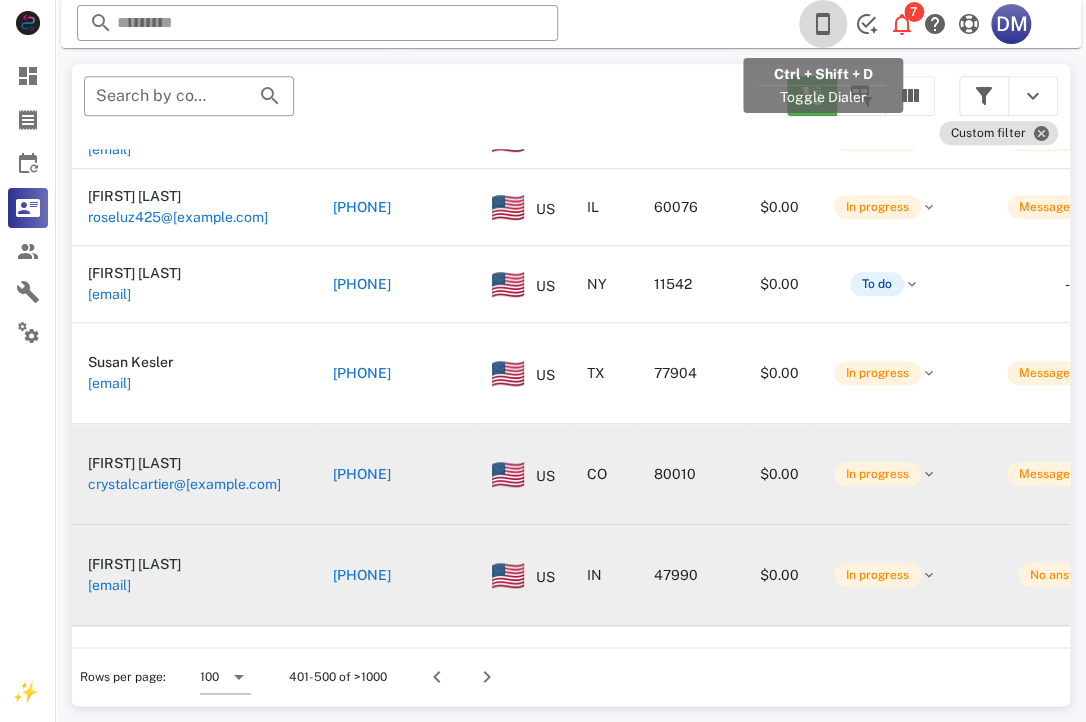 click at bounding box center [823, 24] 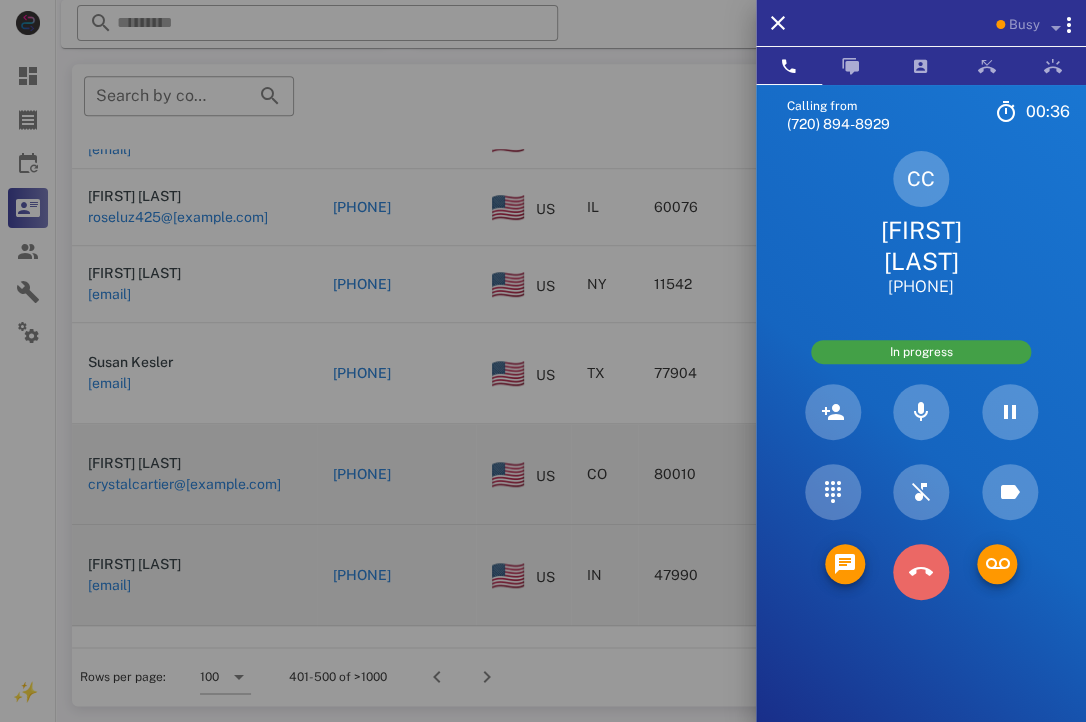 click at bounding box center (921, 572) 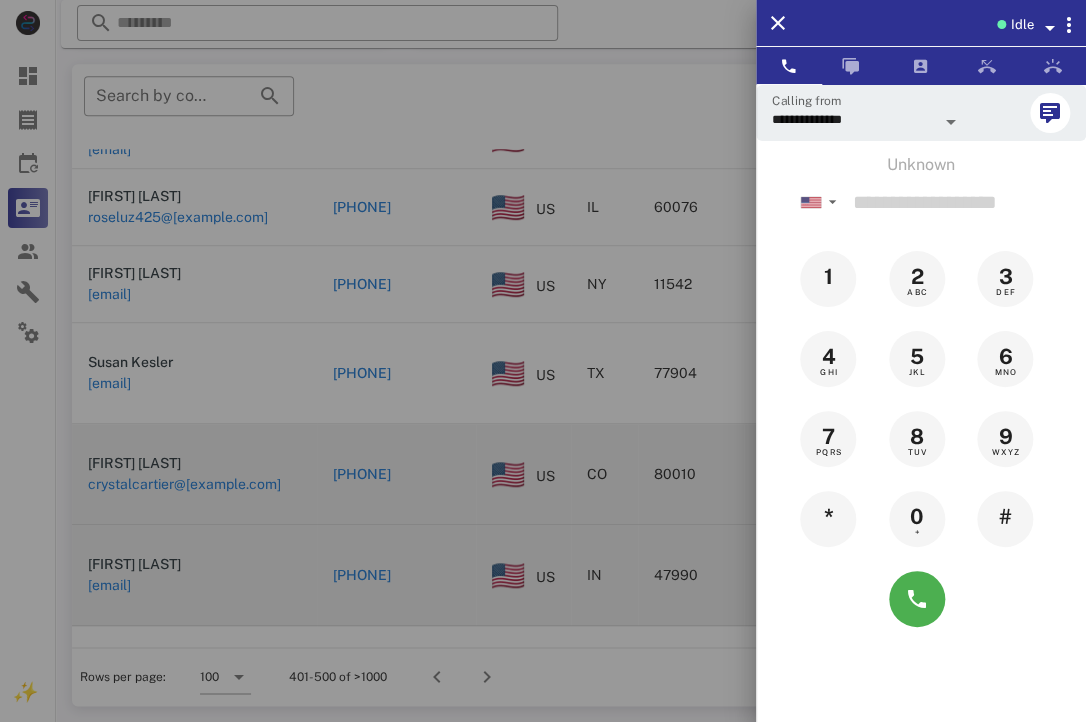 click at bounding box center (543, 361) 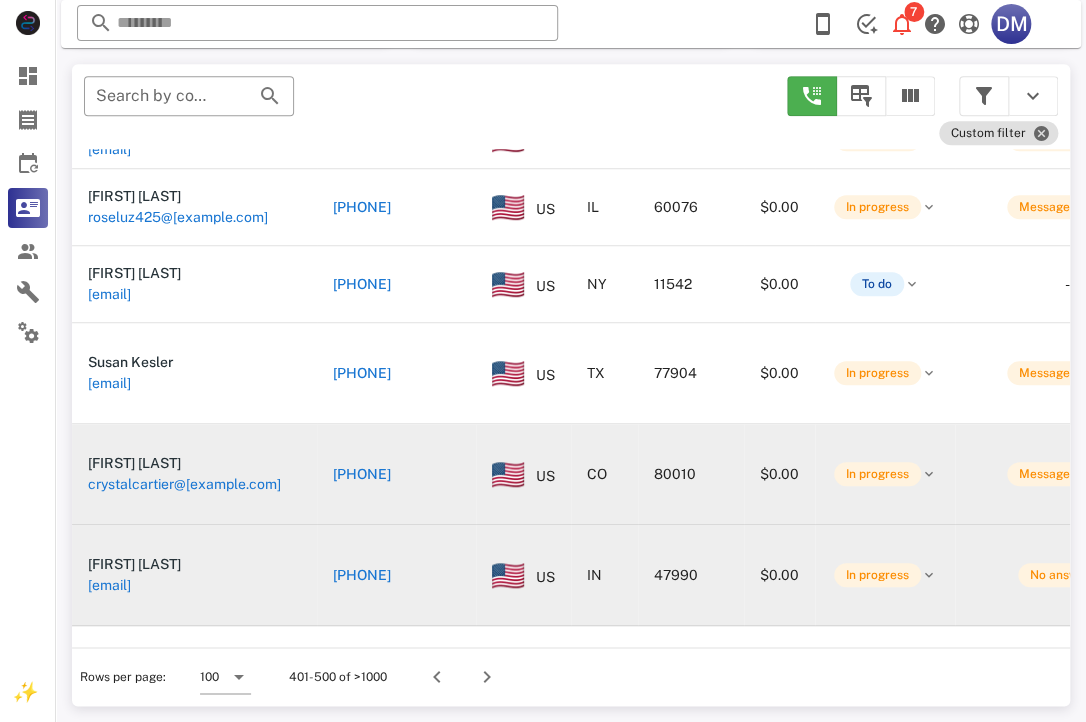 click on "[PHONE]" at bounding box center (362, 575) 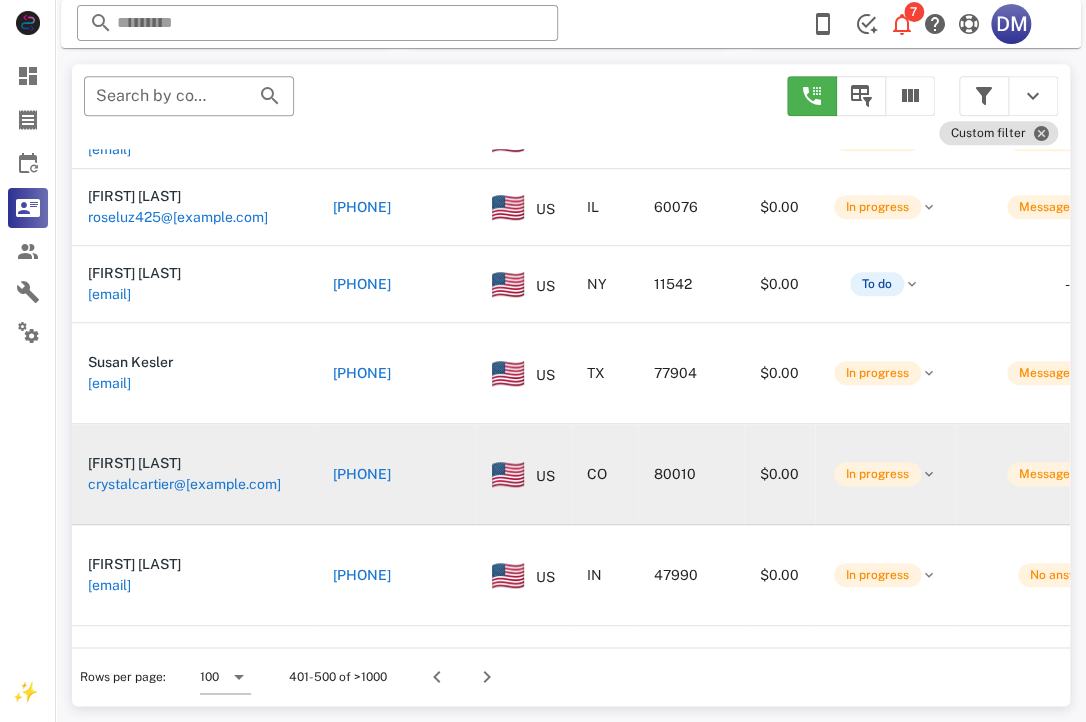 type on "**********" 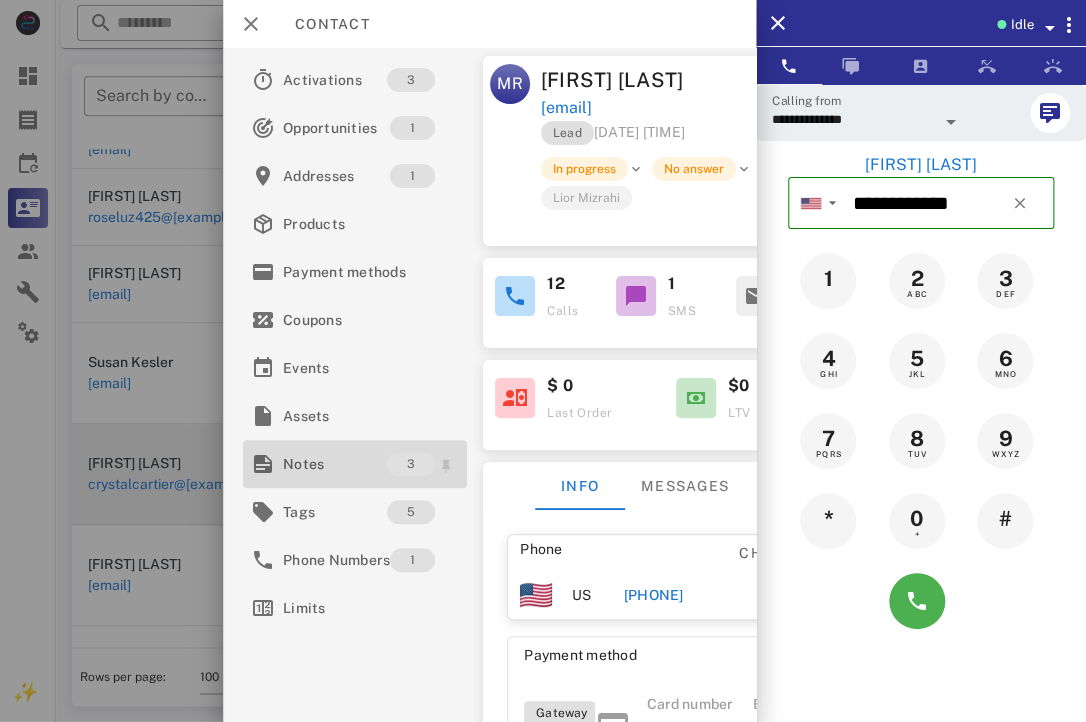 click on "Notes  3" at bounding box center [355, 464] 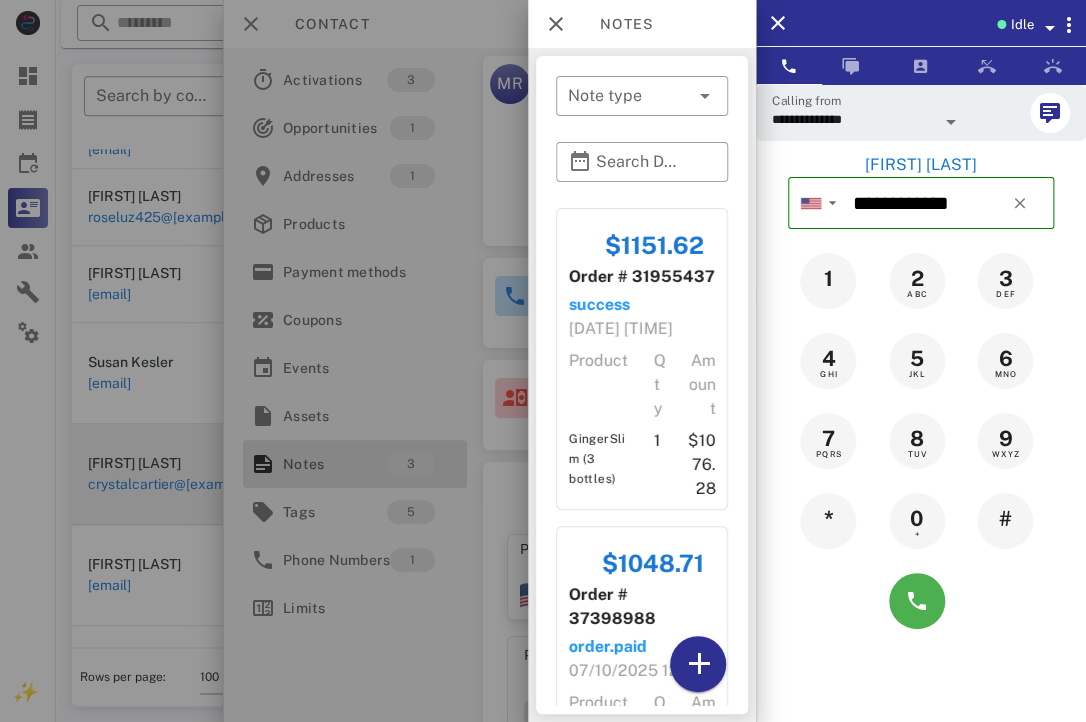 scroll, scrollTop: 572, scrollLeft: 0, axis: vertical 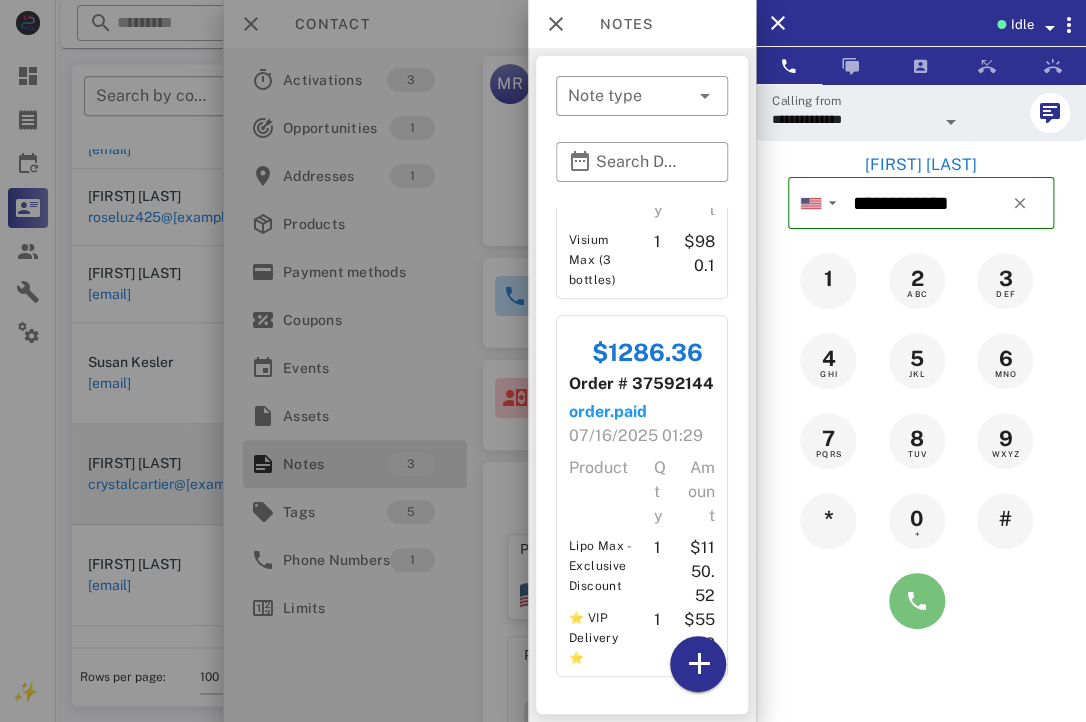 click at bounding box center (917, 601) 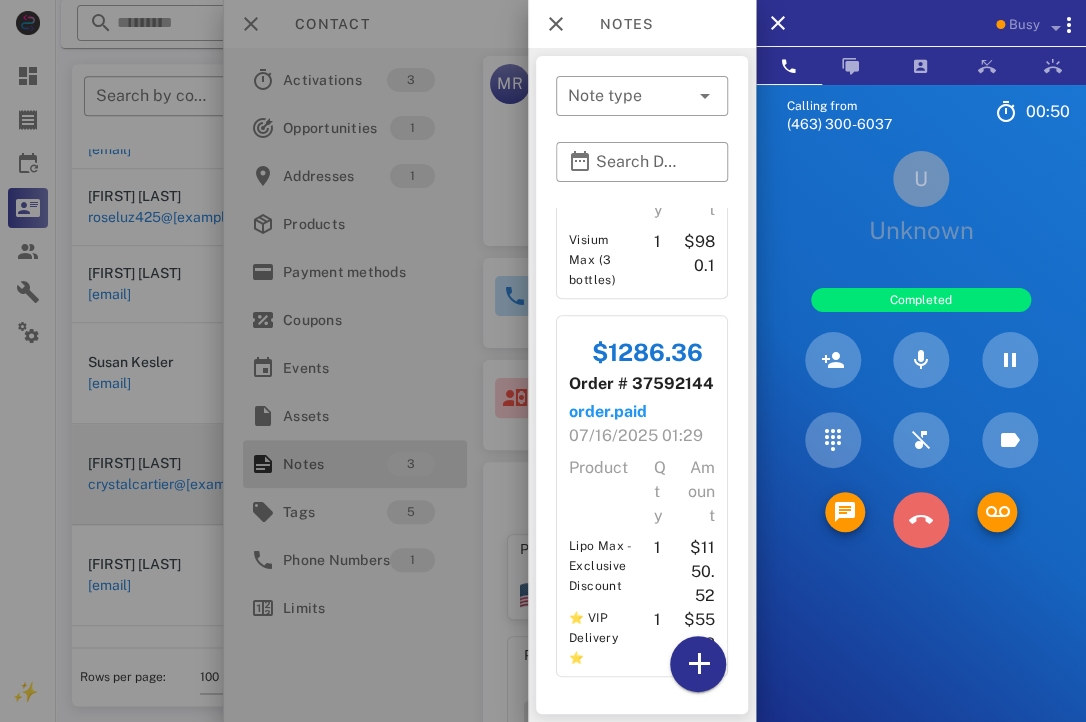 click at bounding box center (921, 520) 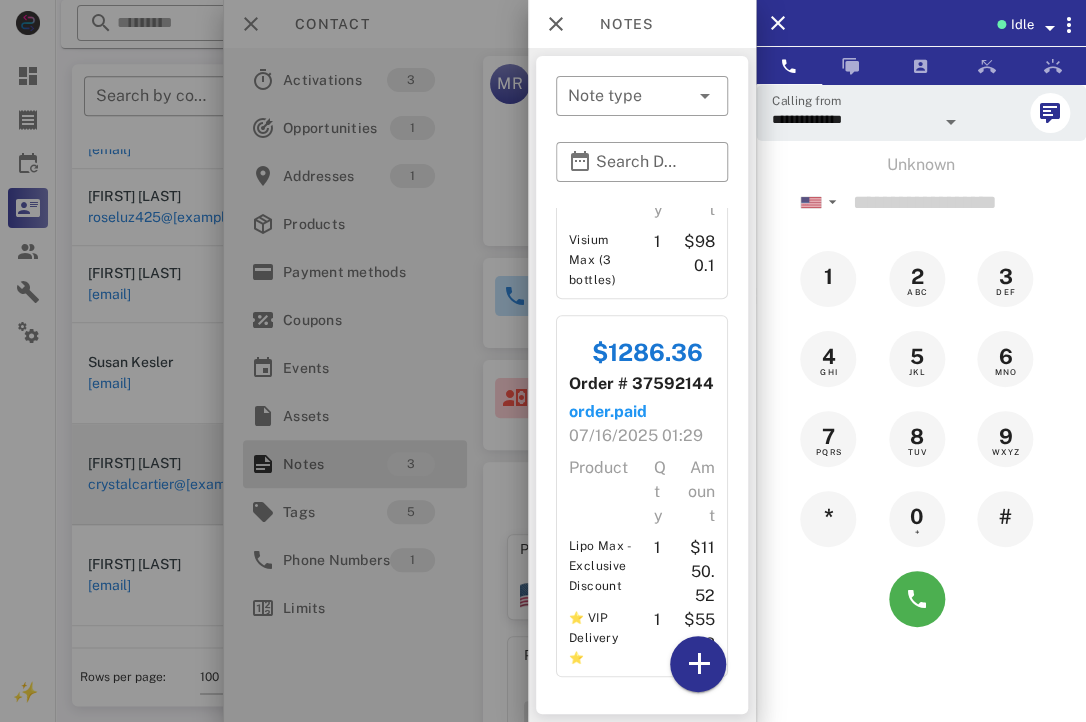 click at bounding box center [543, 361] 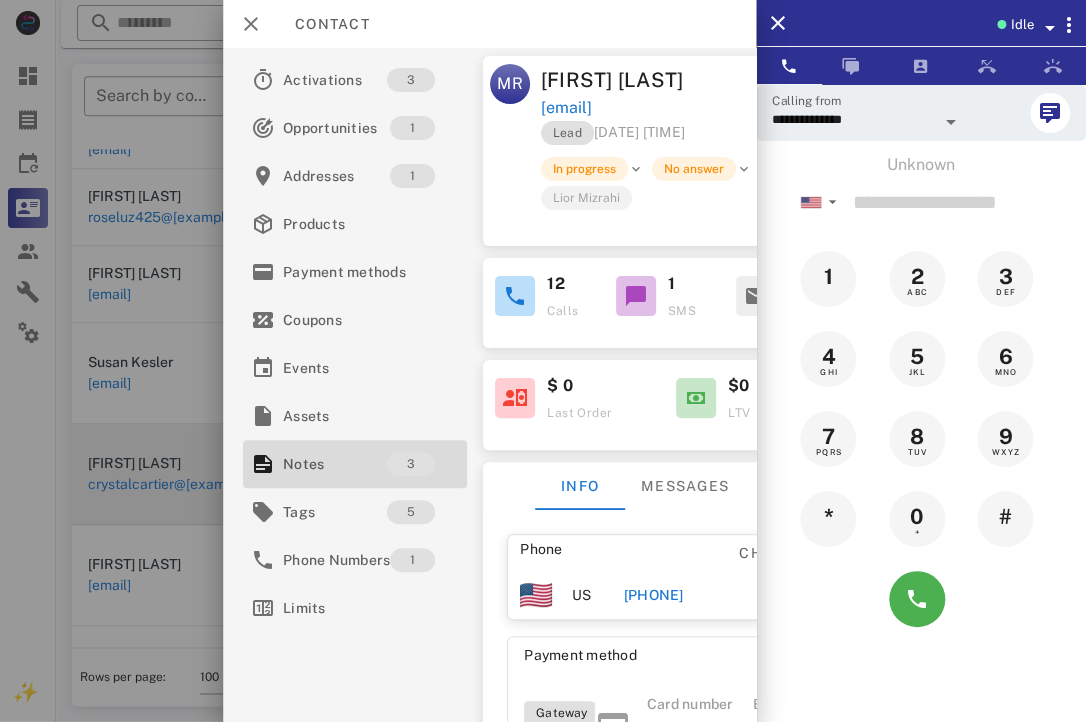 click at bounding box center (543, 361) 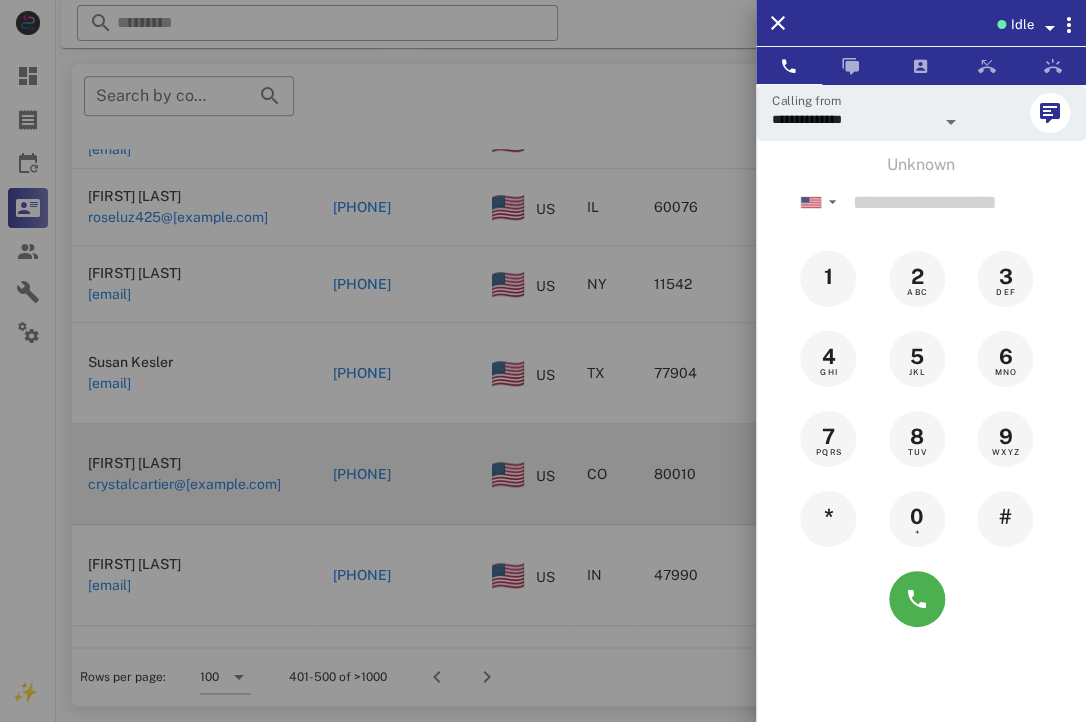 click at bounding box center (543, 361) 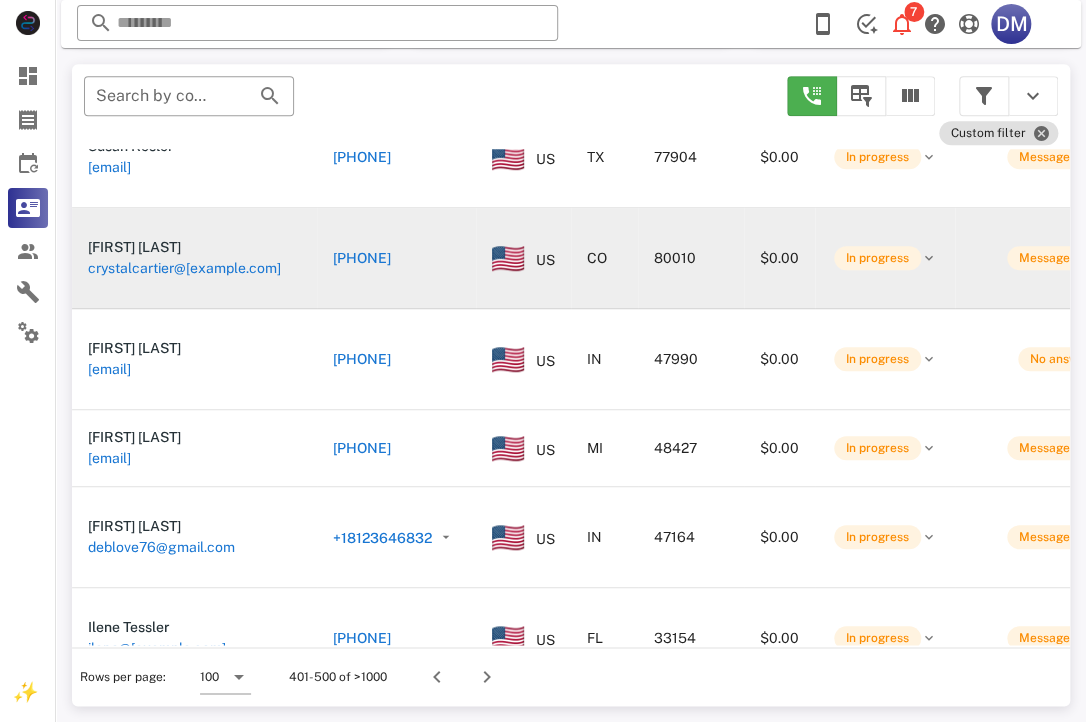 scroll, scrollTop: 393, scrollLeft: 0, axis: vertical 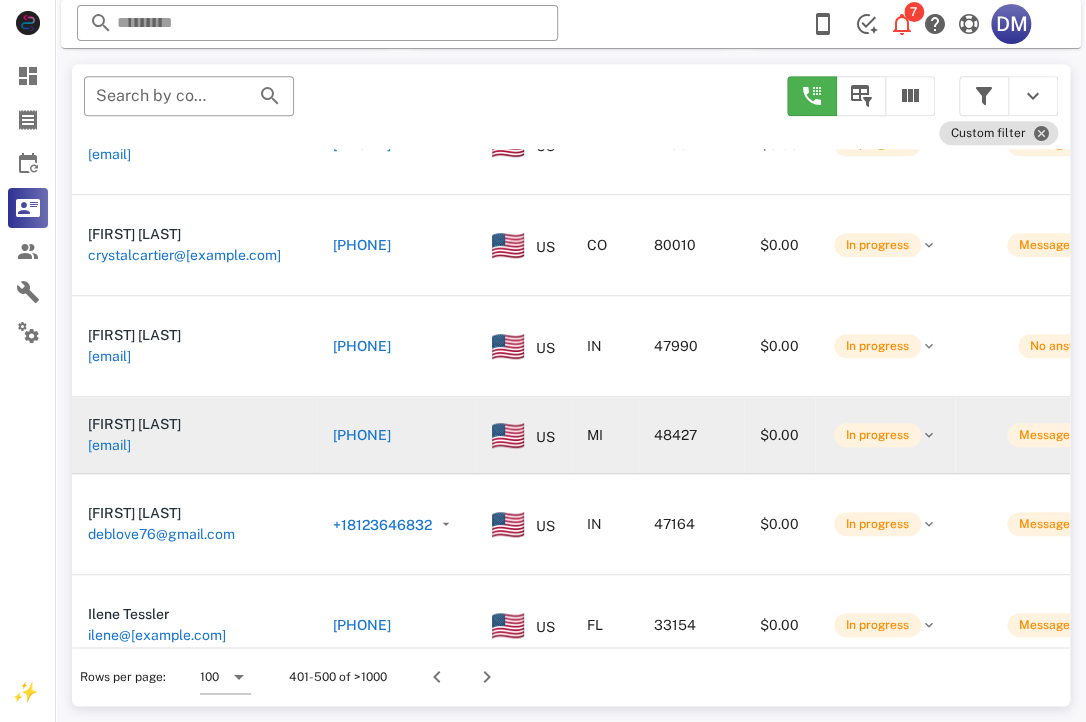 click on "[PHONE]" at bounding box center [362, 435] 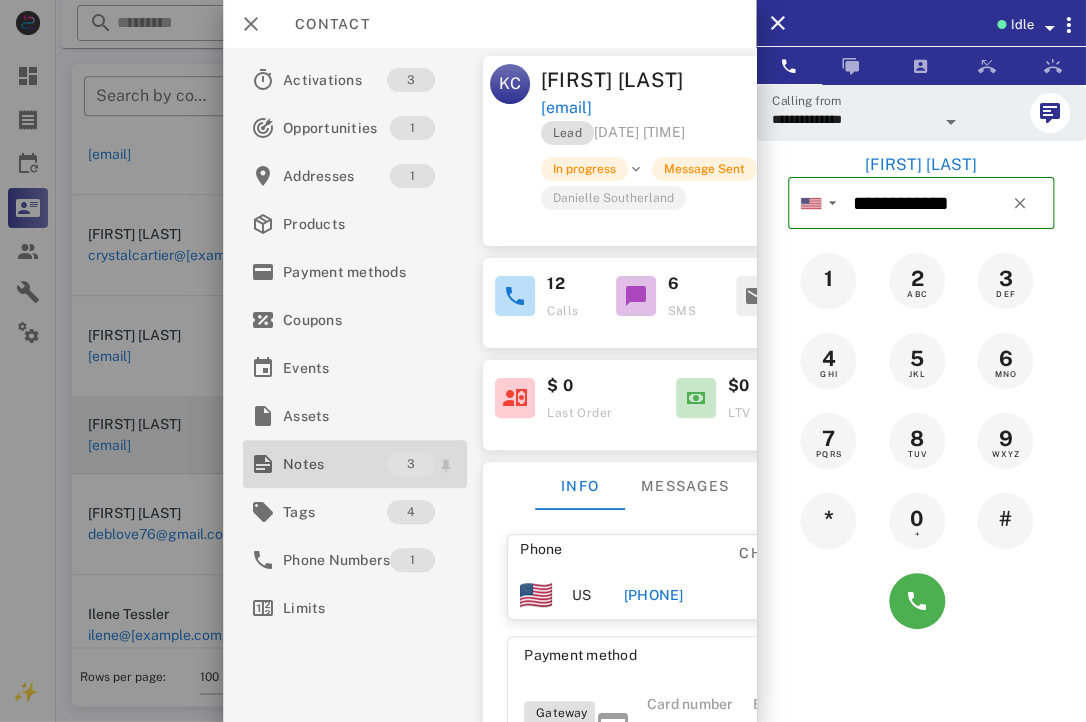 click on "Notes" at bounding box center (335, 464) 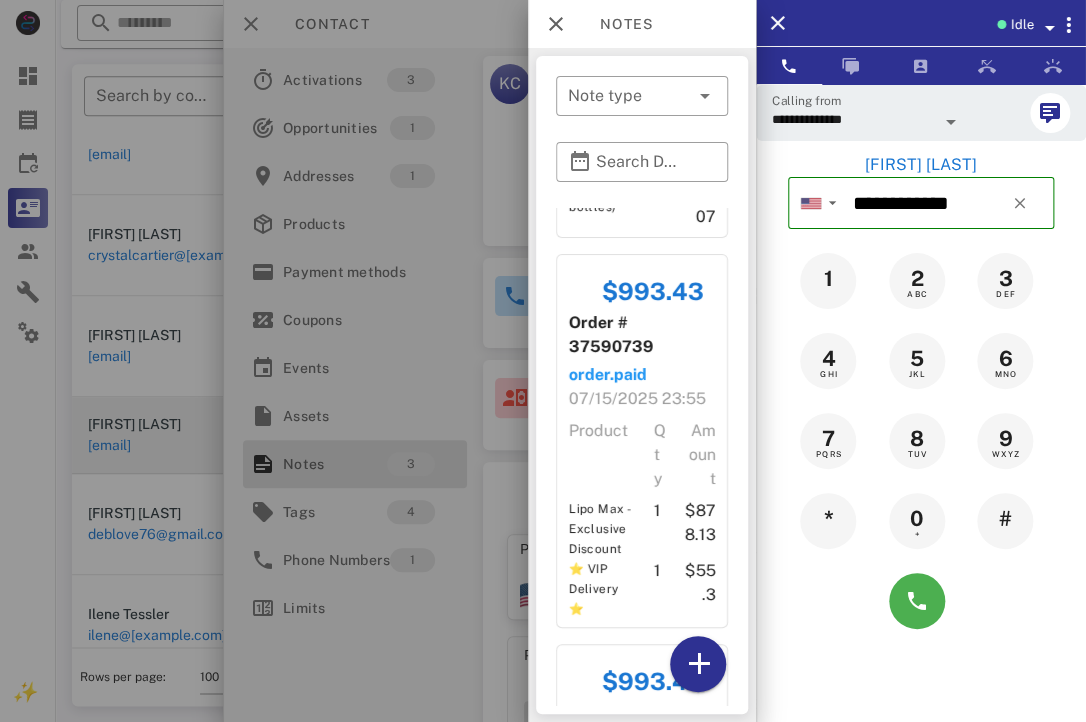 scroll, scrollTop: 676, scrollLeft: 0, axis: vertical 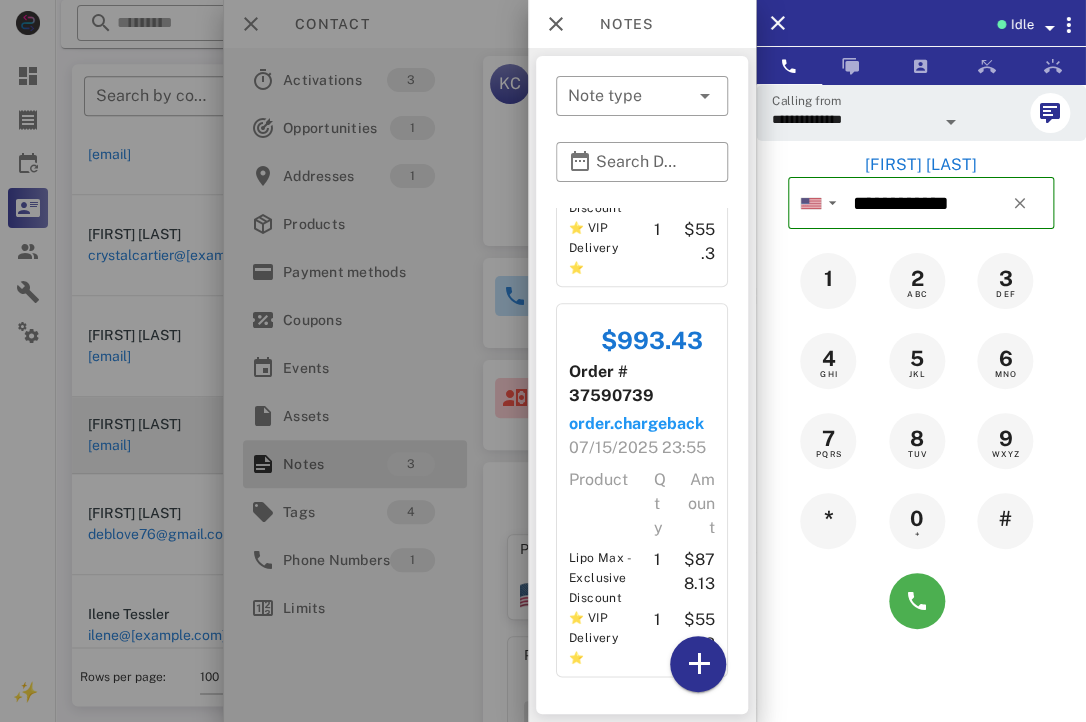 click on "07/15/2025 23:55" at bounding box center [637, 448] 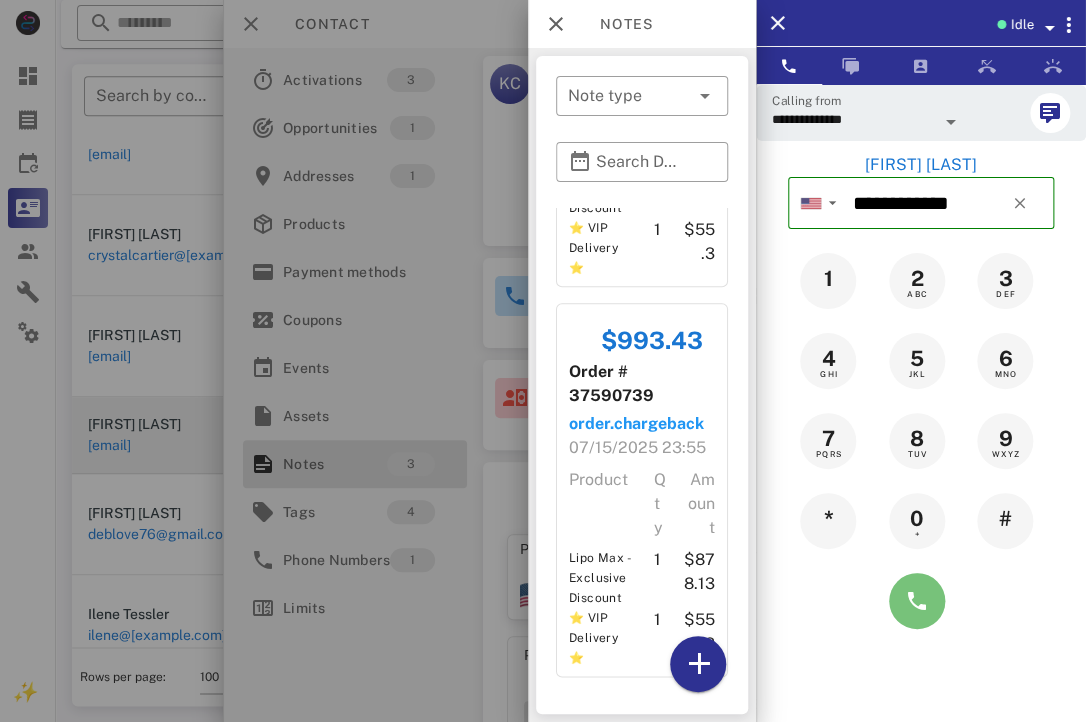 click at bounding box center (917, 601) 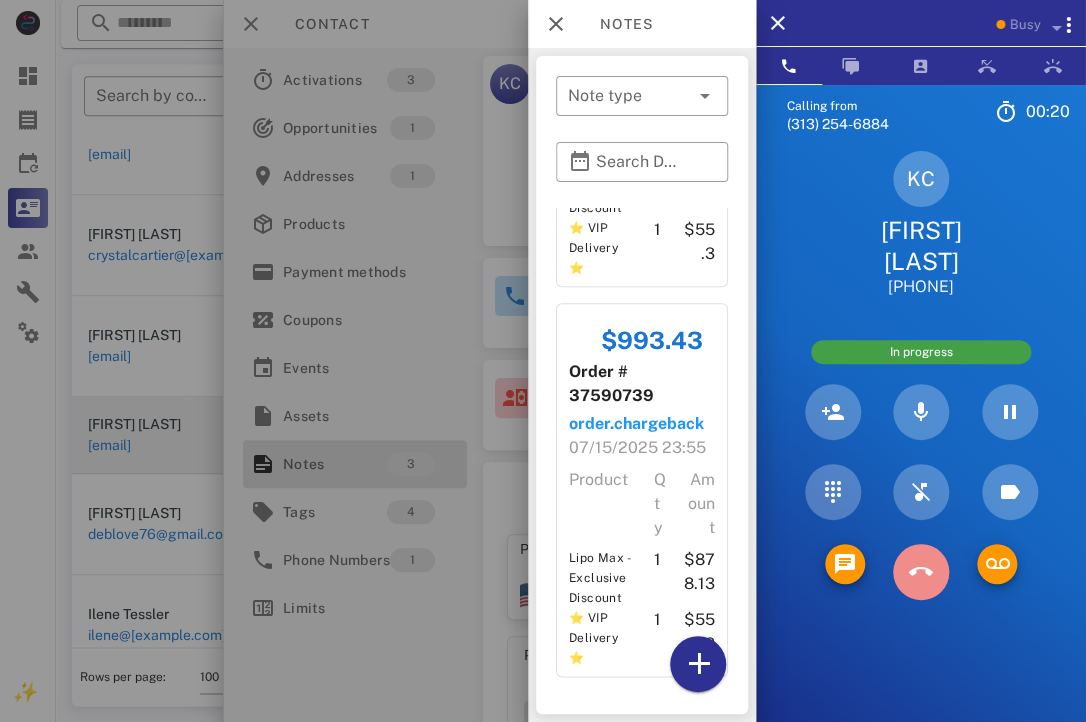 click at bounding box center [921, 572] 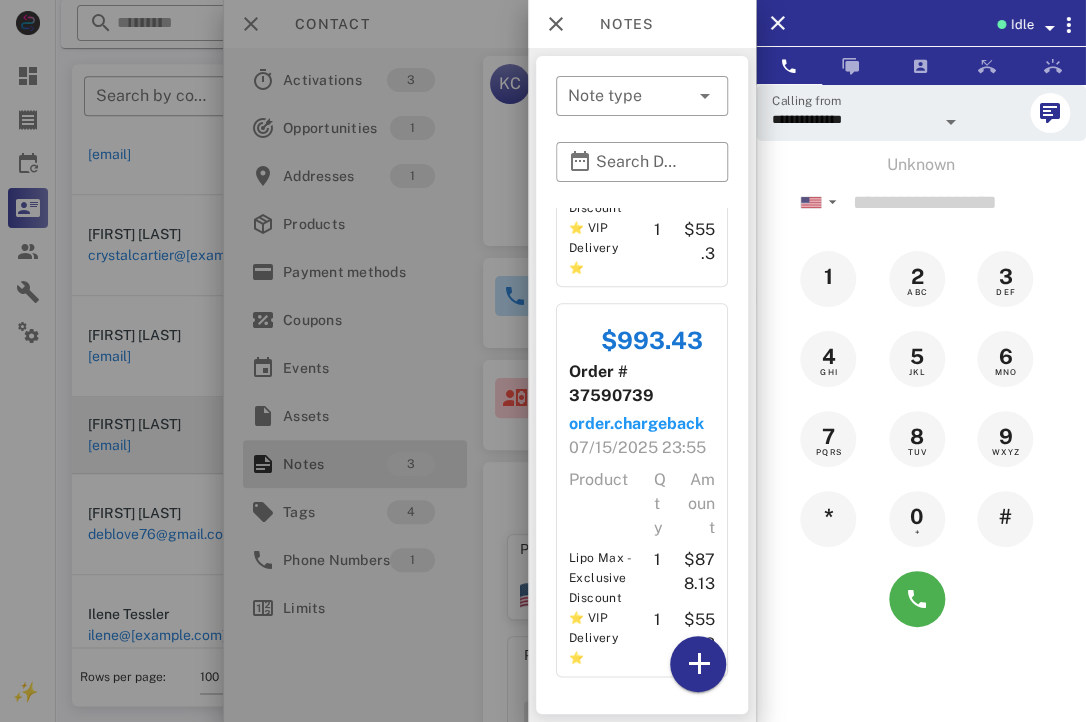 click at bounding box center [543, 361] 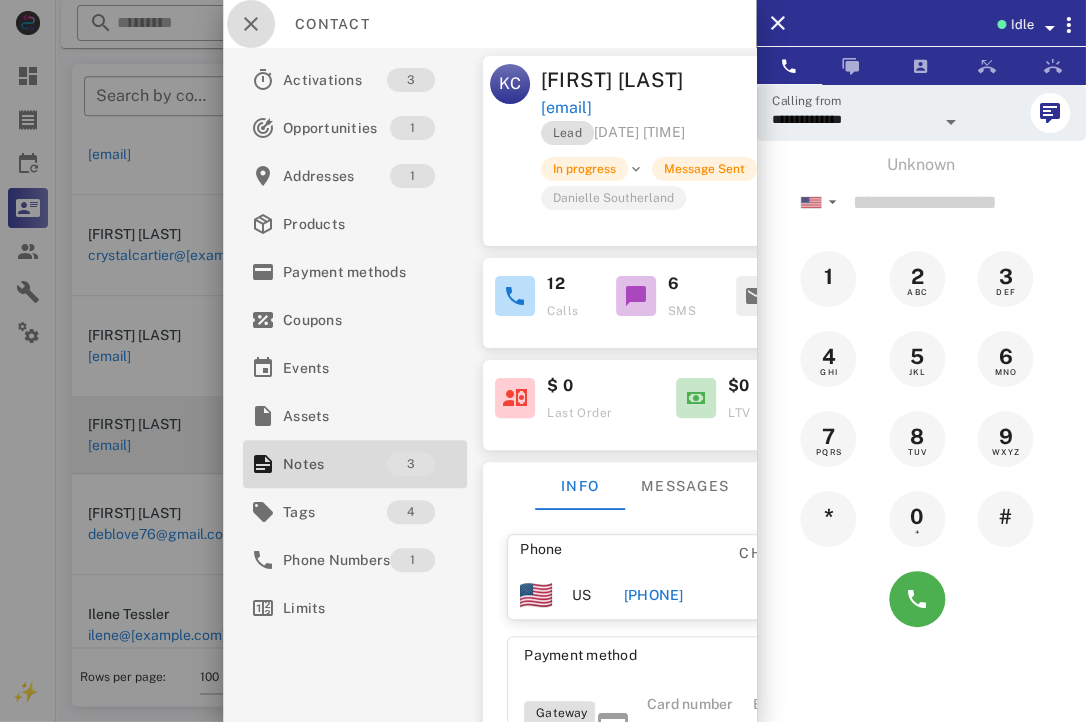 click at bounding box center (251, 24) 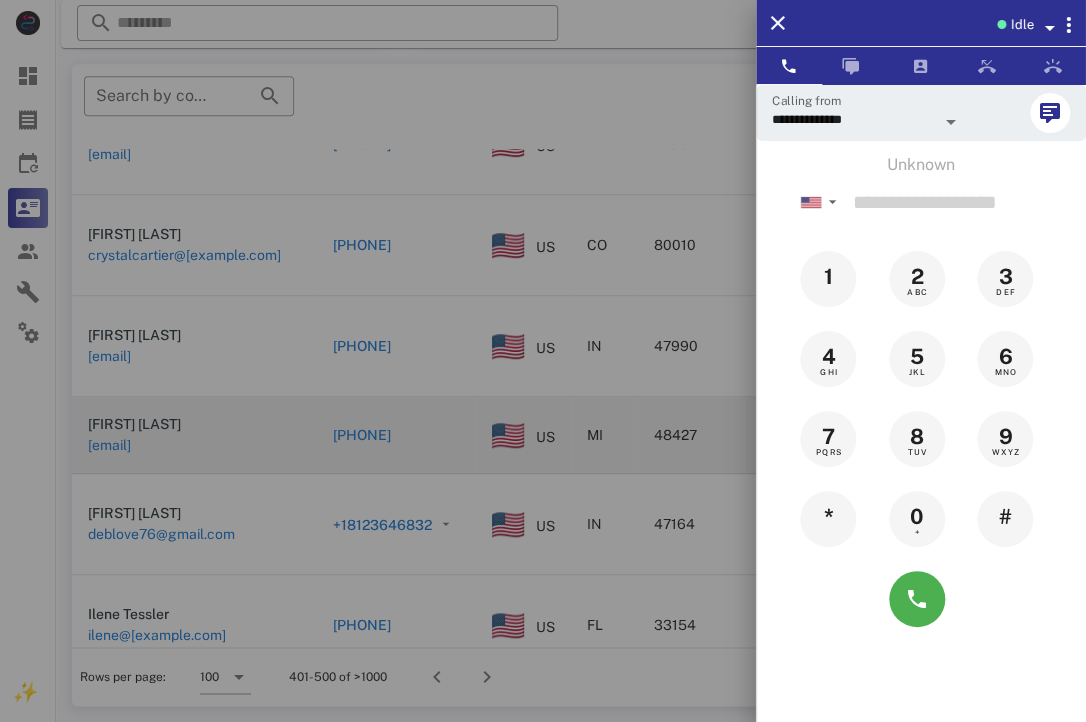 click at bounding box center (543, 361) 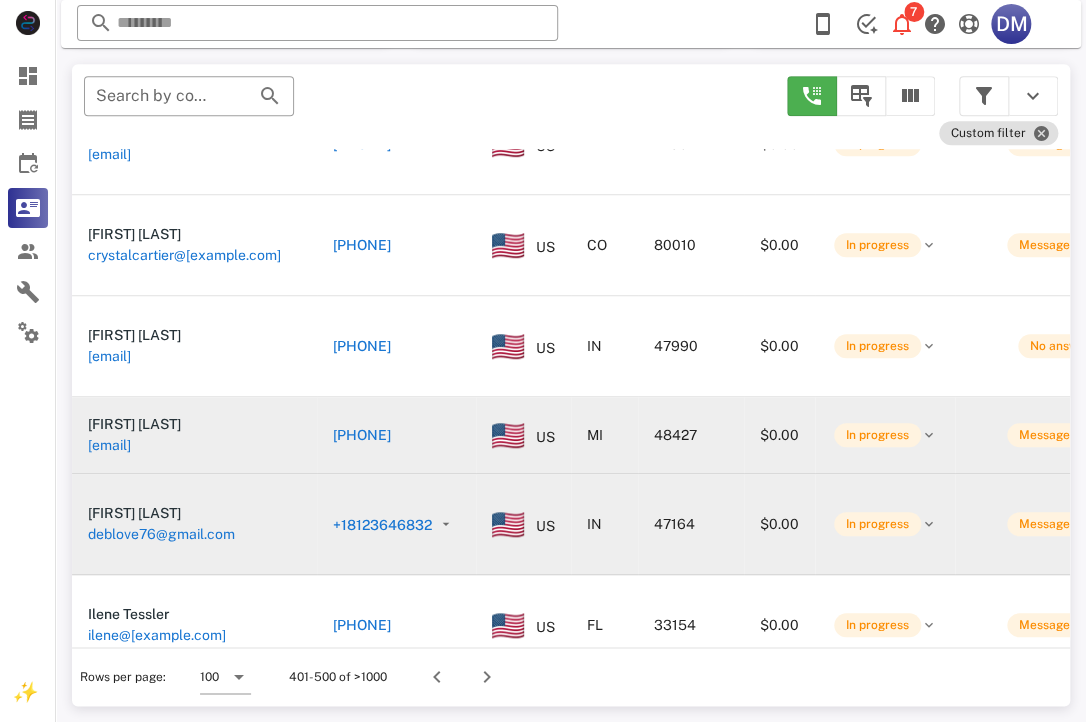 click on "+18123646832" at bounding box center [382, 525] 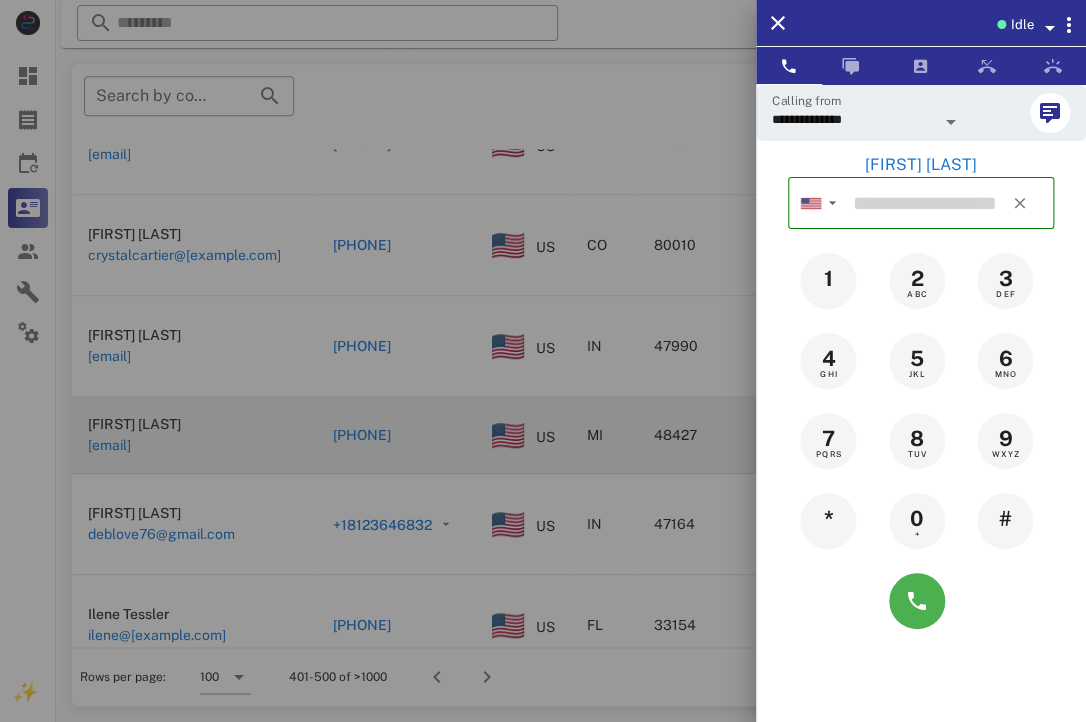 type on "**********" 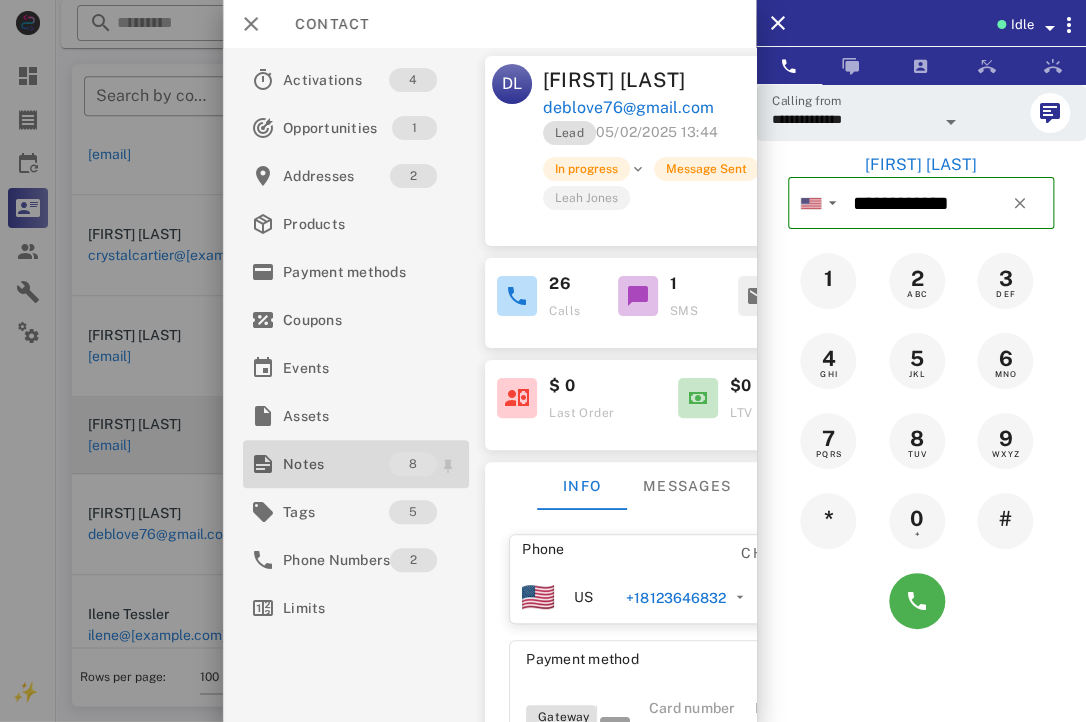 click on "Notes" at bounding box center (336, 464) 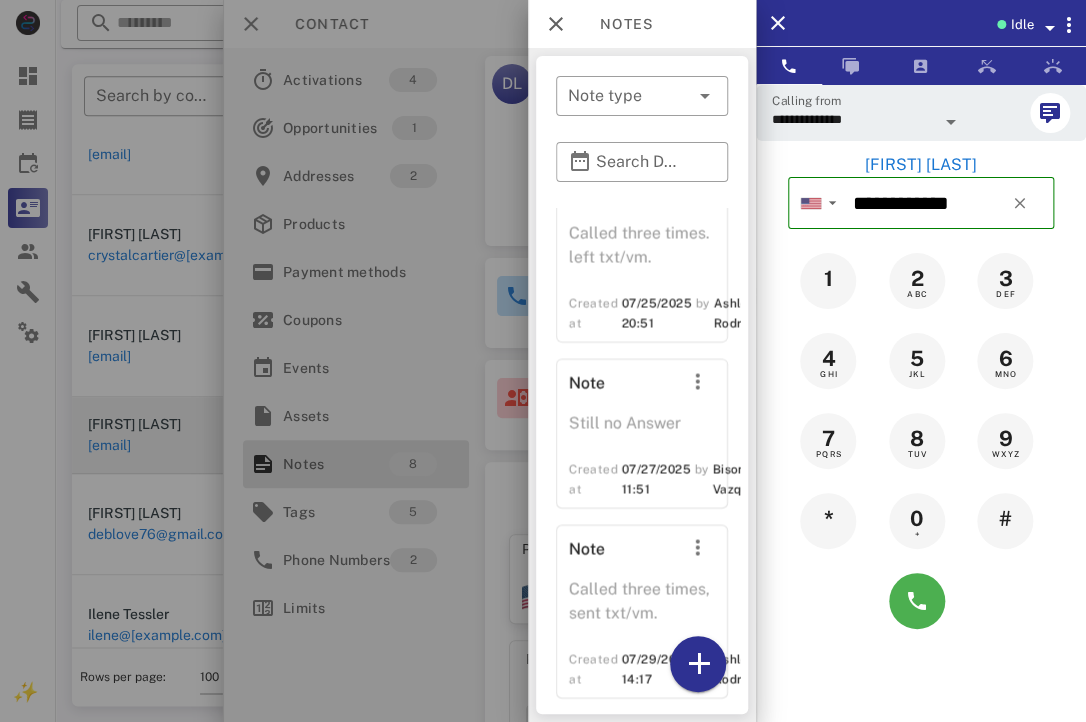 scroll, scrollTop: 1497, scrollLeft: 0, axis: vertical 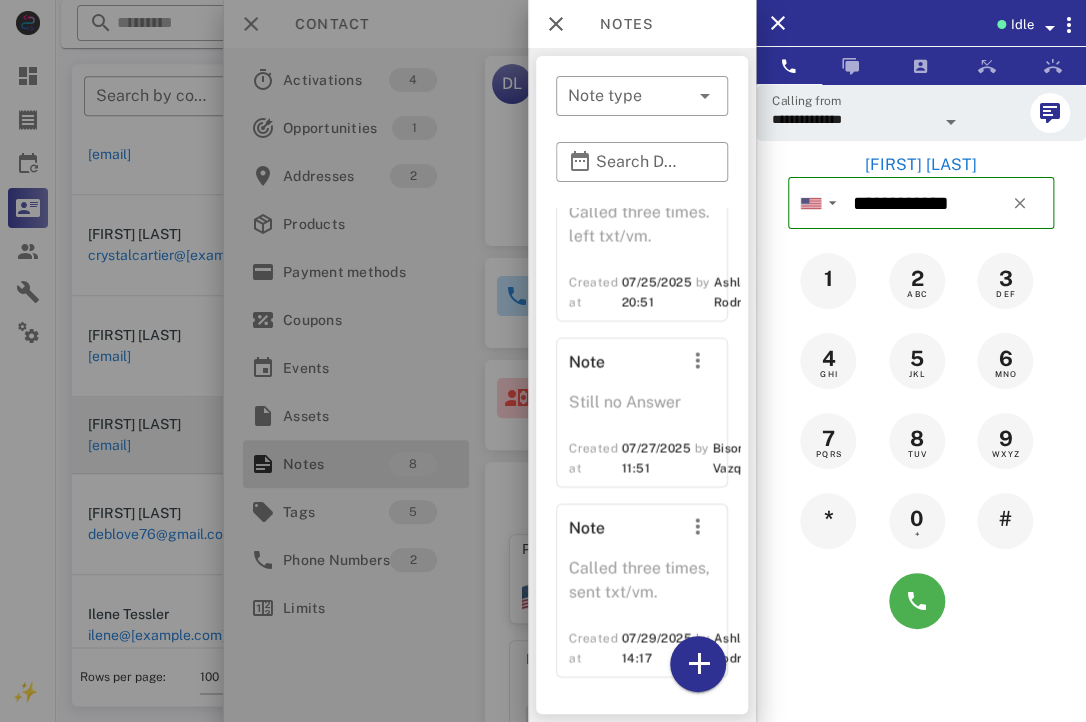 click at bounding box center (921, 601) 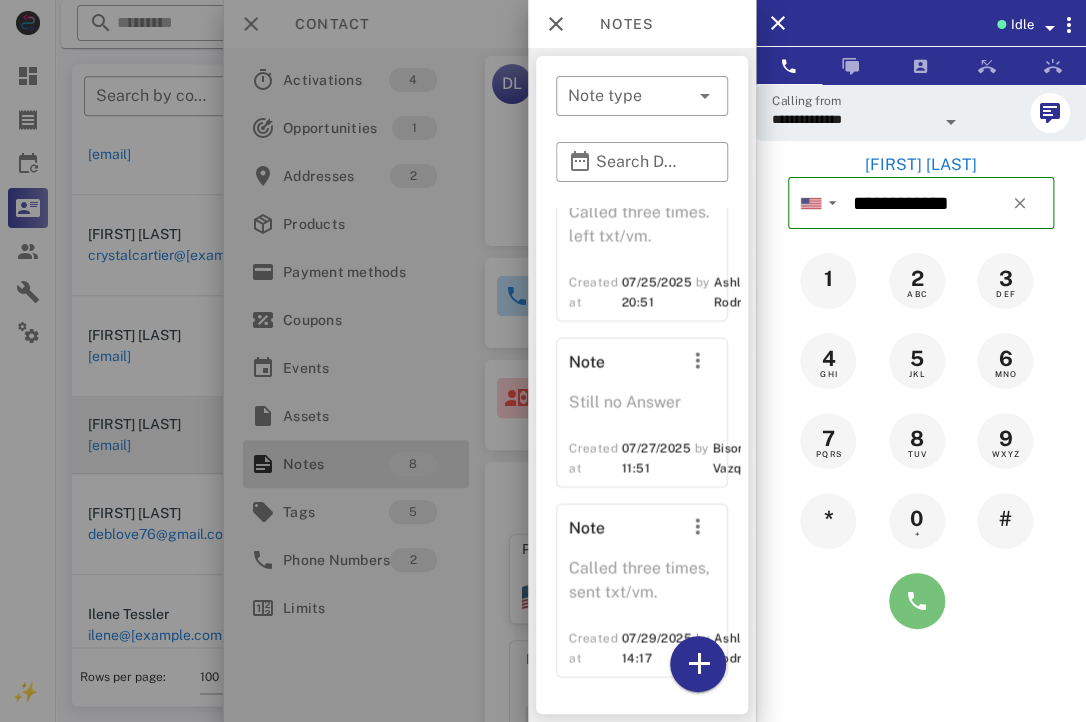 click at bounding box center (917, 601) 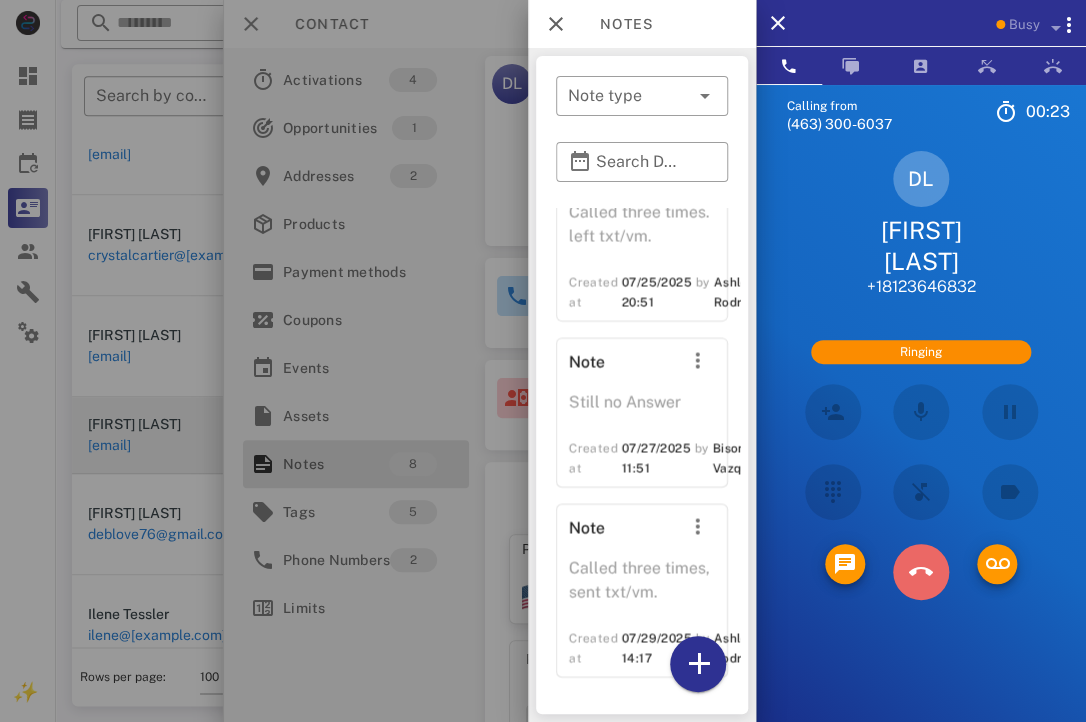 click at bounding box center [921, 572] 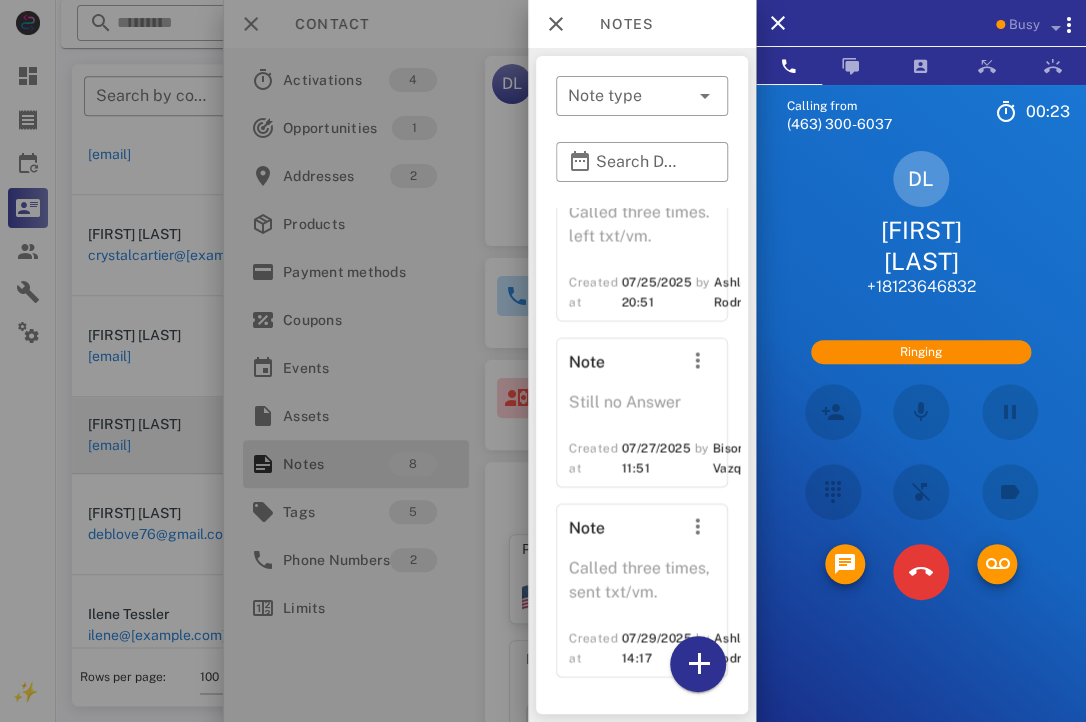click on "JKL" at bounding box center (0, 0) 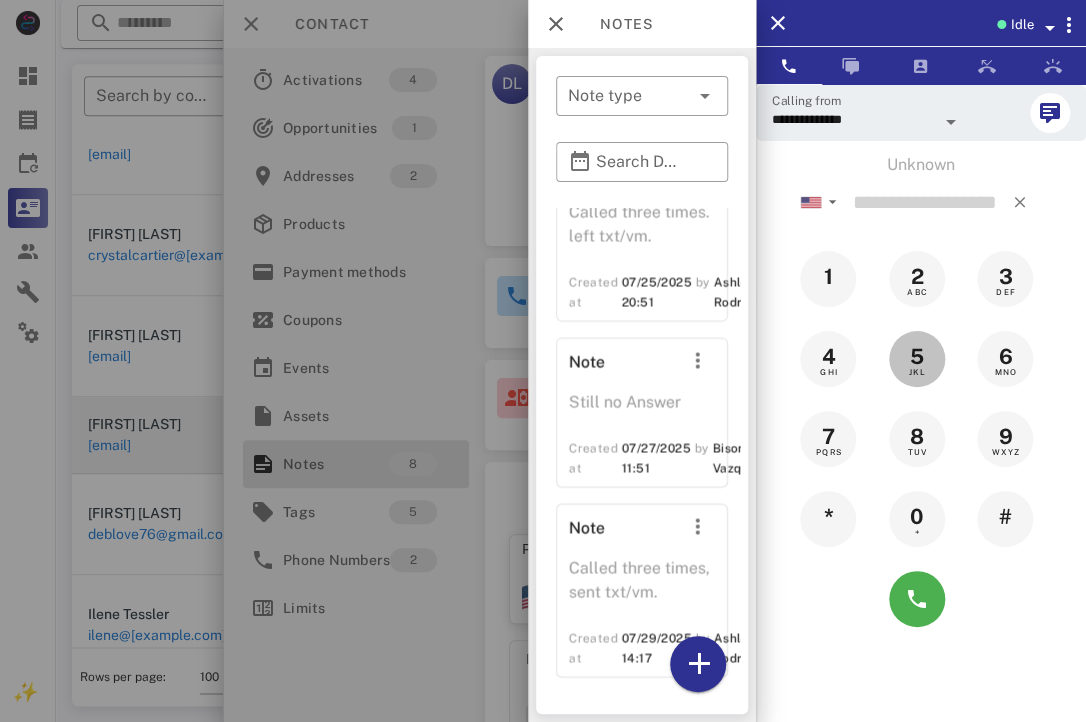 type on "*" 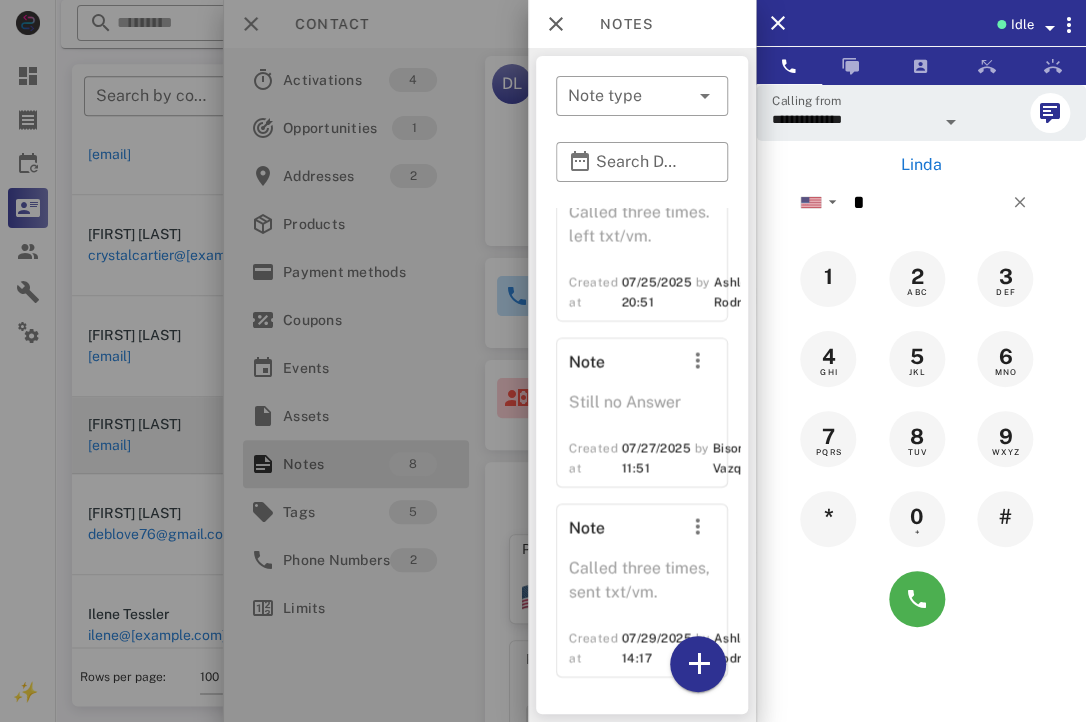 click at bounding box center [543, 361] 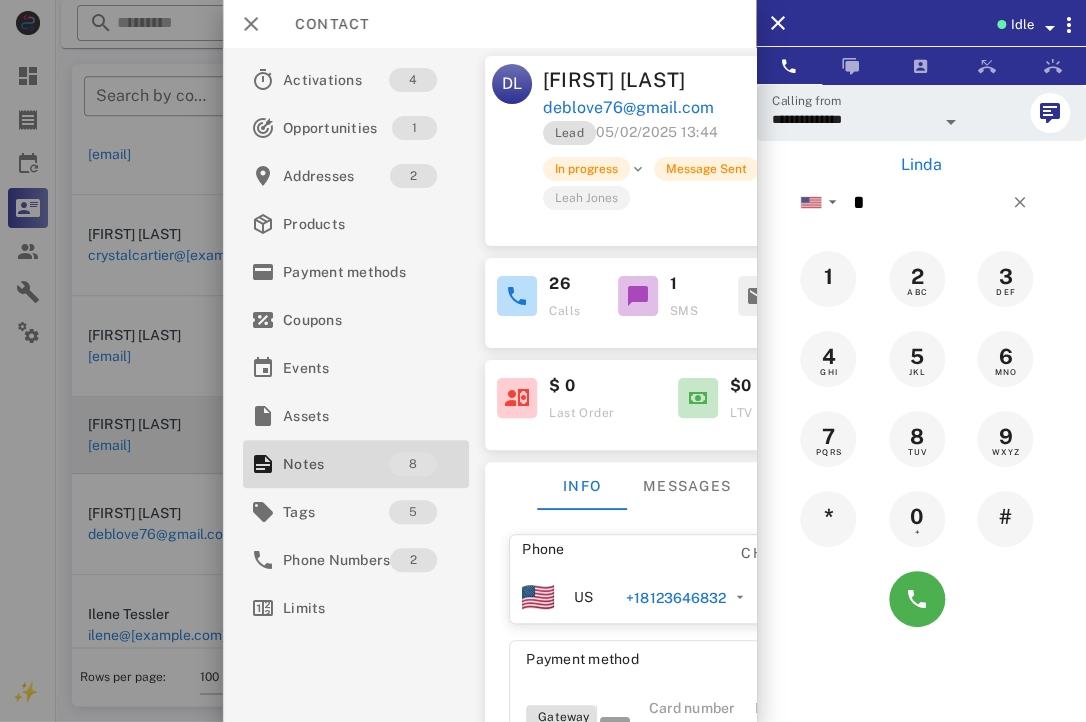 click at bounding box center [543, 361] 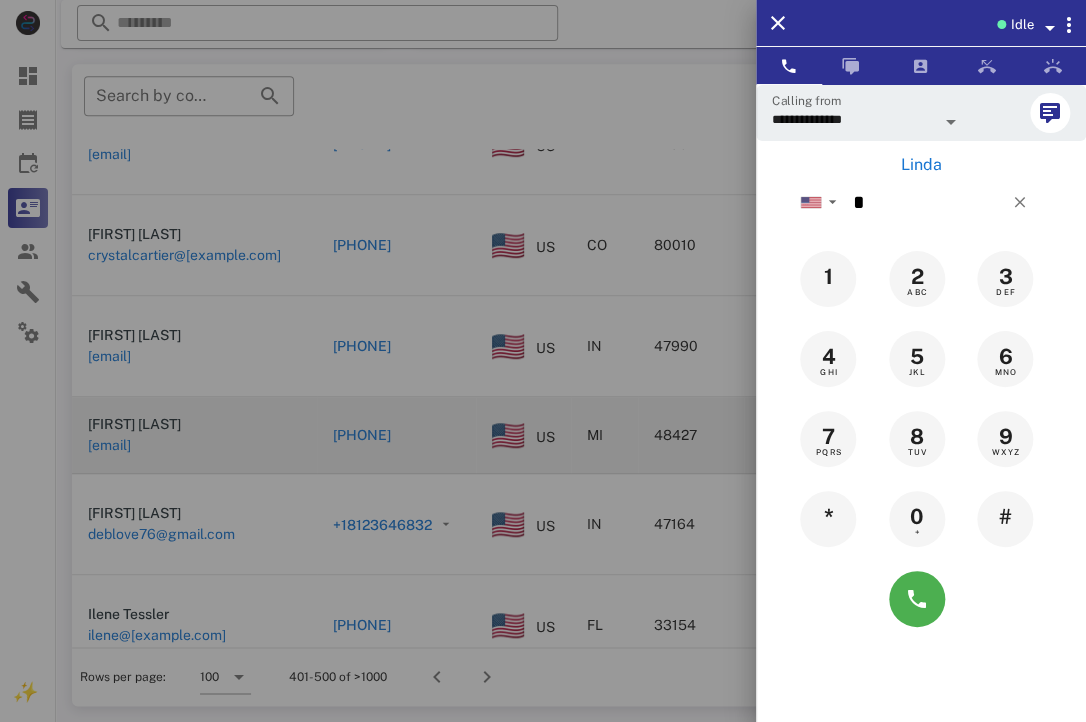 click at bounding box center (543, 361) 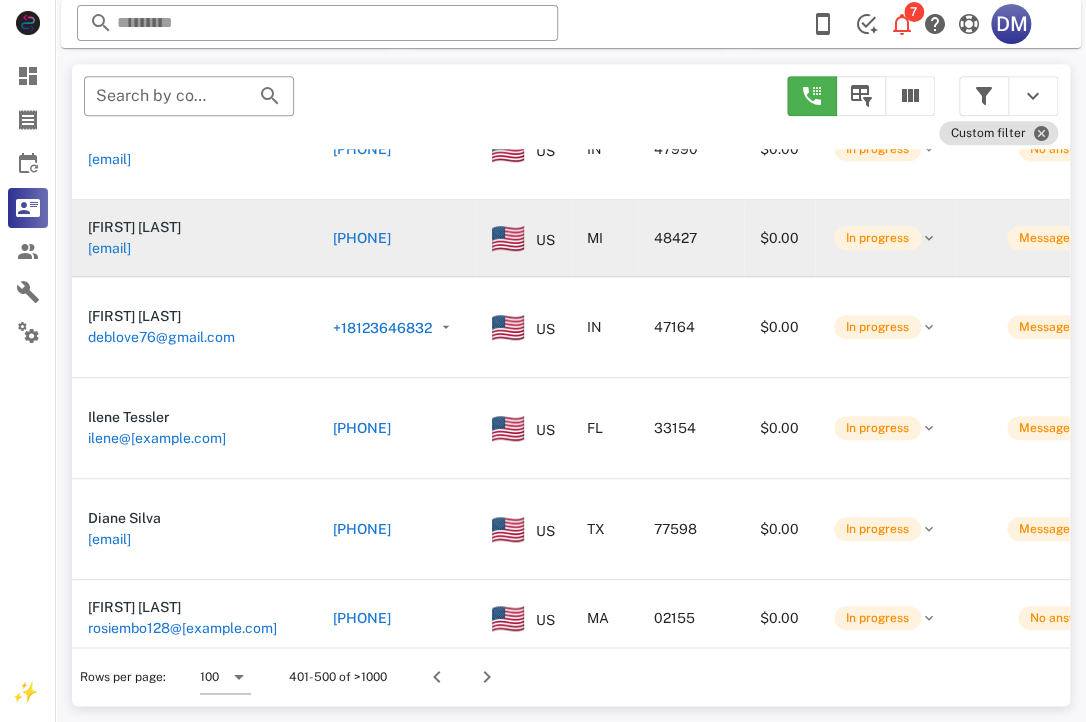 scroll, scrollTop: 588, scrollLeft: 1, axis: both 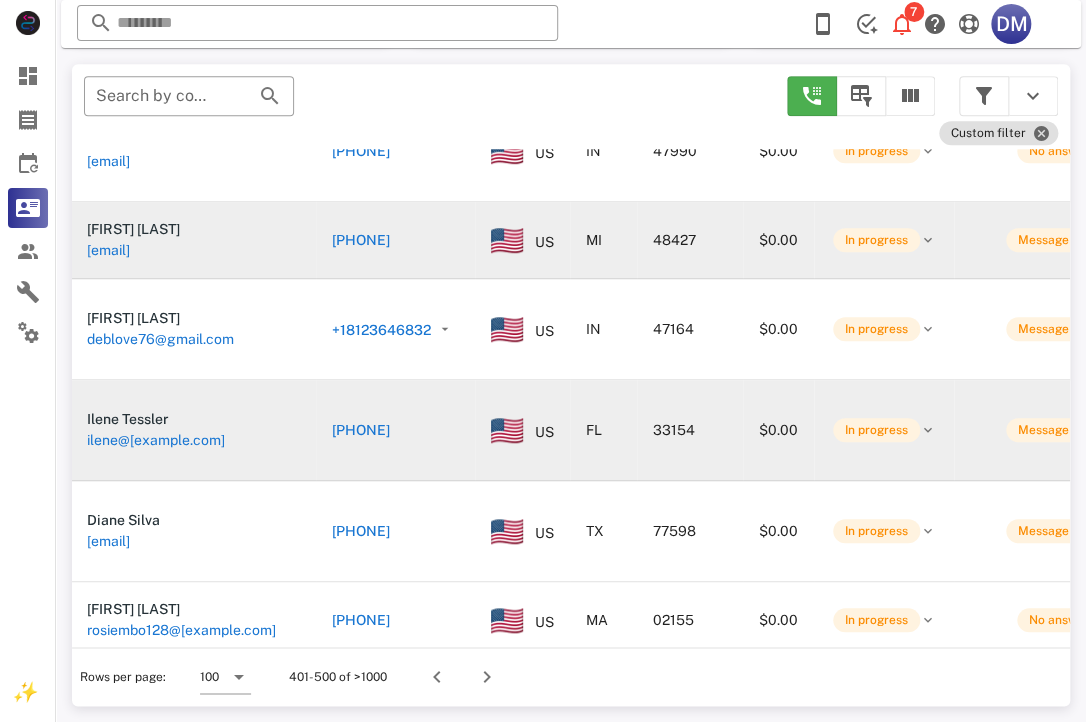 click on "[PHONE]" at bounding box center [361, 430] 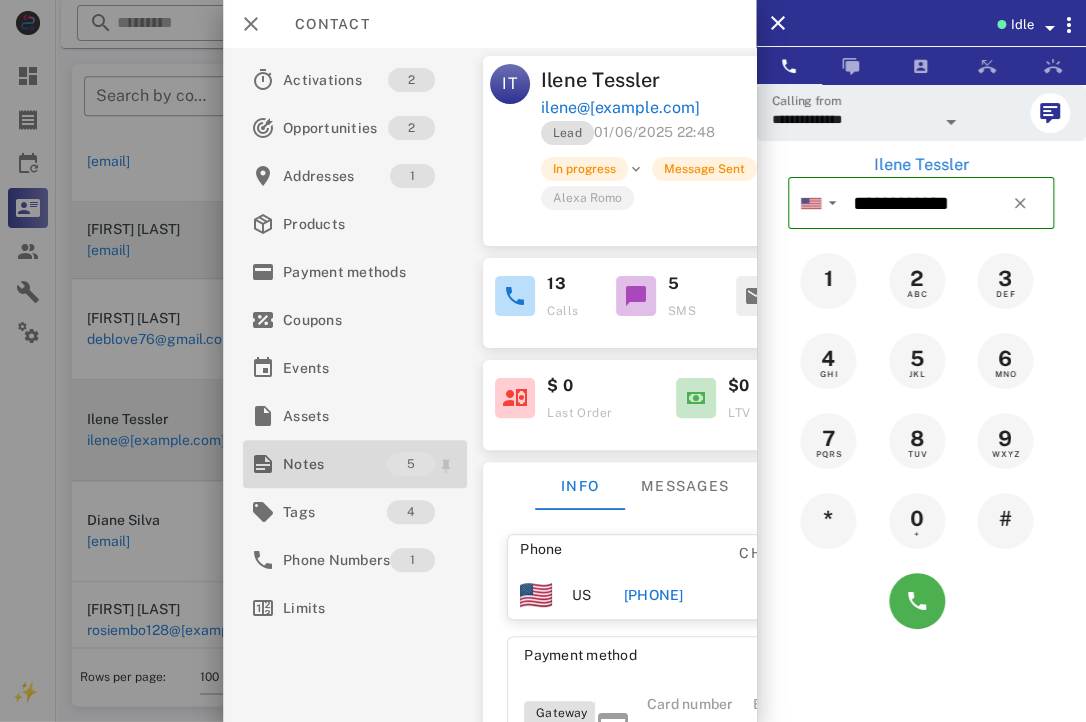 click on "Notes" at bounding box center [335, 464] 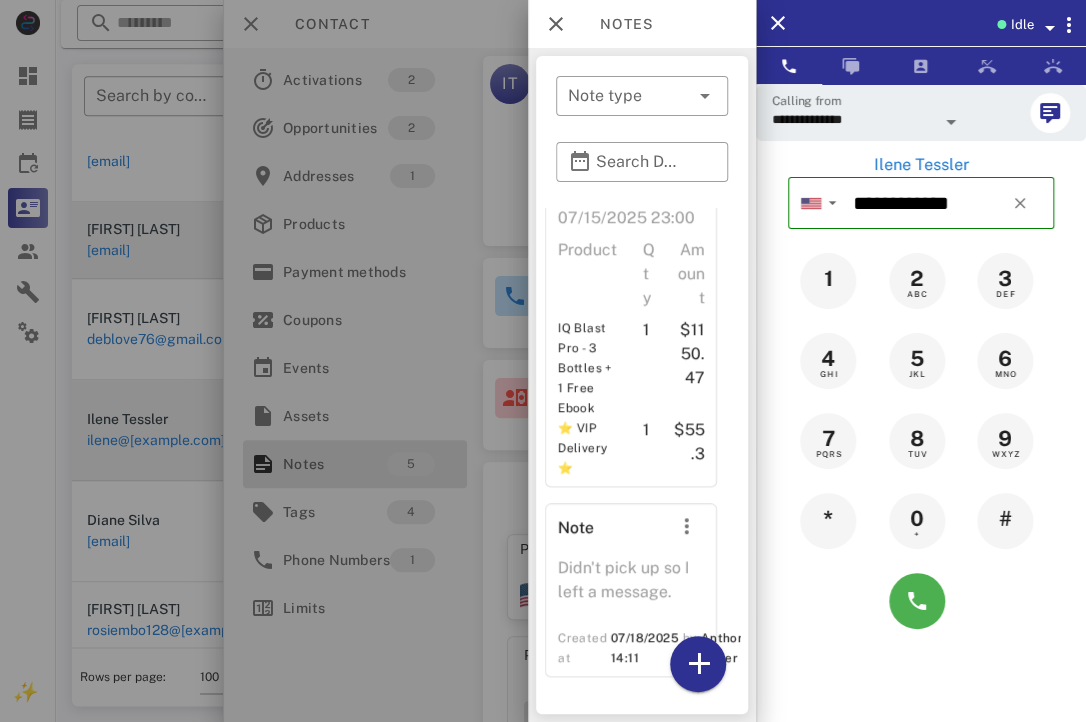 scroll, scrollTop: 812, scrollLeft: 15, axis: both 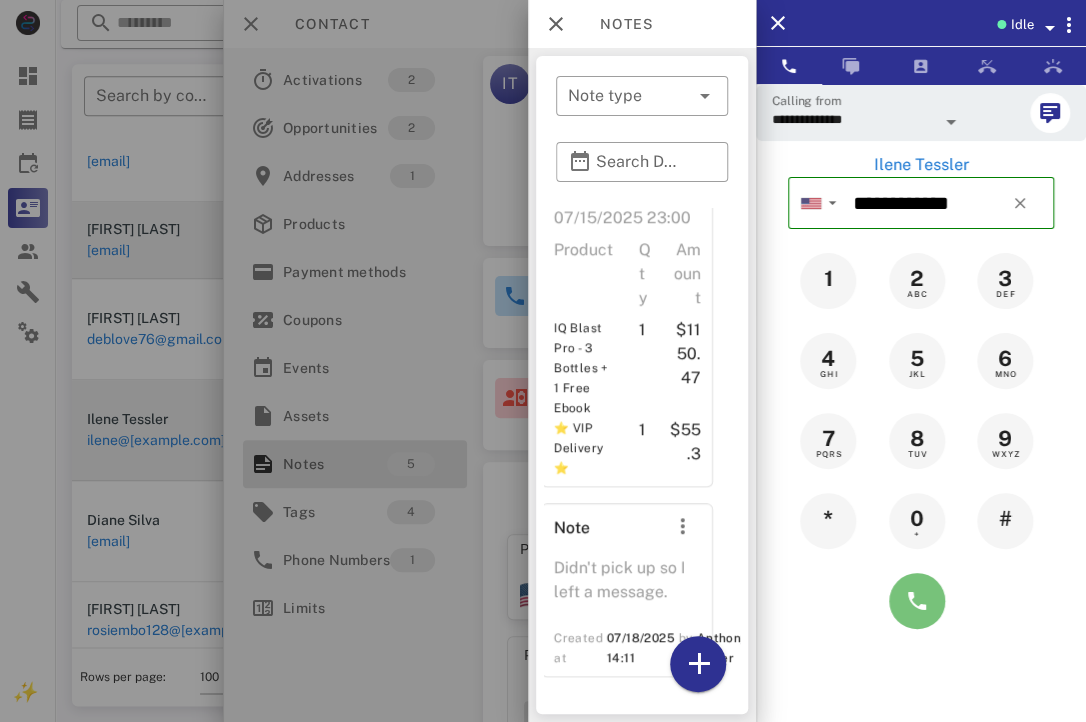click at bounding box center (917, 601) 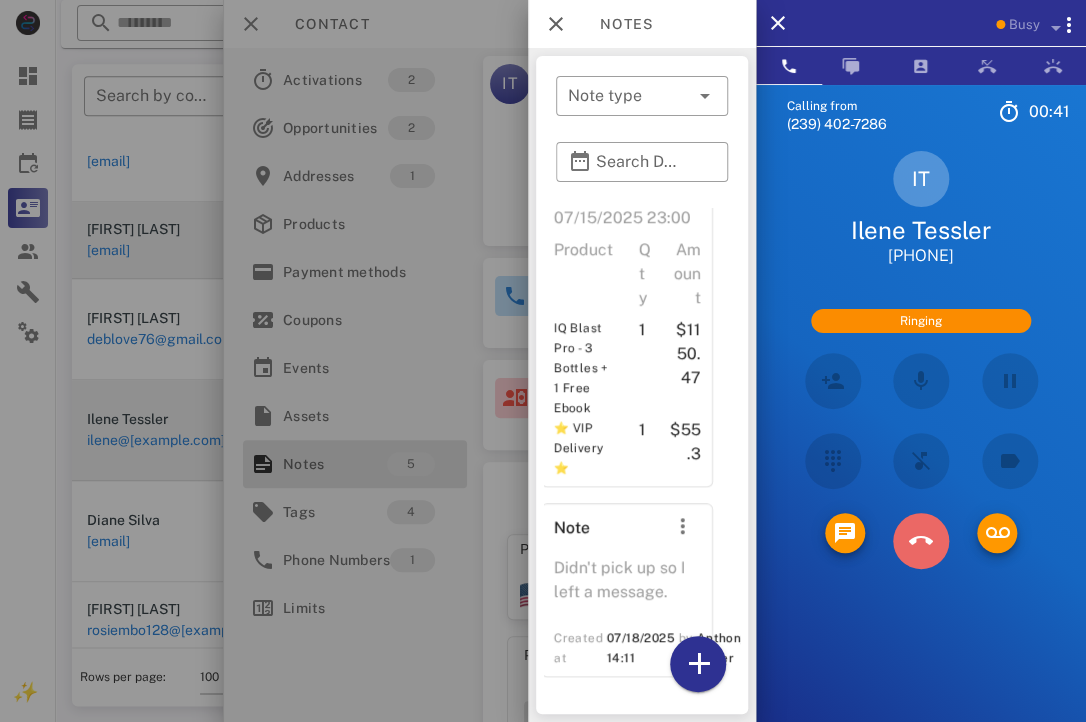 click at bounding box center [921, 541] 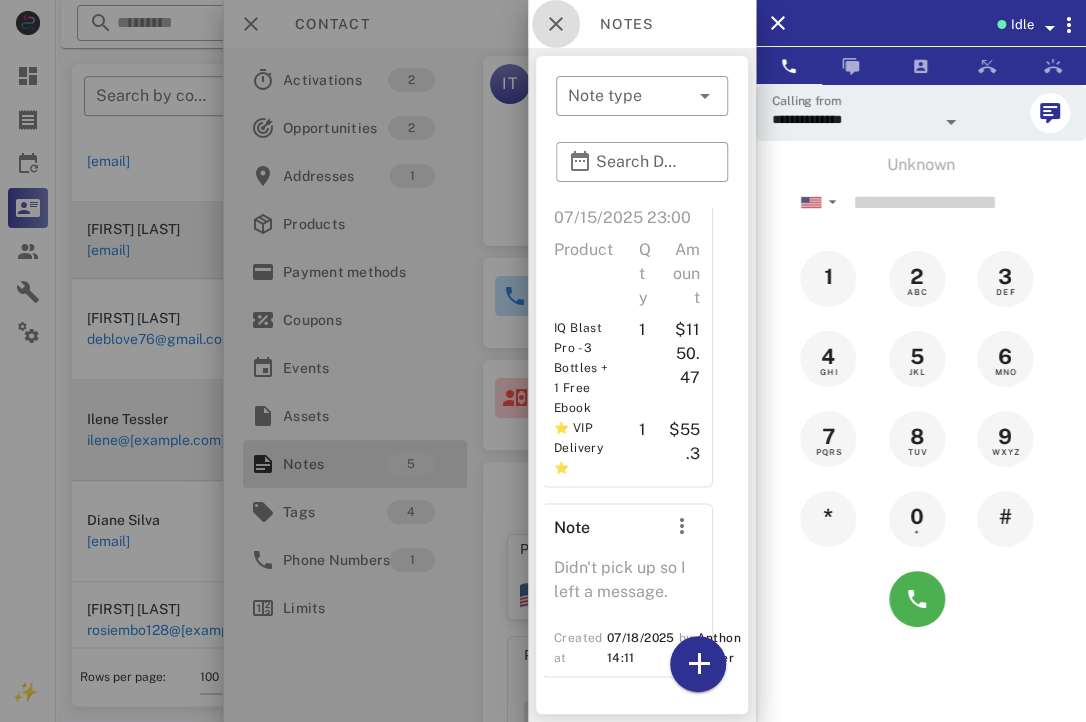 click at bounding box center (556, 24) 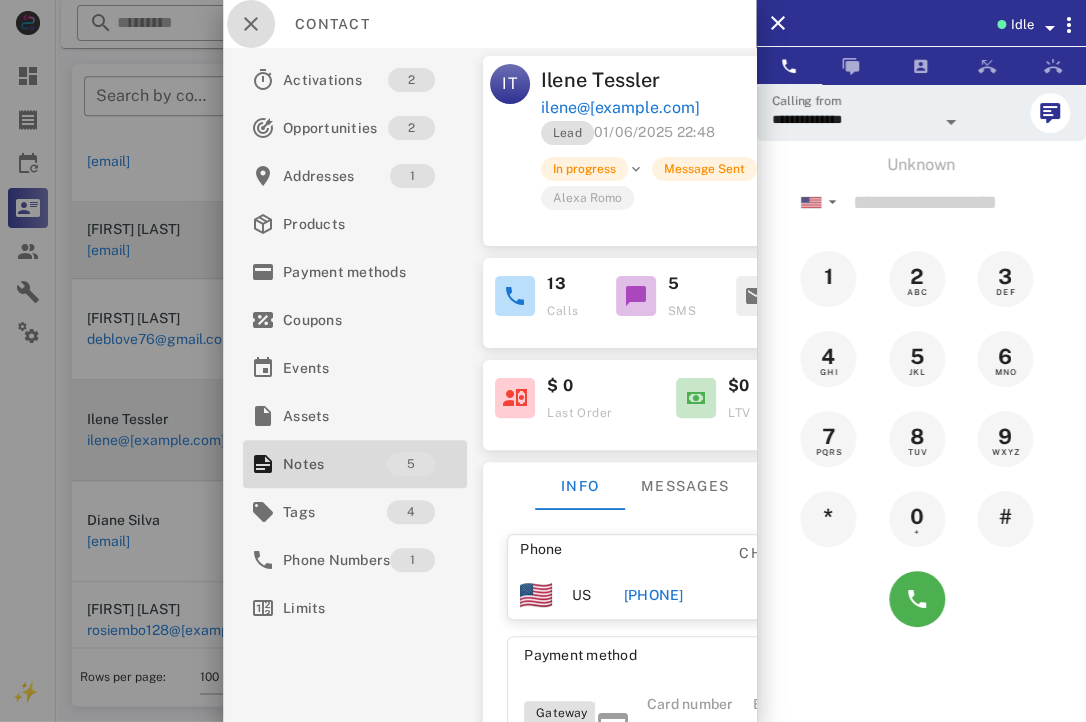 click at bounding box center [251, 24] 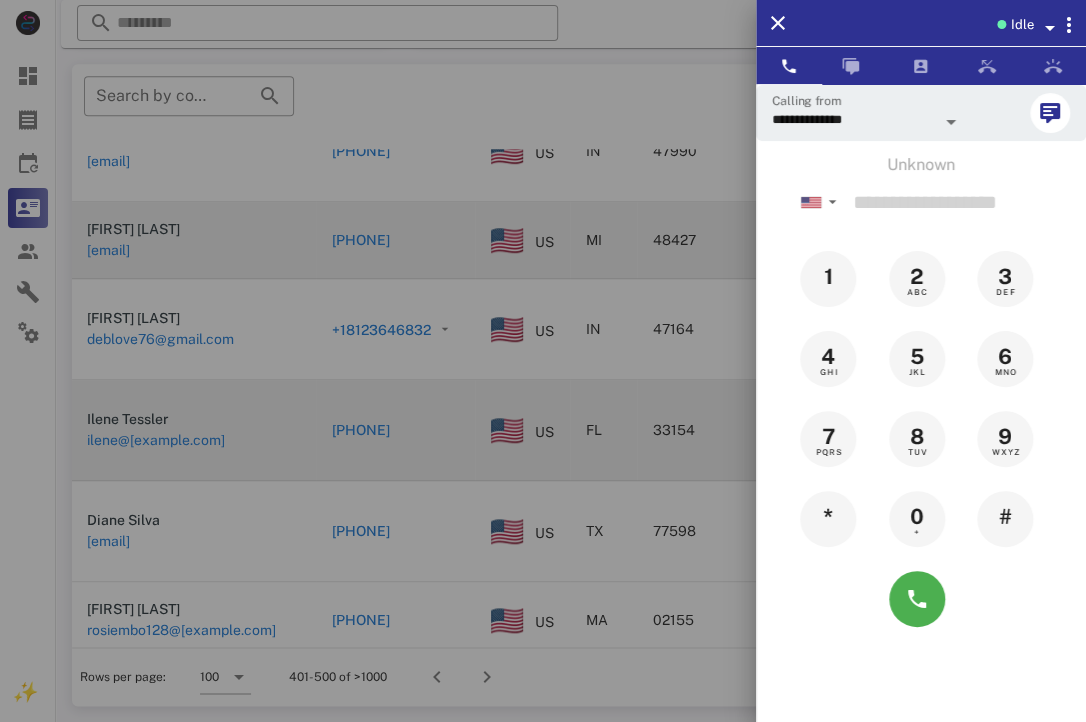 click at bounding box center (543, 361) 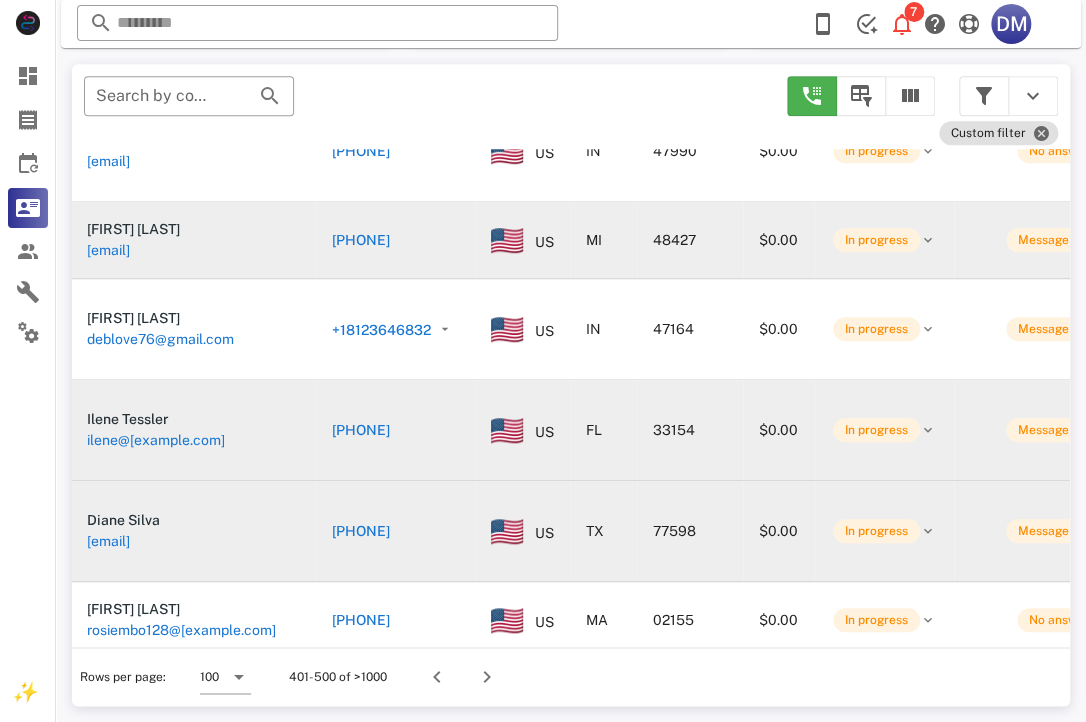 click on "[PHONE]" at bounding box center (361, 531) 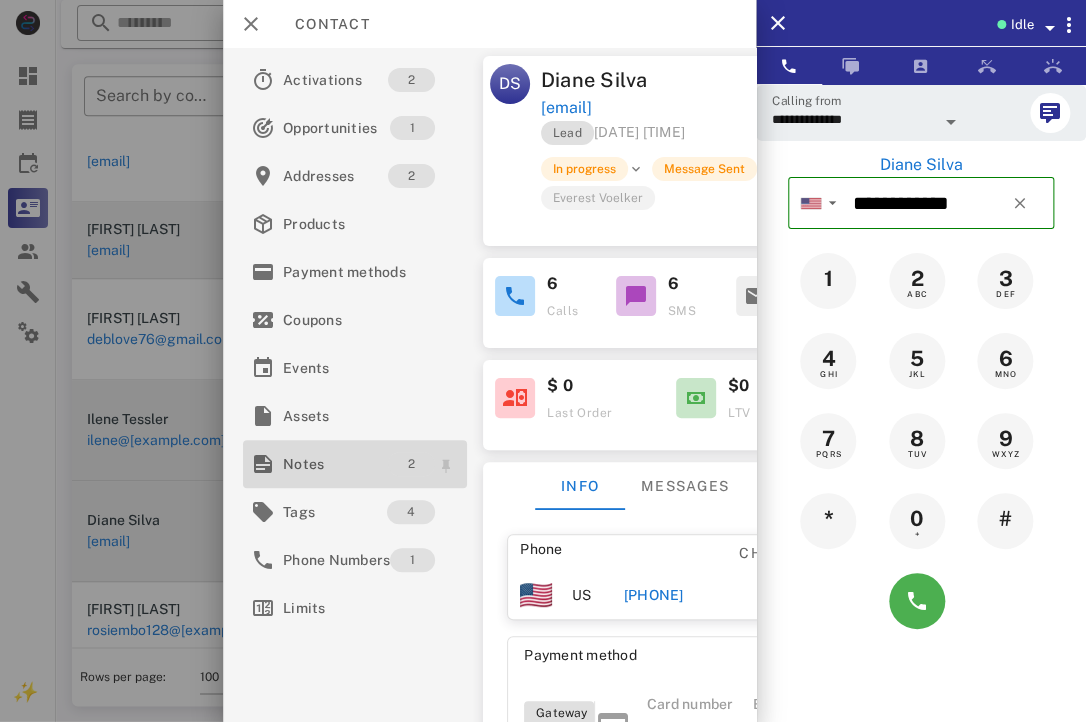 click on "2" at bounding box center (412, 464) 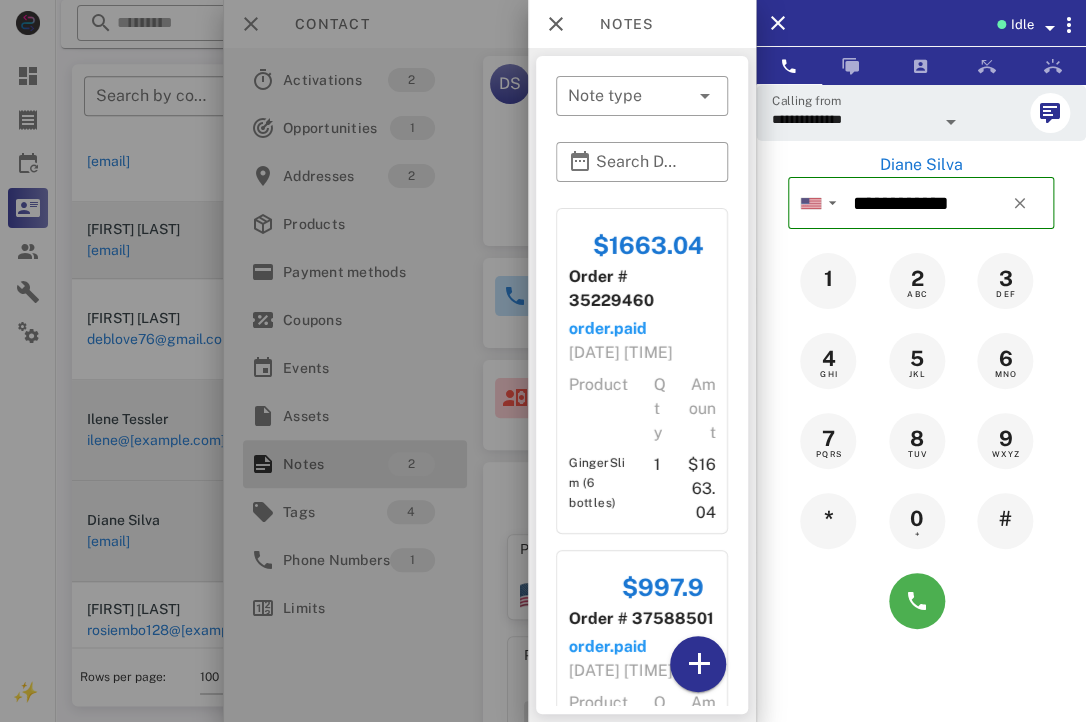 scroll, scrollTop: 246, scrollLeft: 0, axis: vertical 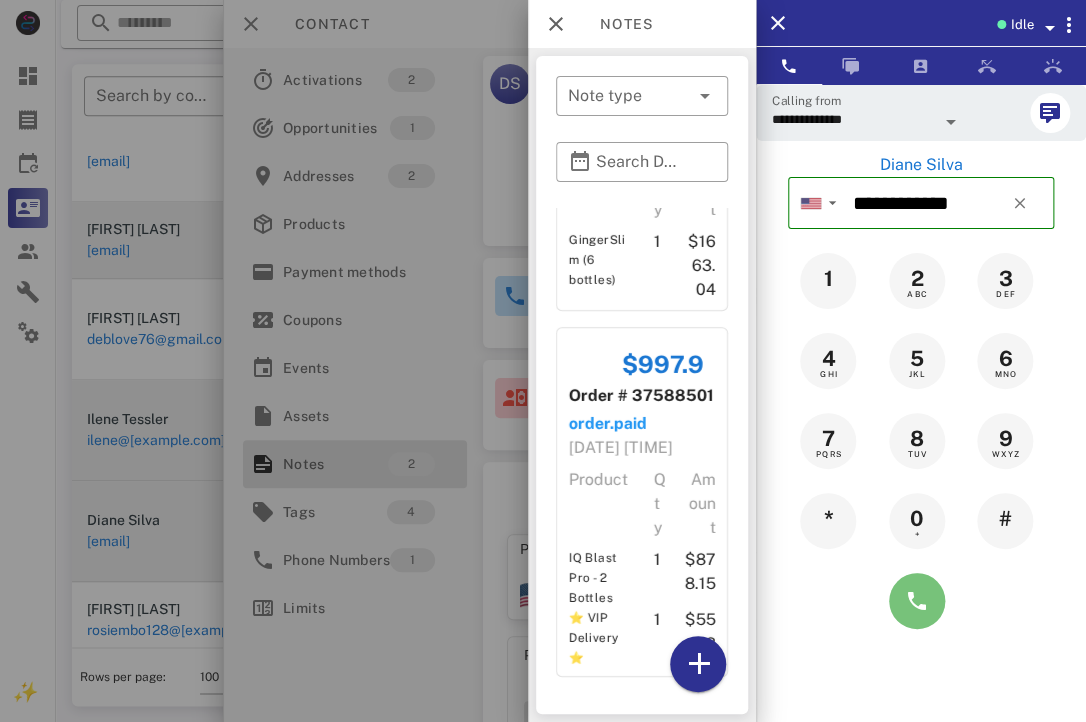 click at bounding box center [917, 601] 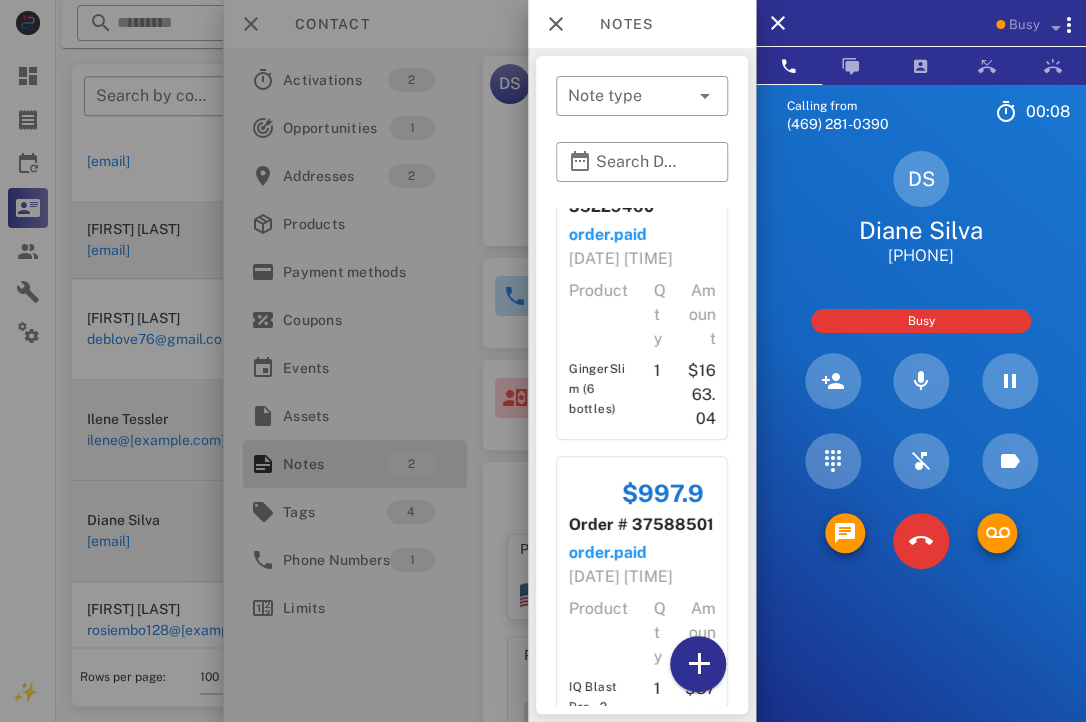 scroll, scrollTop: 246, scrollLeft: 0, axis: vertical 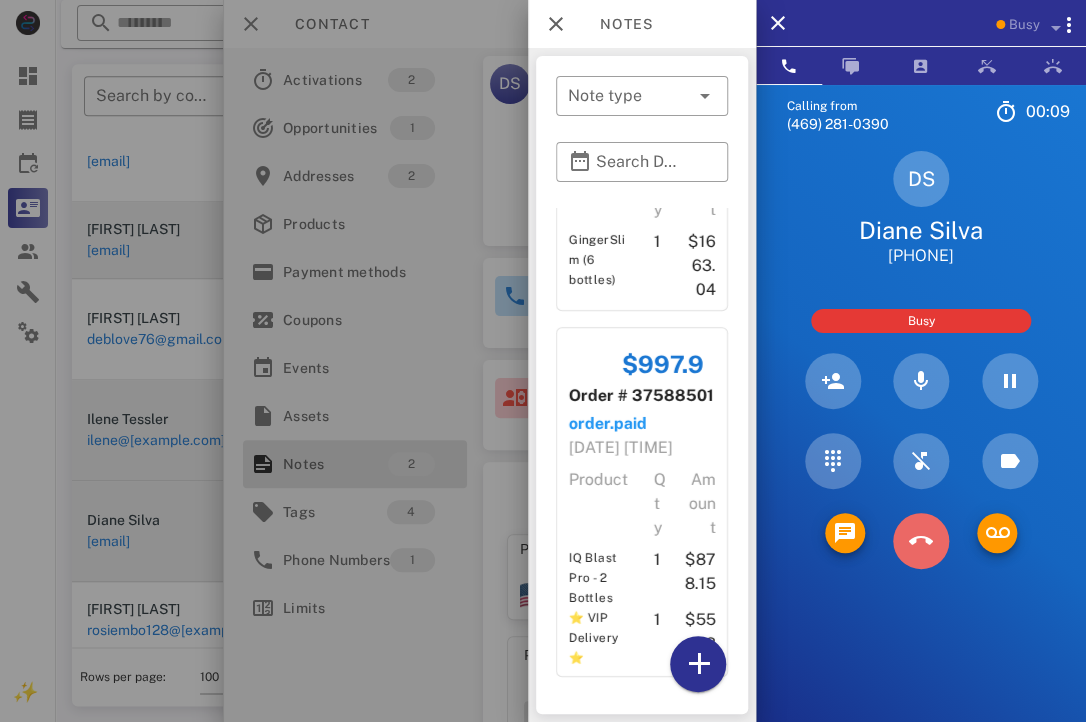 click at bounding box center (921, 541) 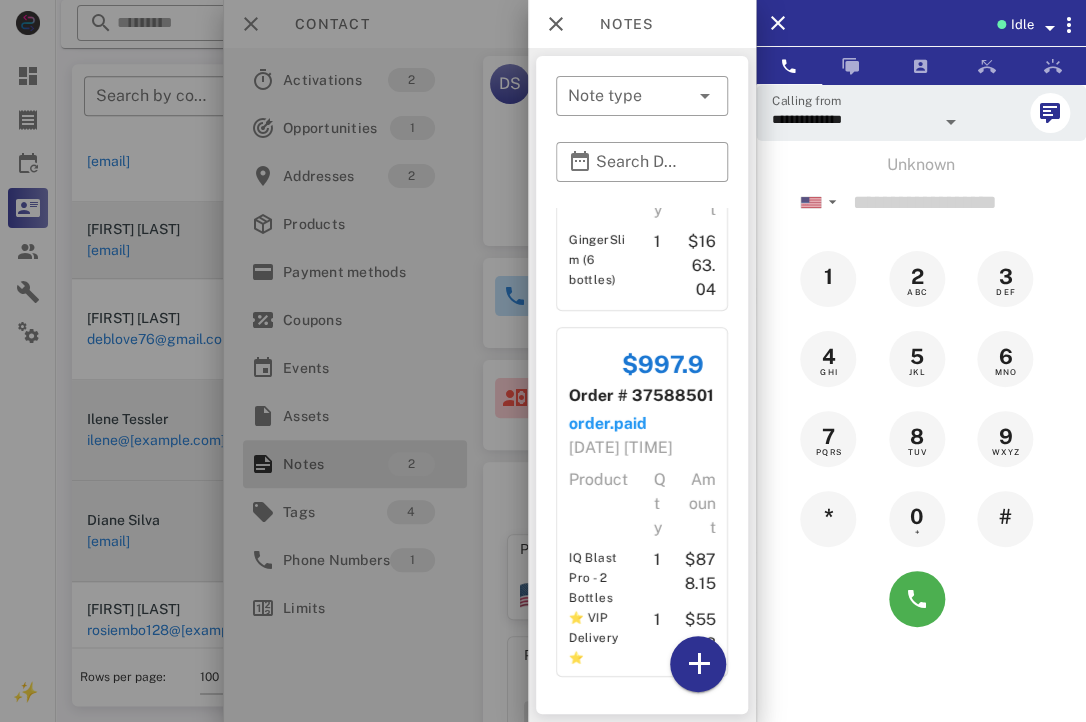 click at bounding box center [543, 361] 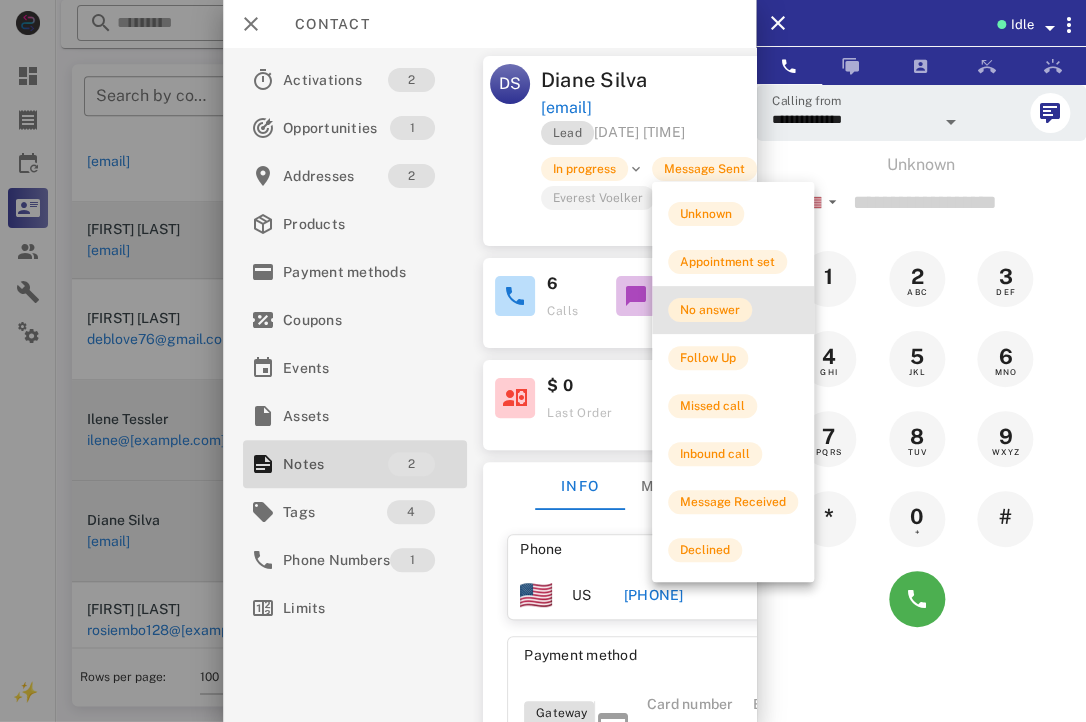 click on "No answer" at bounding box center (710, 310) 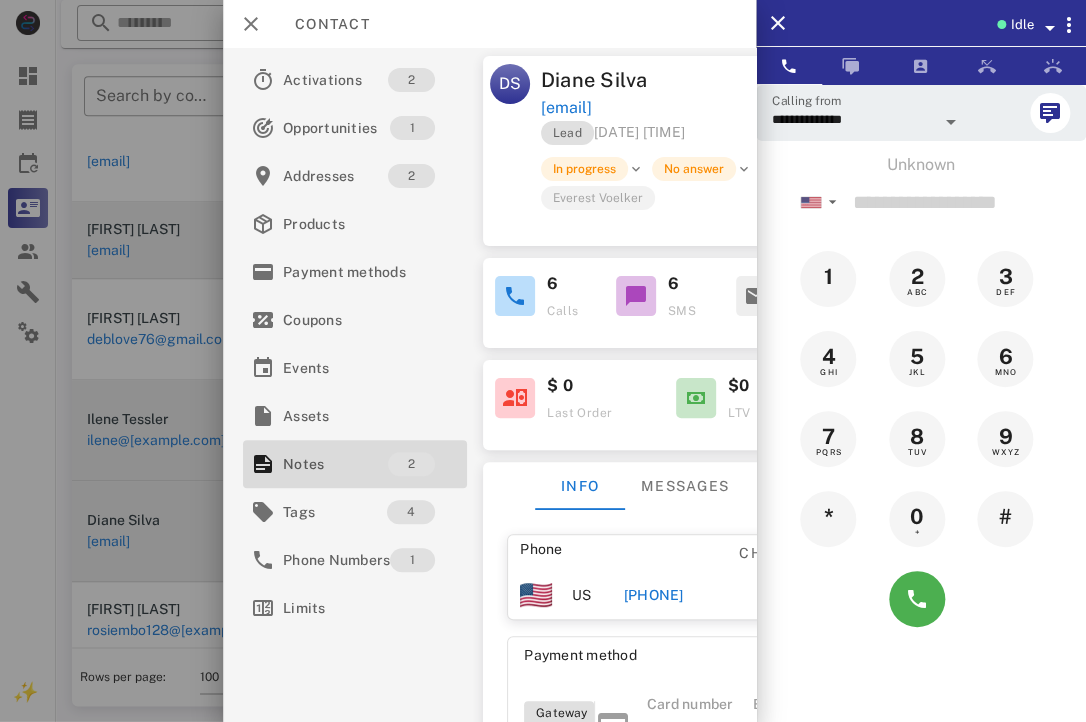 click at bounding box center (543, 361) 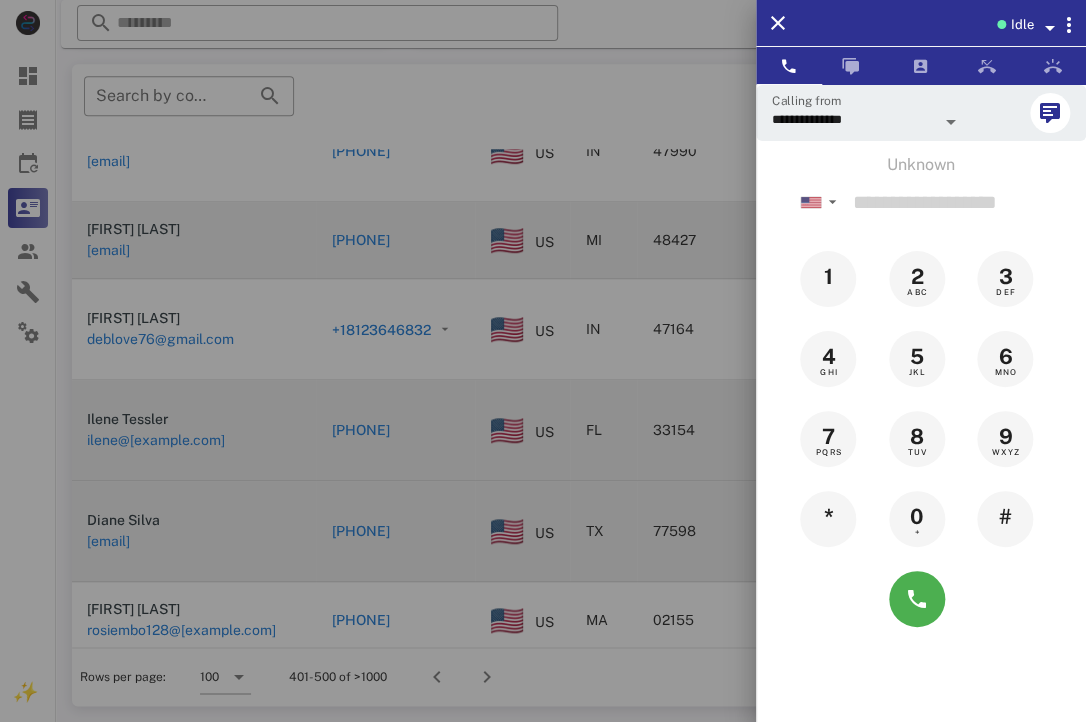 click at bounding box center (543, 361) 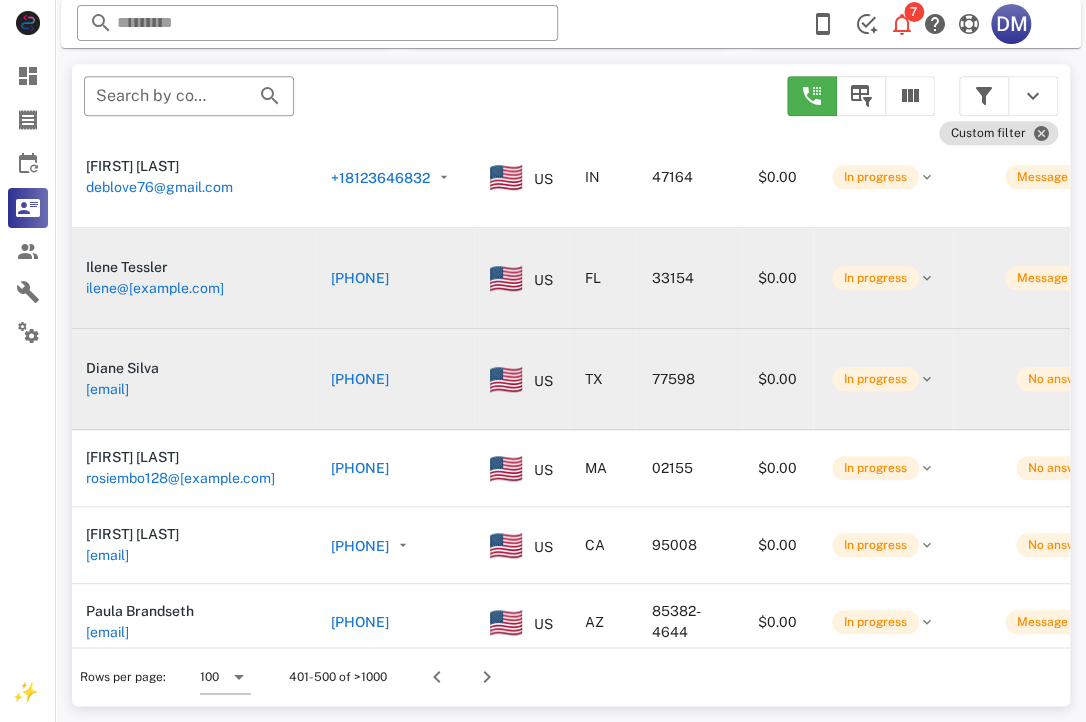 scroll, scrollTop: 745, scrollLeft: 0, axis: vertical 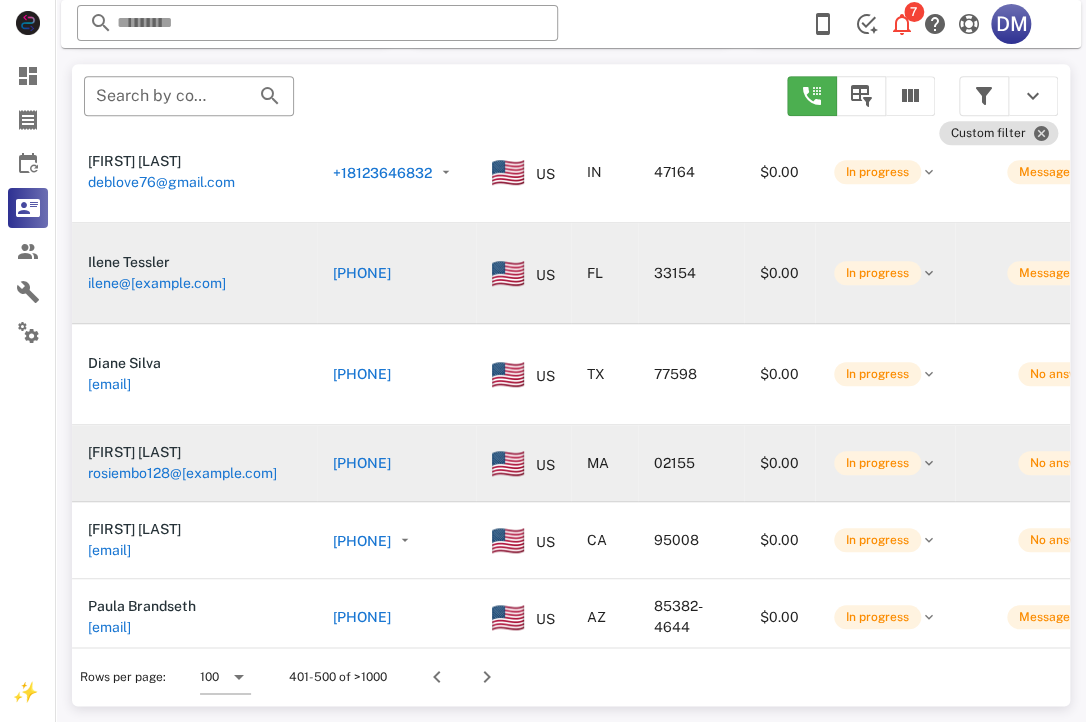 click on "[PHONE]" at bounding box center (362, 463) 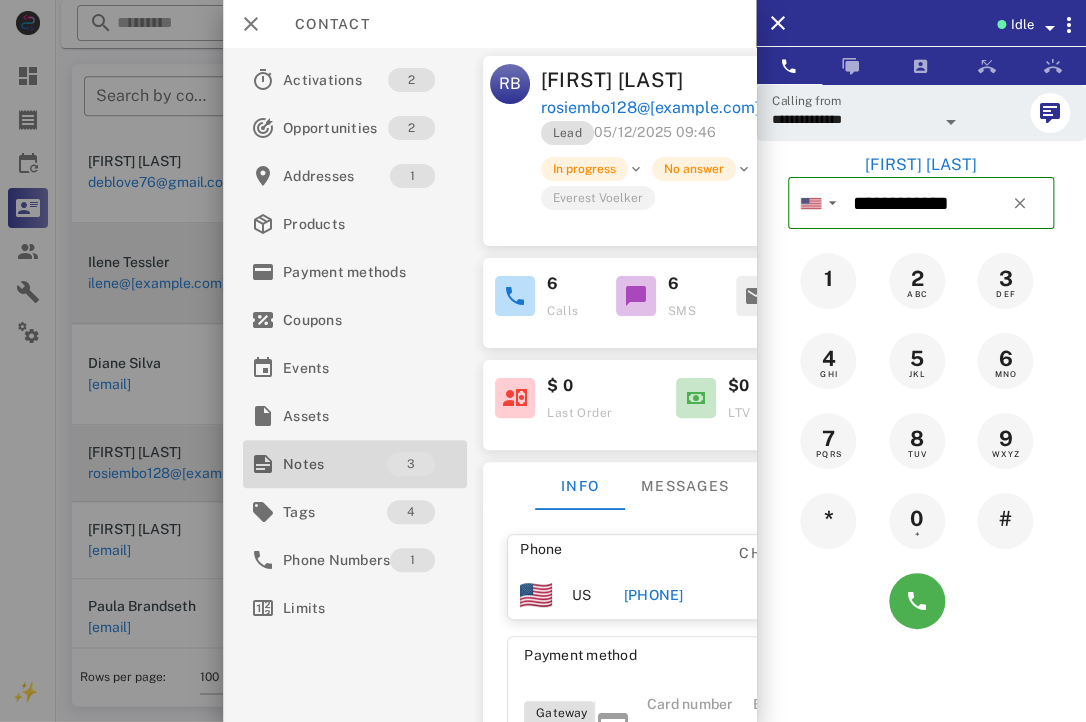 click on "3" at bounding box center (412, 464) 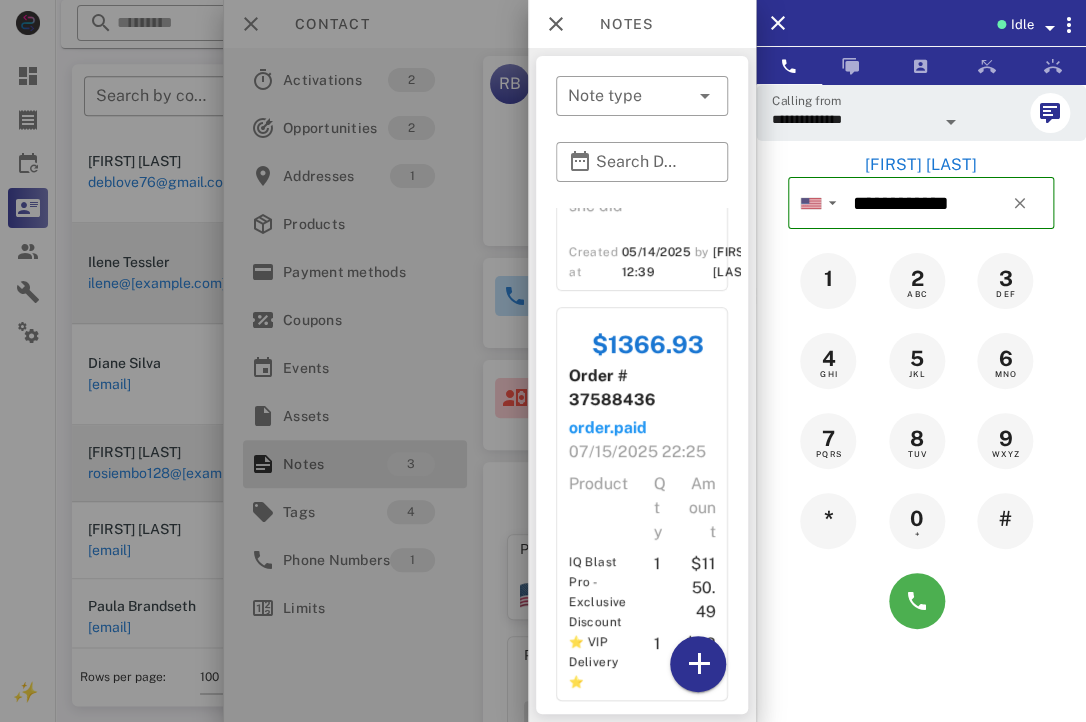 scroll, scrollTop: 605, scrollLeft: 0, axis: vertical 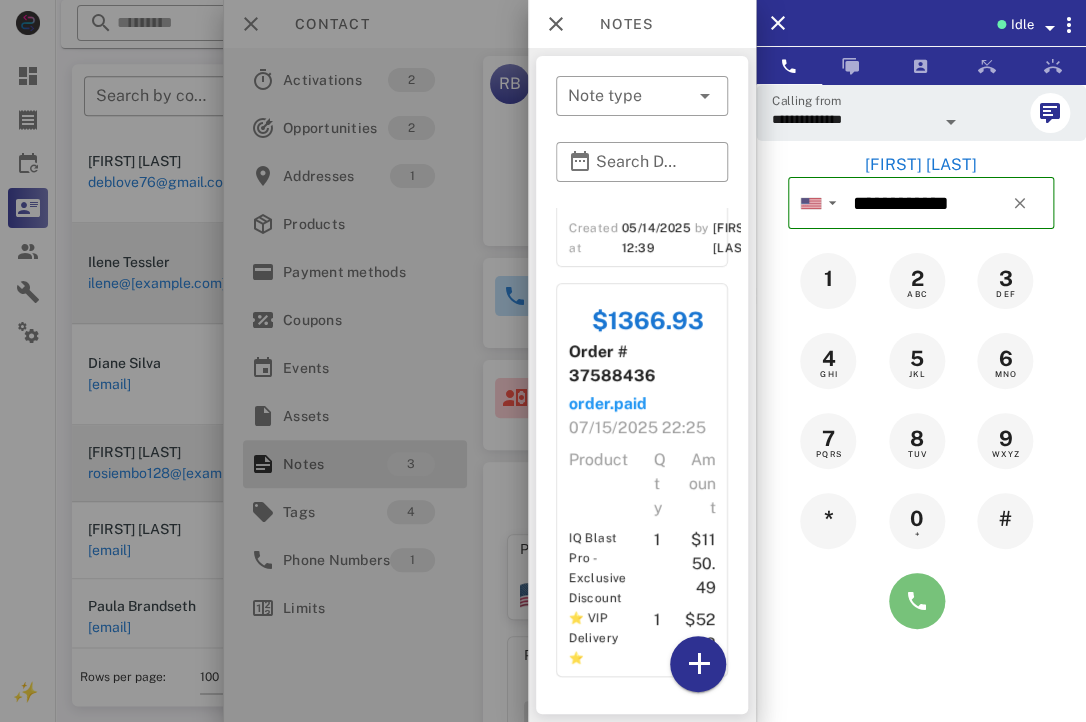 click at bounding box center [917, 601] 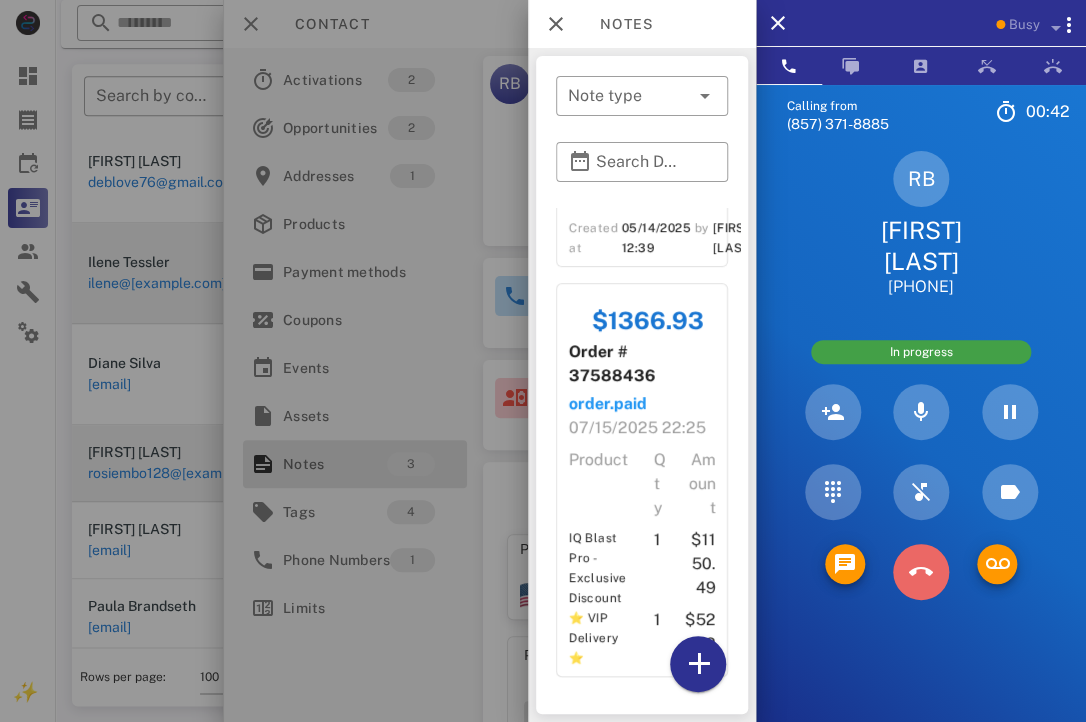 click at bounding box center (921, 572) 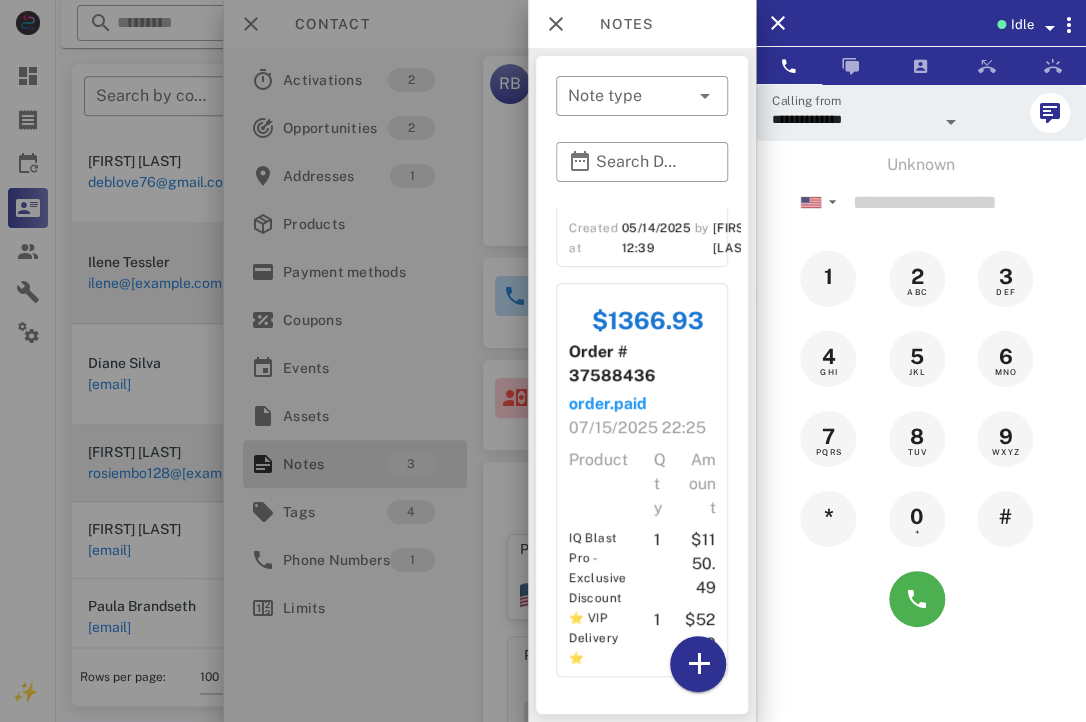 click at bounding box center (543, 361) 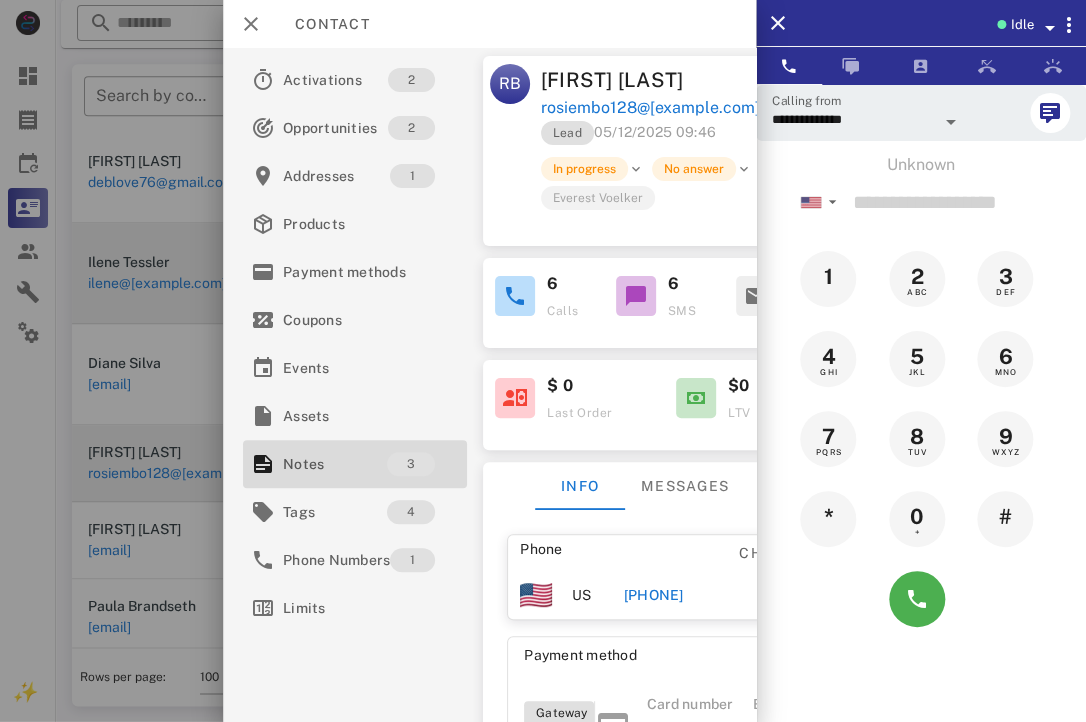 click at bounding box center (543, 361) 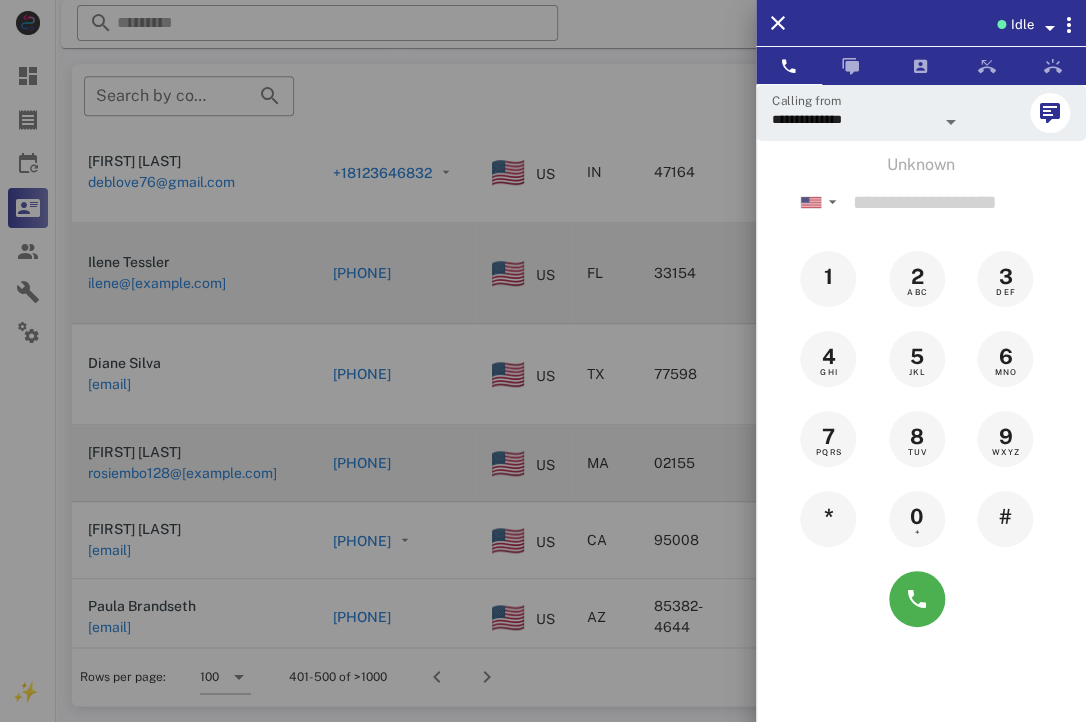 click at bounding box center [543, 361] 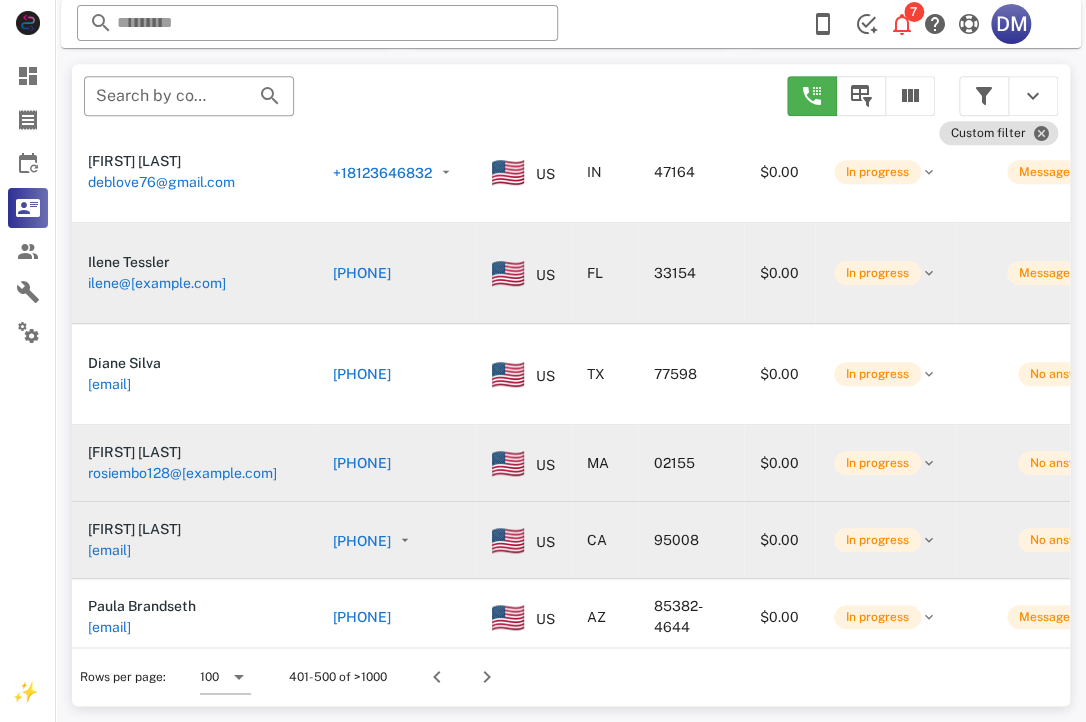 click on "[PHONE]" at bounding box center (362, 541) 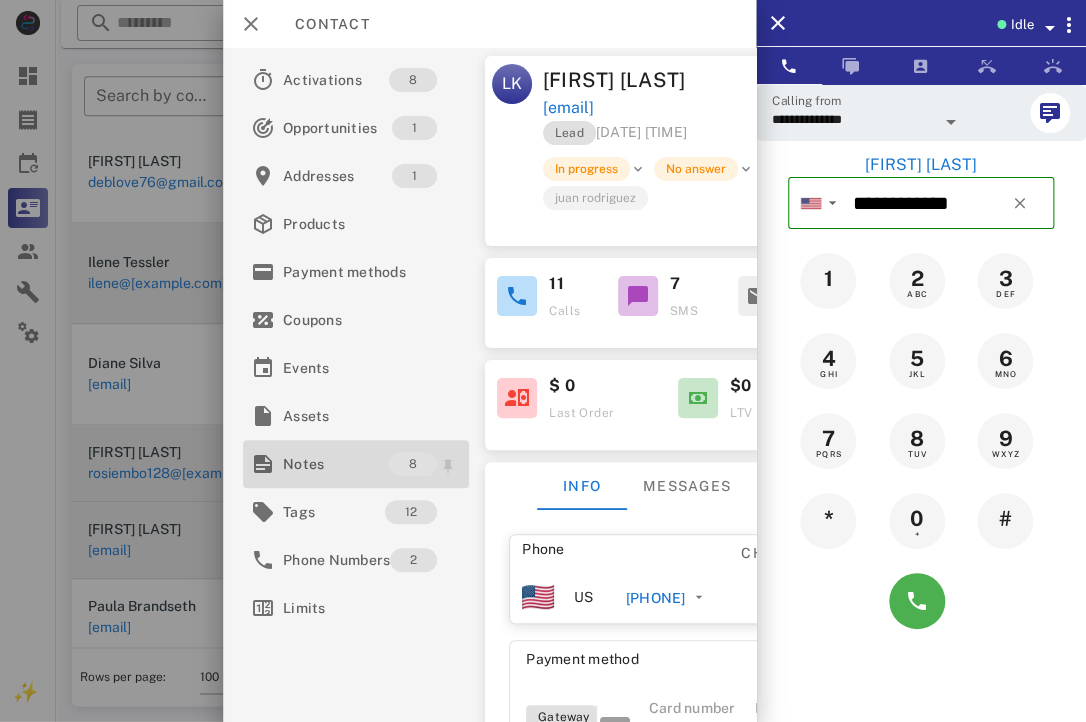 click on "Notes" at bounding box center [336, 464] 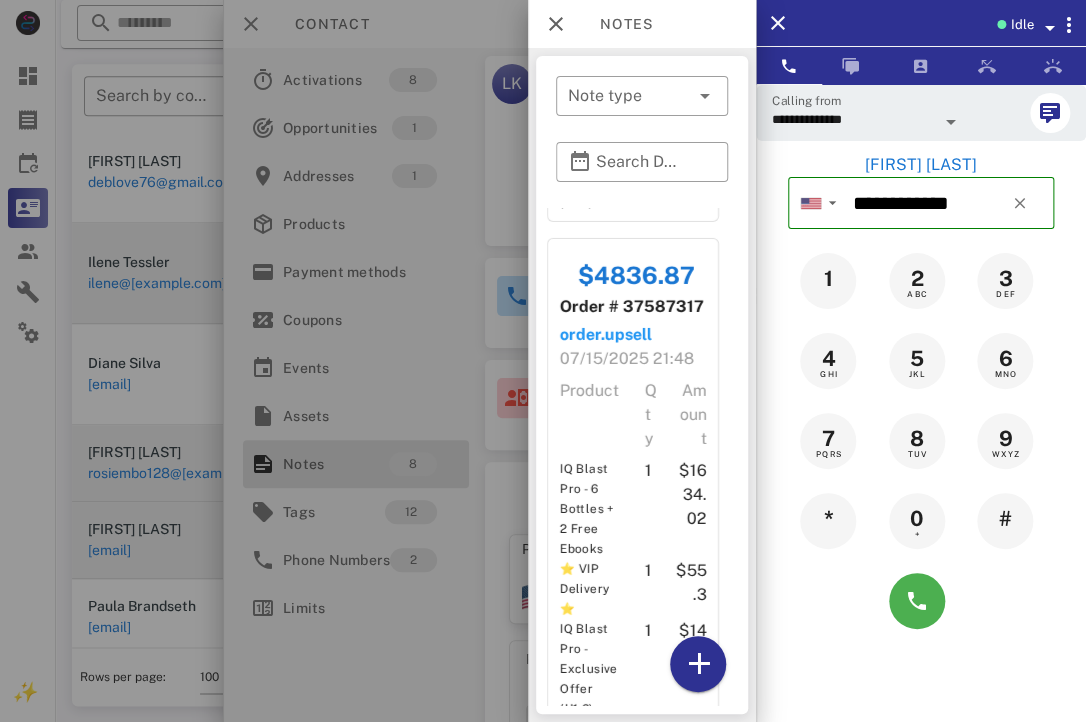 scroll, scrollTop: 2857, scrollLeft: 21, axis: both 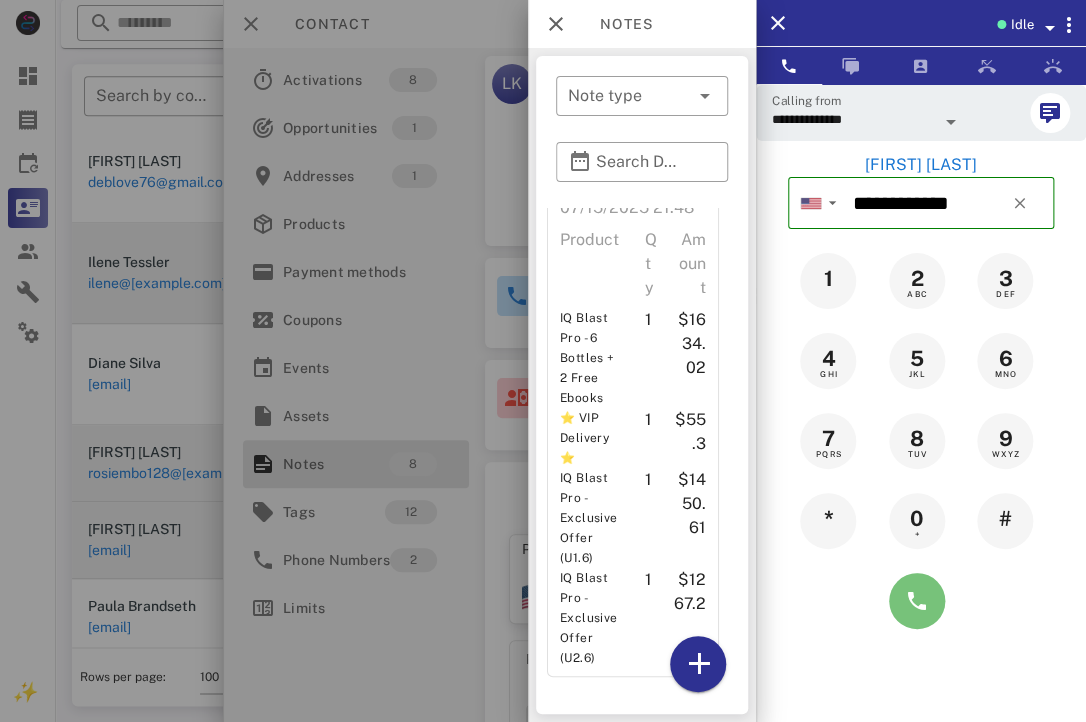 click at bounding box center (917, 601) 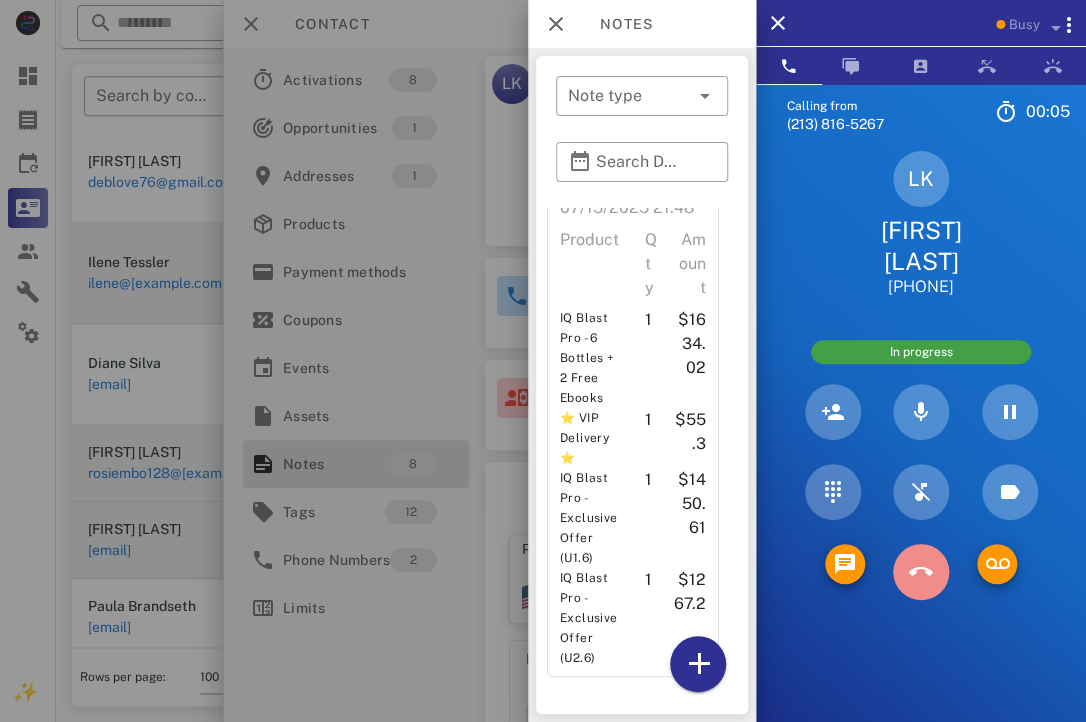 click at bounding box center [921, 572] 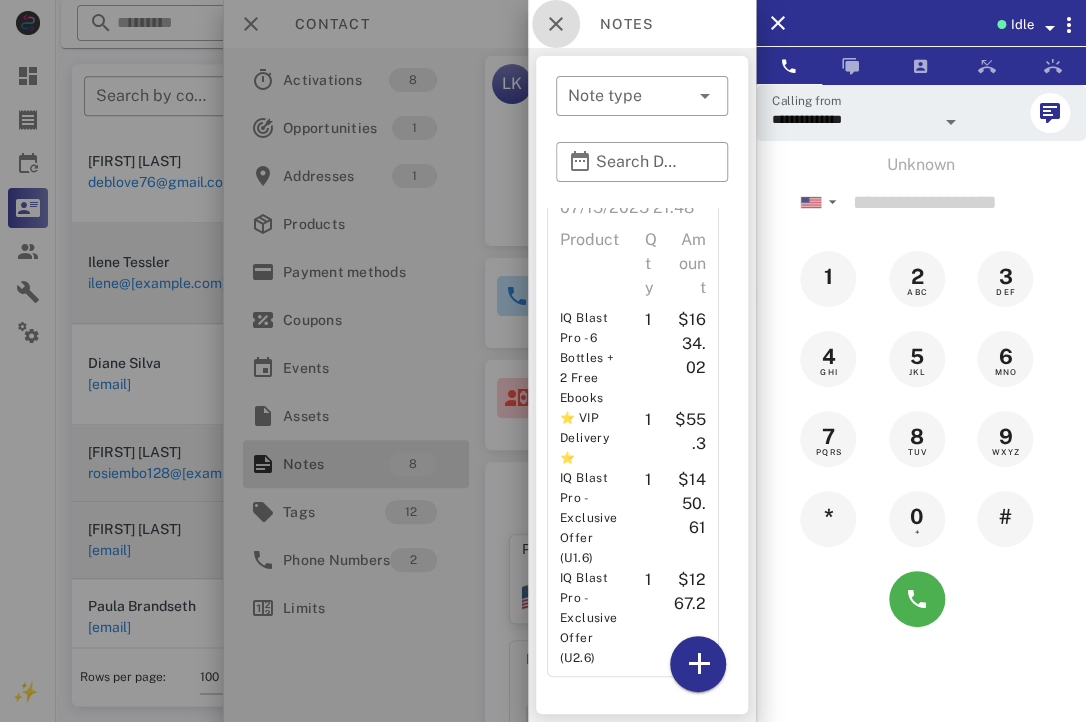 click at bounding box center (556, 24) 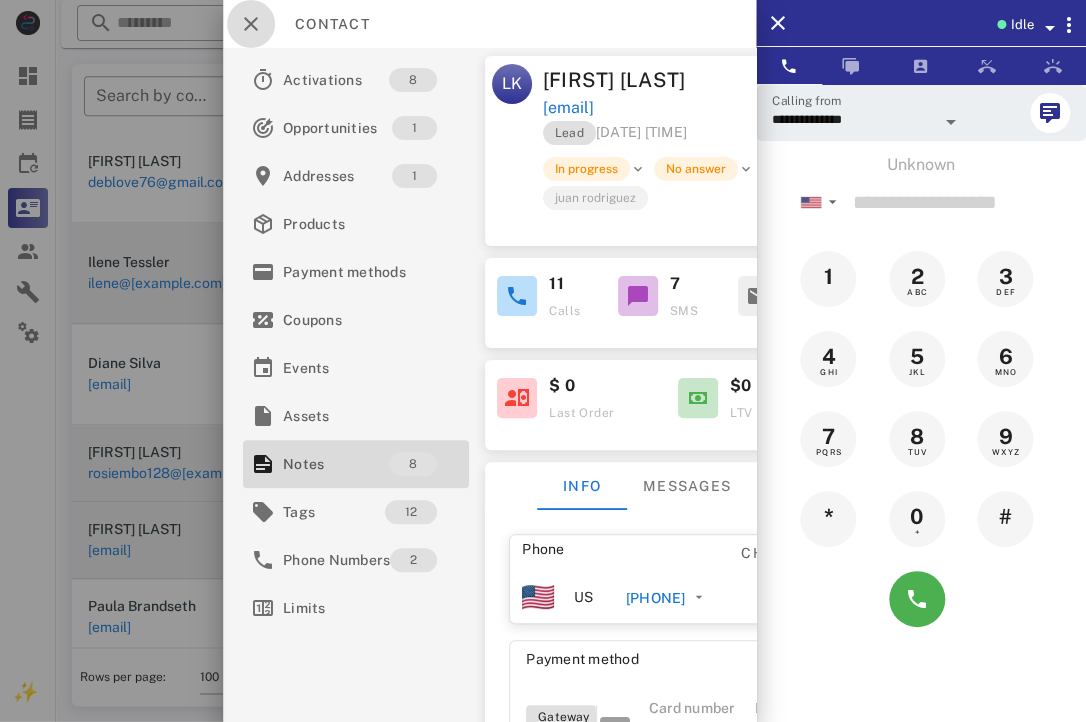 click at bounding box center [251, 24] 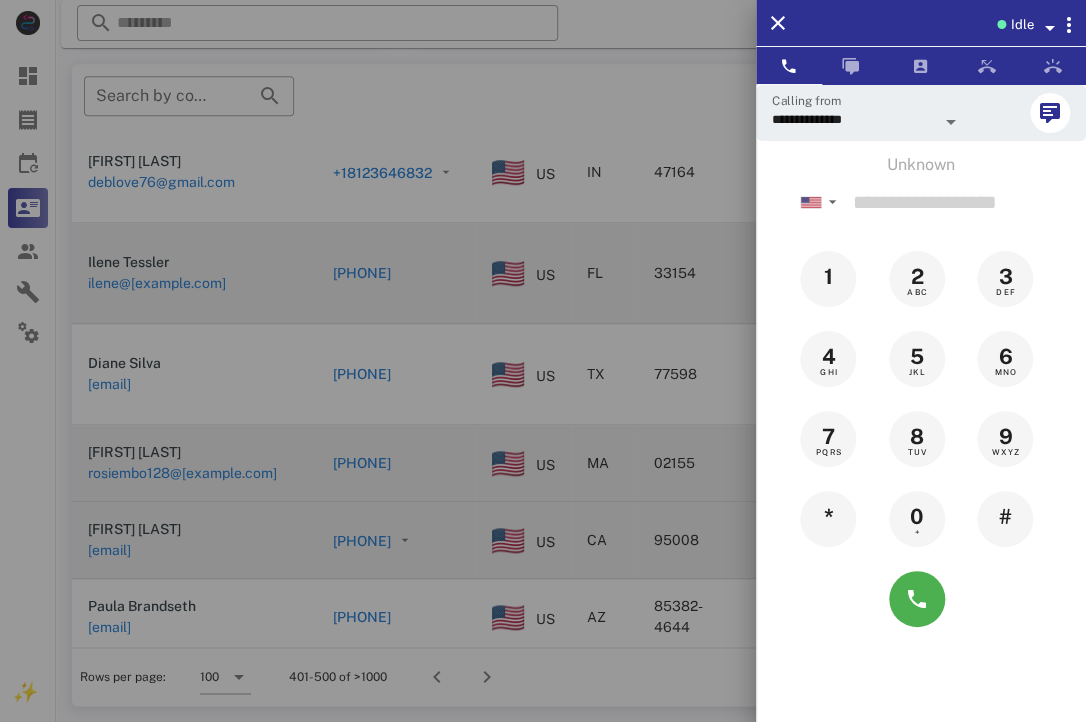 click at bounding box center (543, 361) 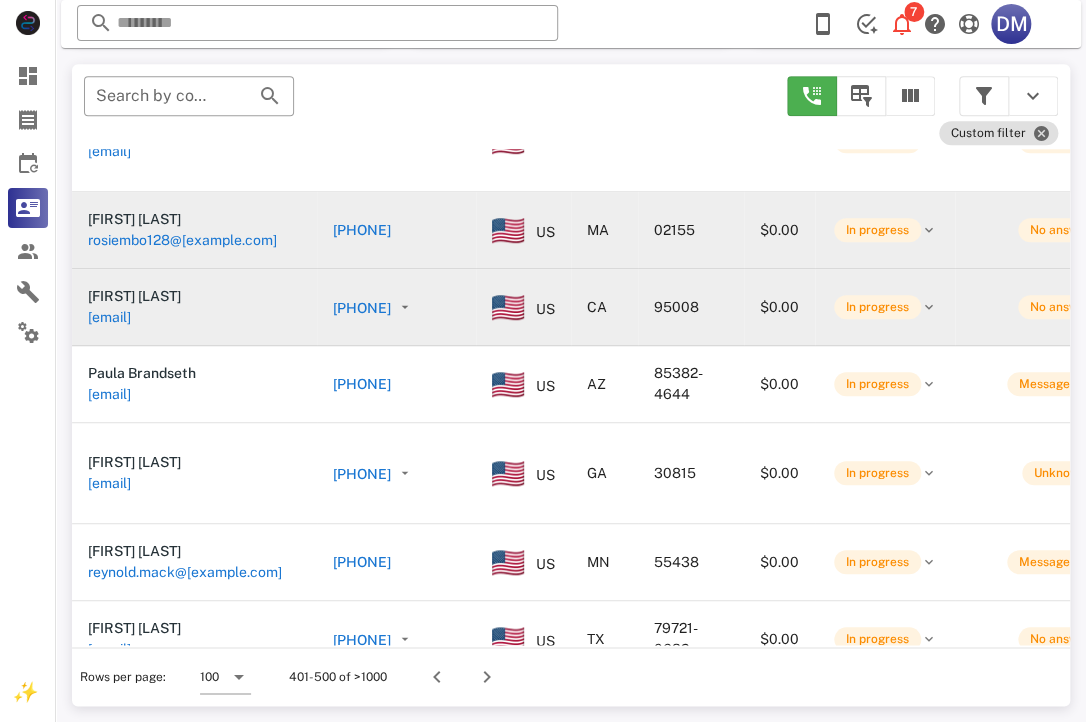 scroll, scrollTop: 986, scrollLeft: 0, axis: vertical 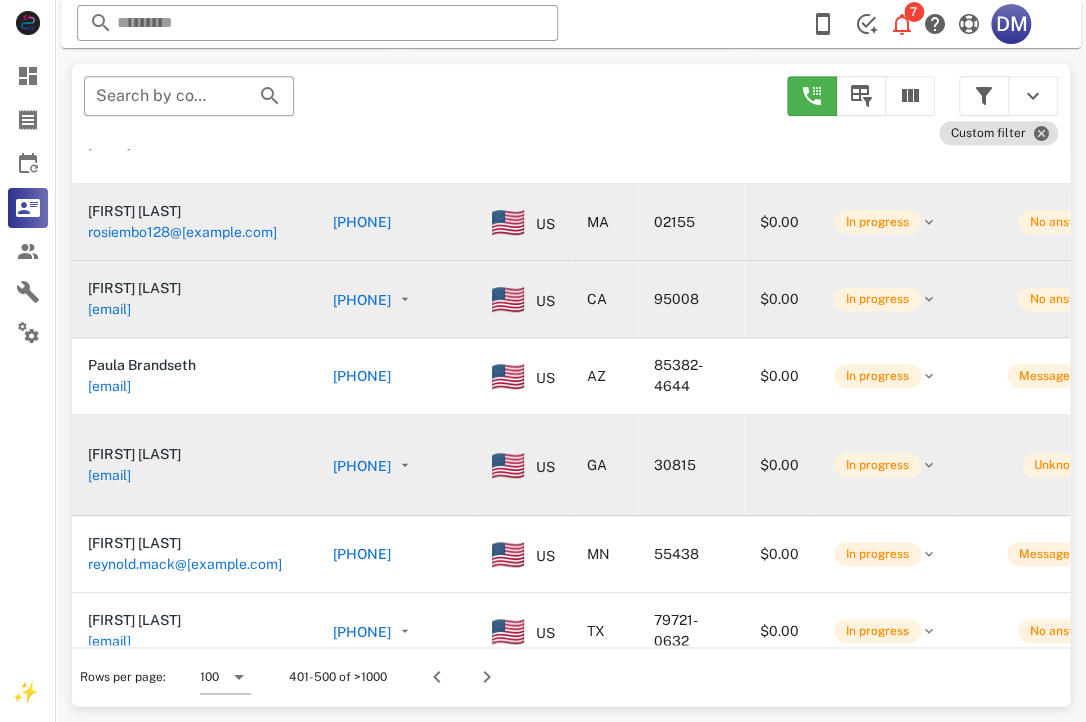 click on "[PHONE]" at bounding box center (362, 466) 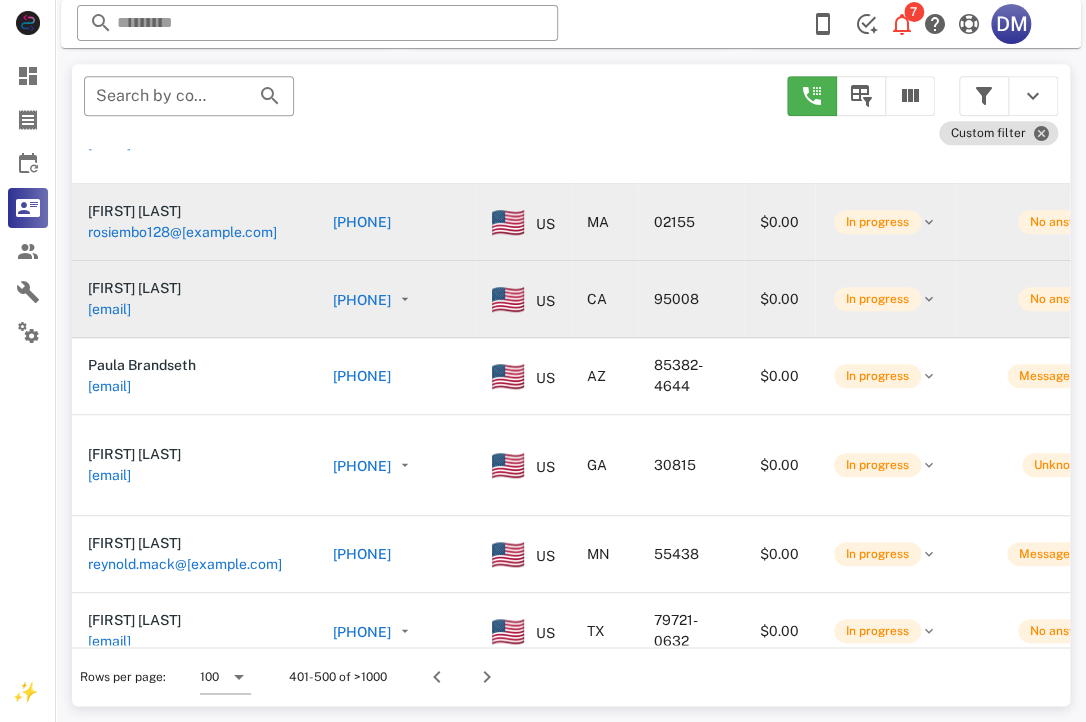 type on "**********" 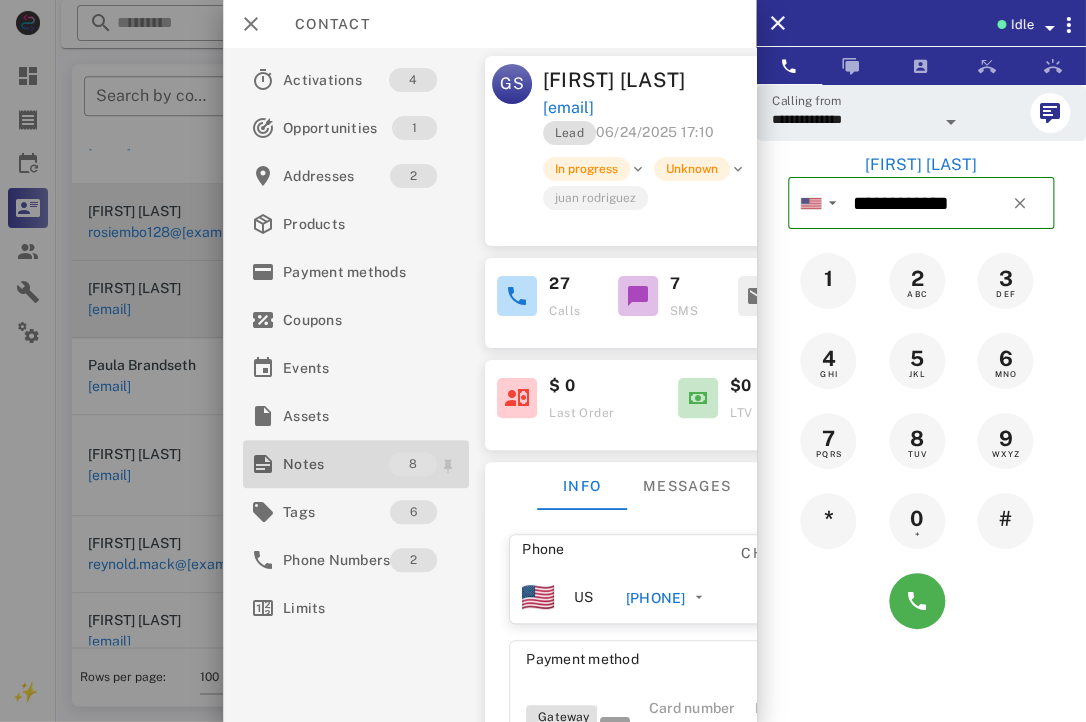 click on "Notes  8" at bounding box center [356, 464] 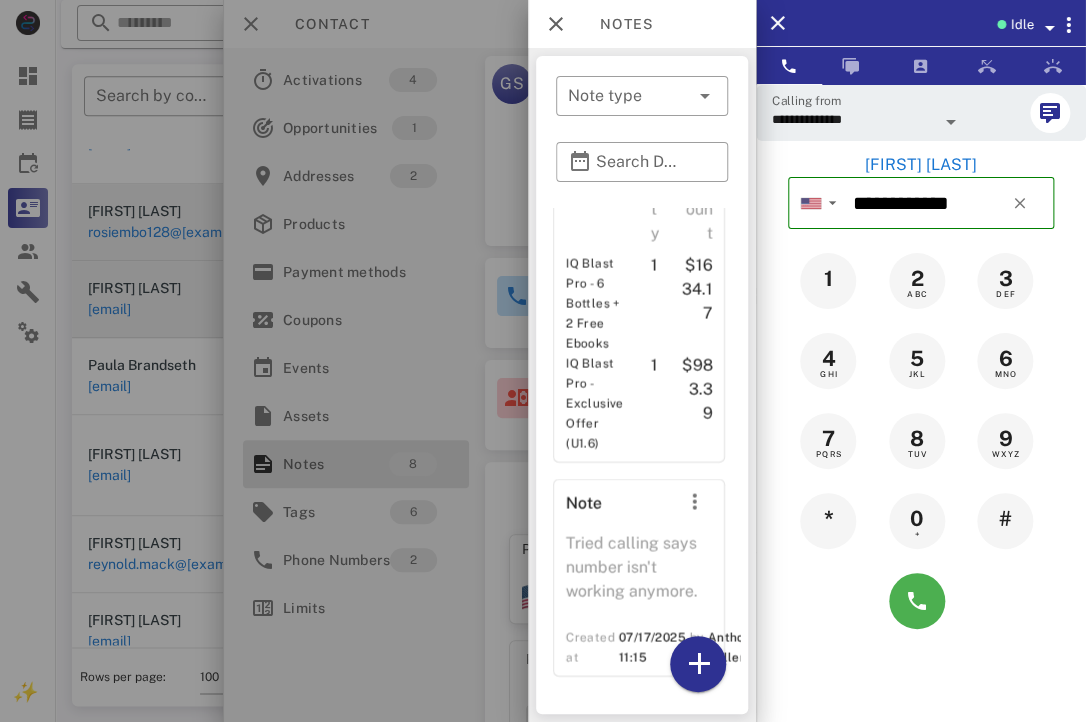 scroll, scrollTop: 1753, scrollLeft: 1, axis: both 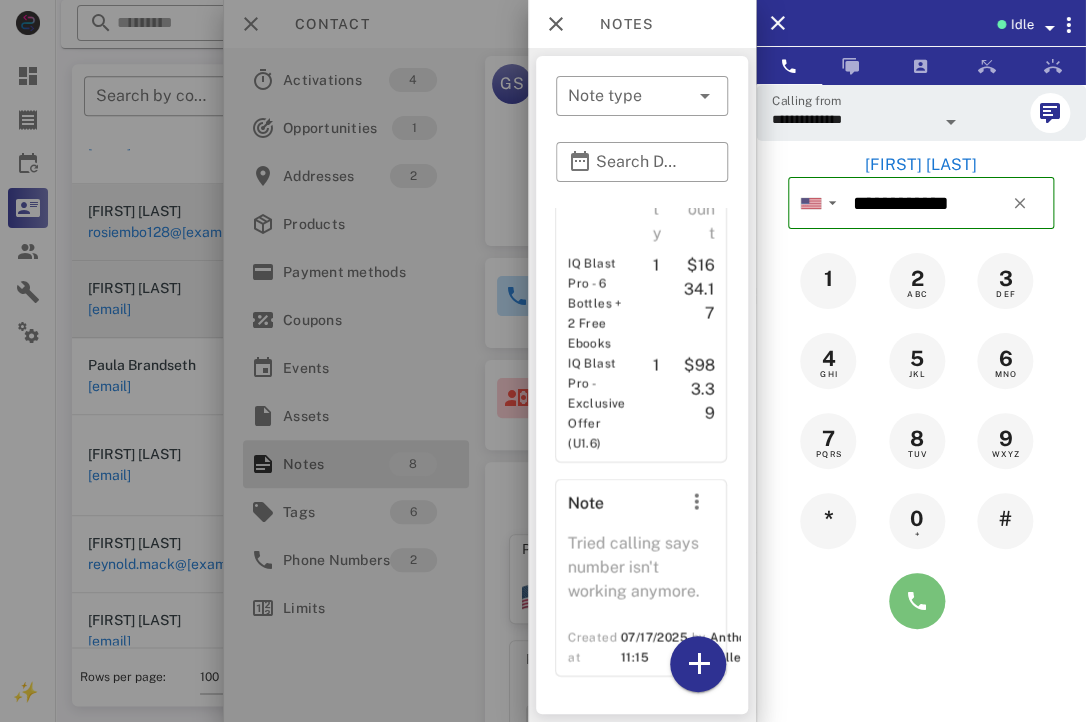 click at bounding box center (917, 601) 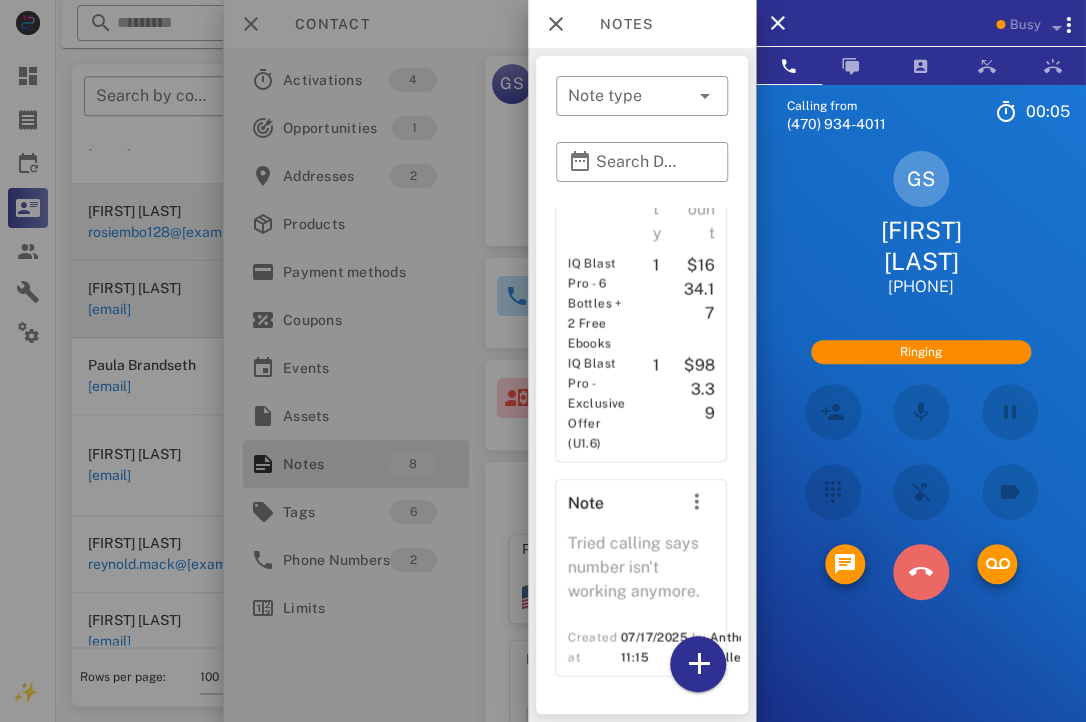 click at bounding box center (921, 572) 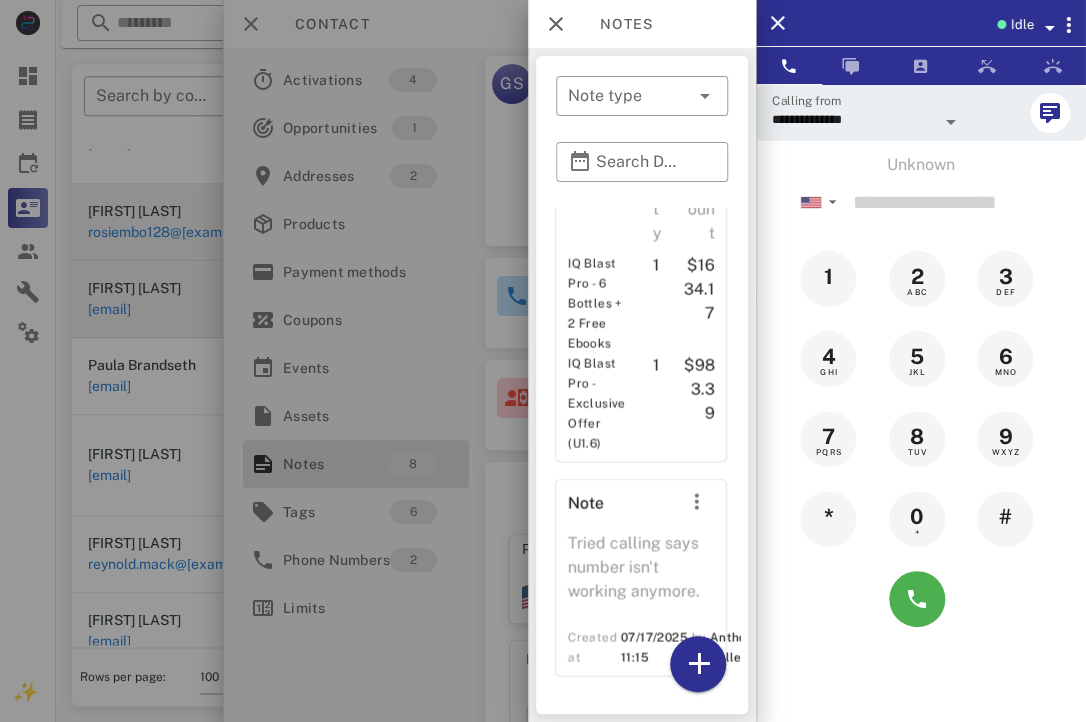click at bounding box center [543, 361] 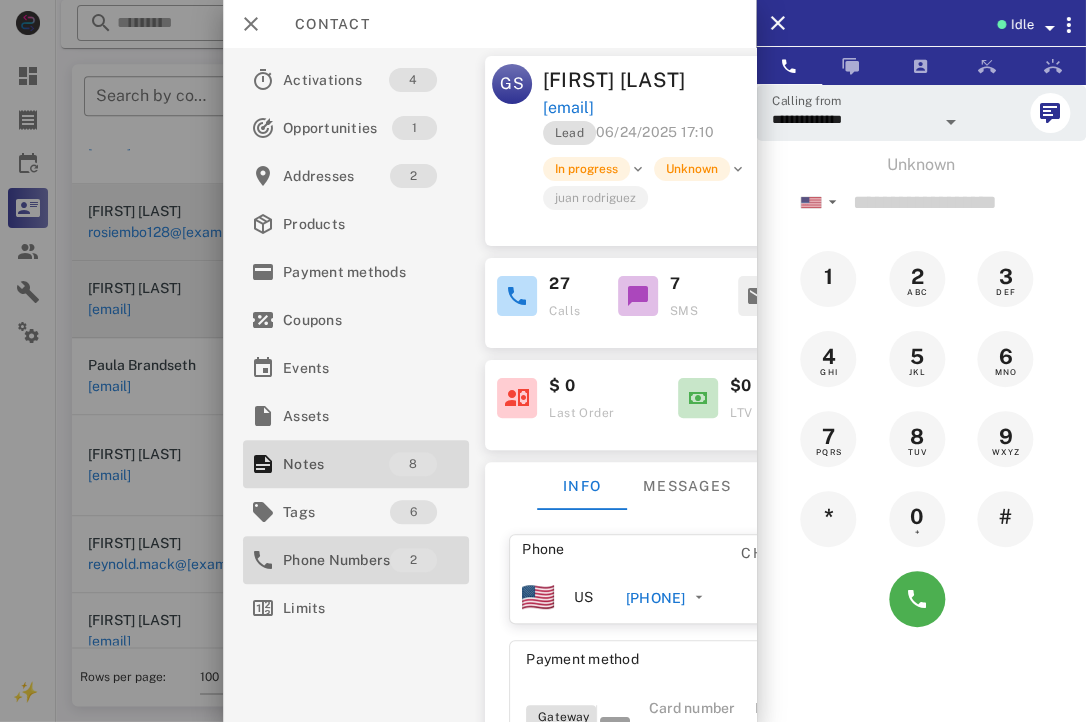 click on "Phone Numbers  2" at bounding box center (356, 560) 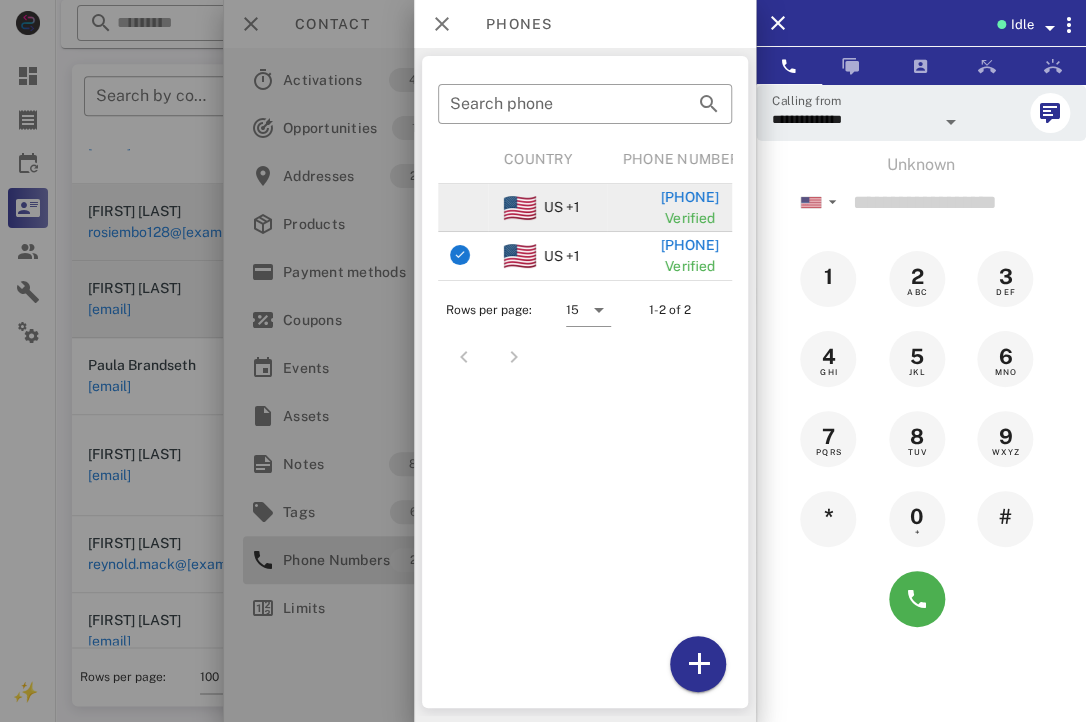 click on "US +1" at bounding box center [547, 208] 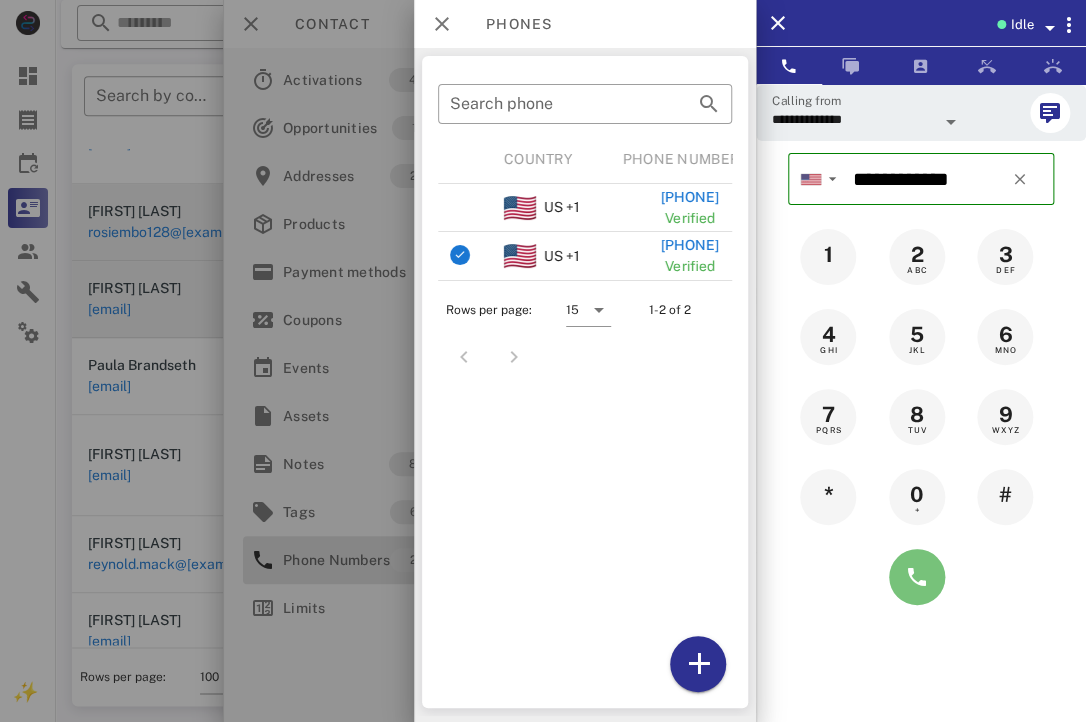 click at bounding box center [917, 577] 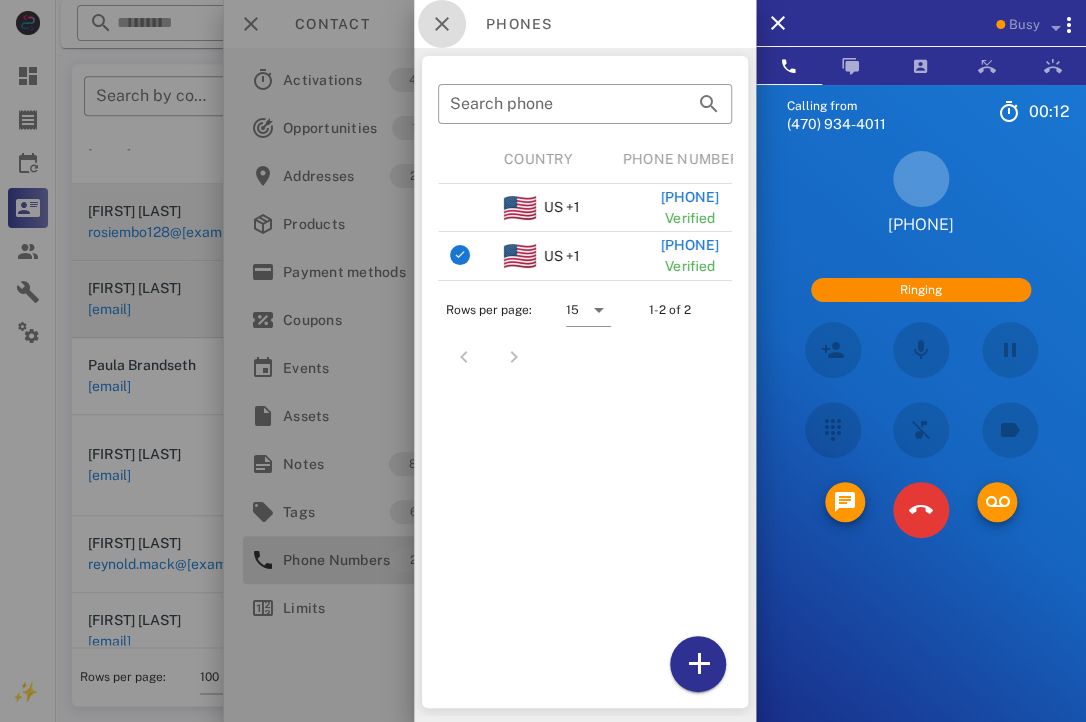 click at bounding box center [442, 24] 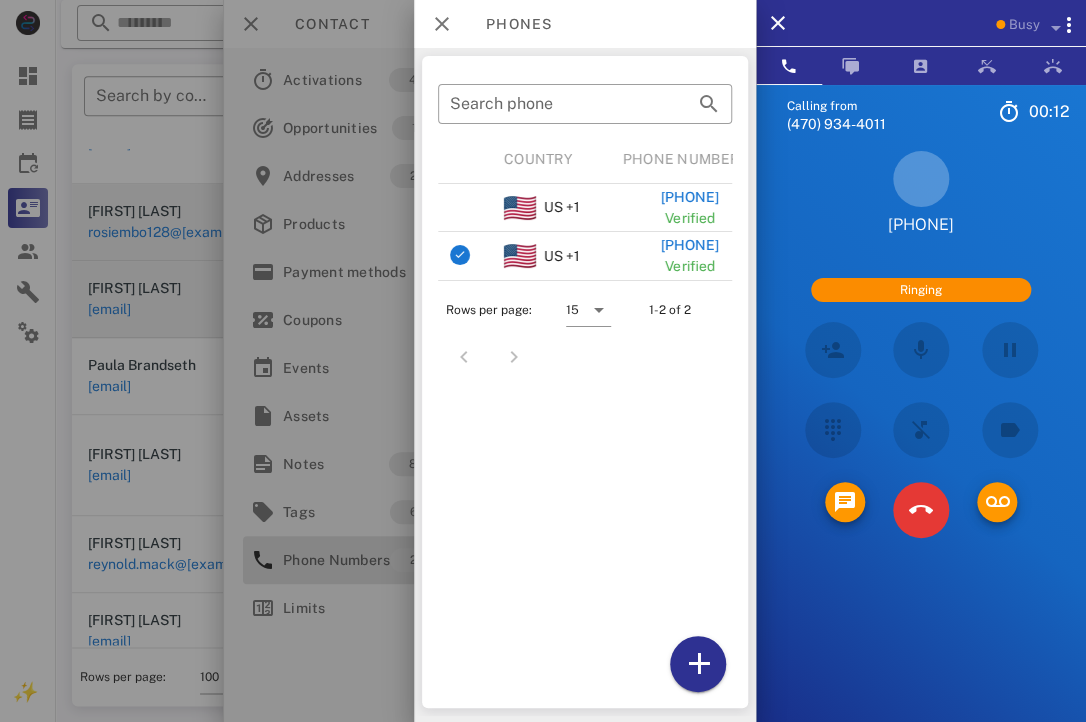 click on "Contact" at bounding box center (489, 24) 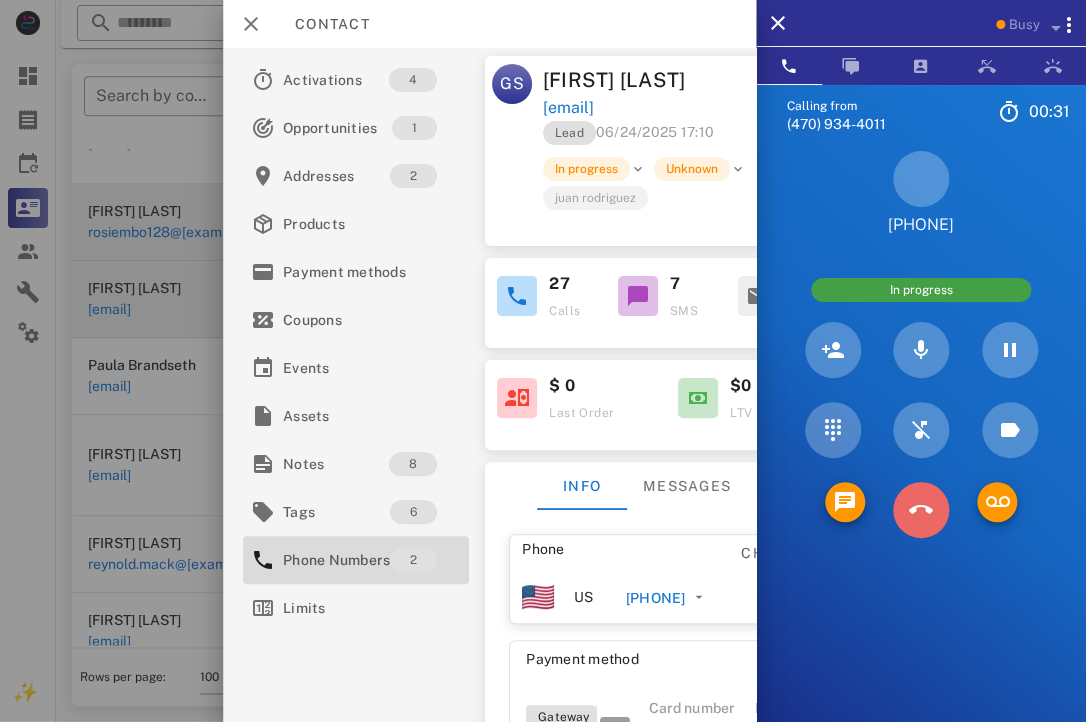 click at bounding box center (921, 510) 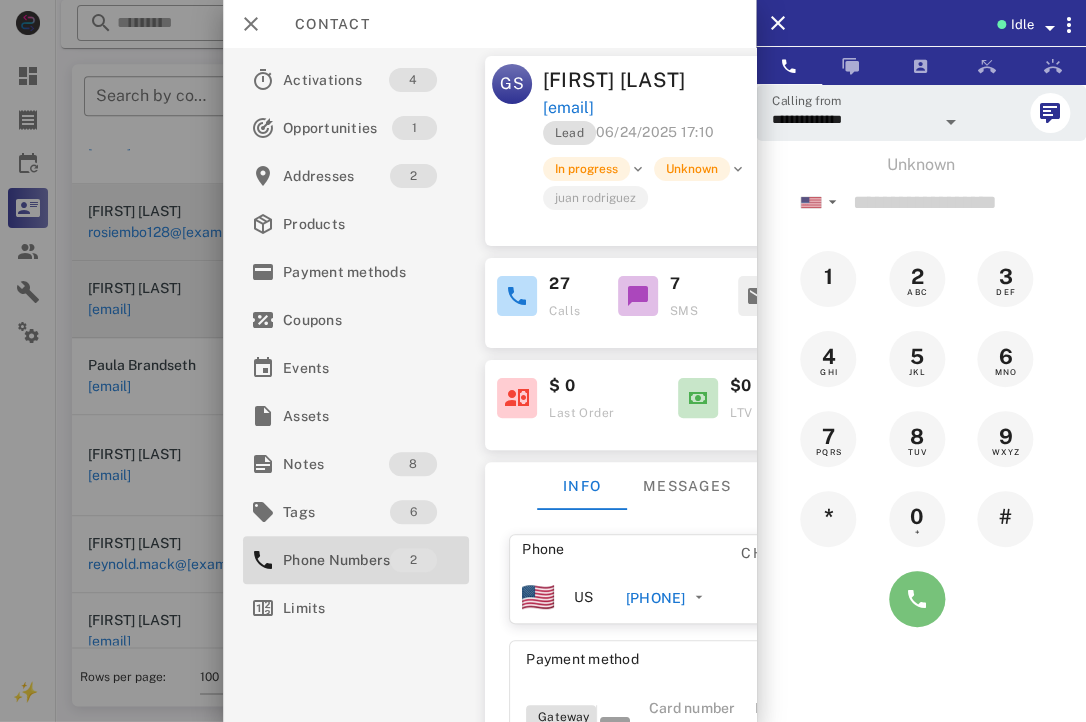 click at bounding box center [917, 599] 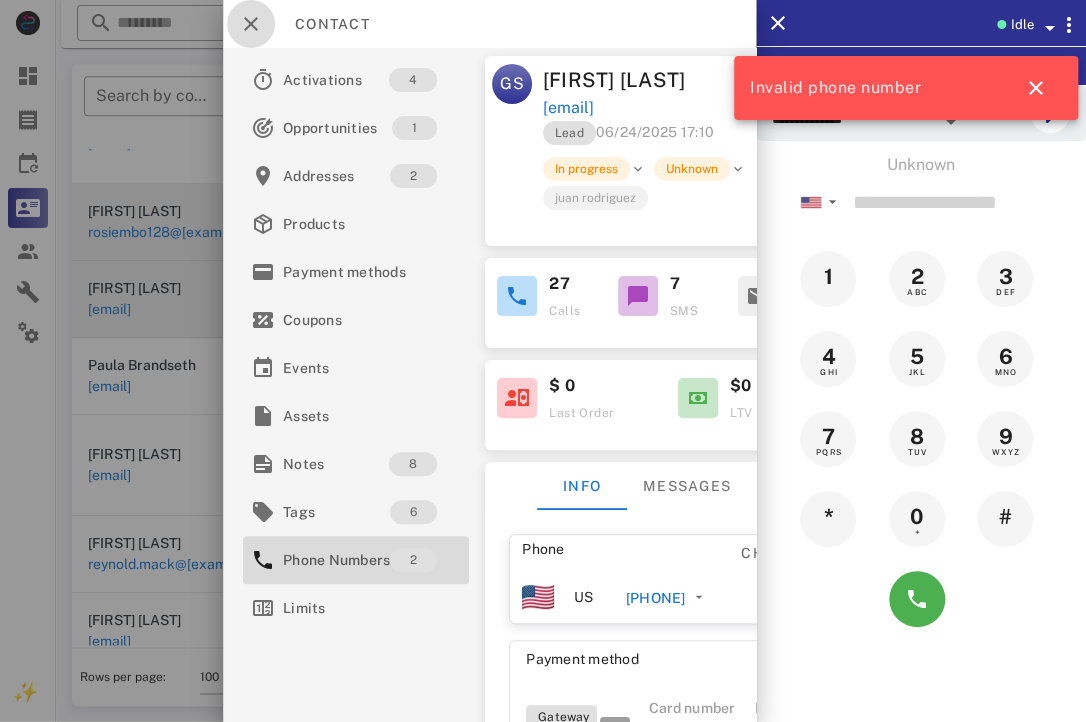 click at bounding box center (251, 24) 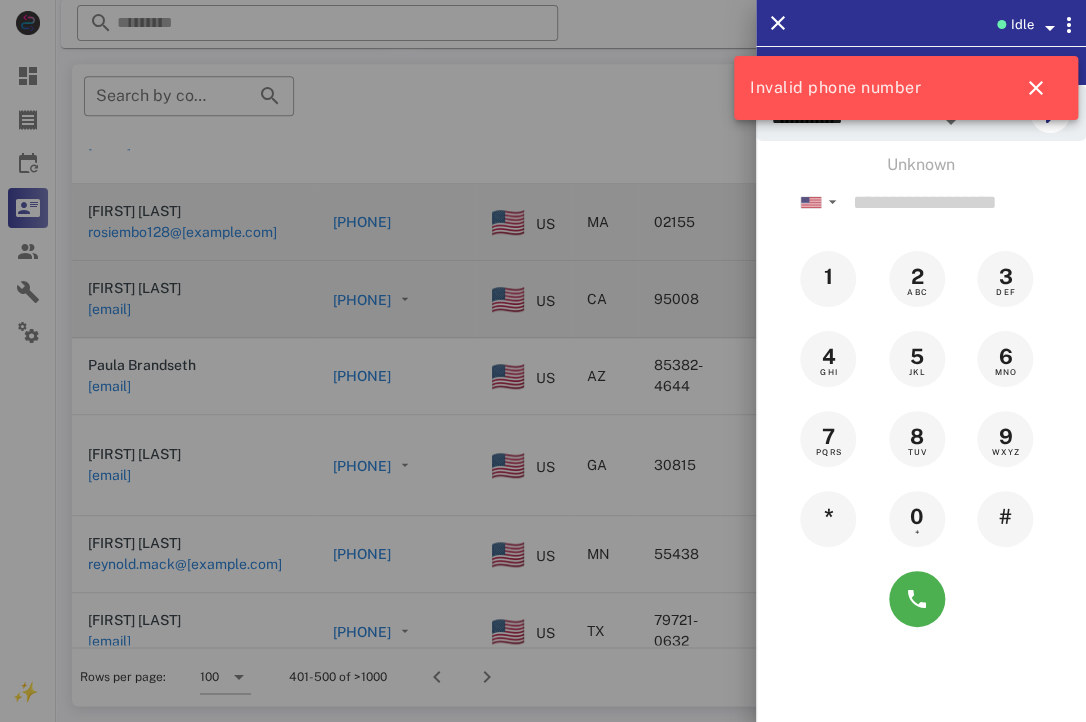 click at bounding box center (543, 361) 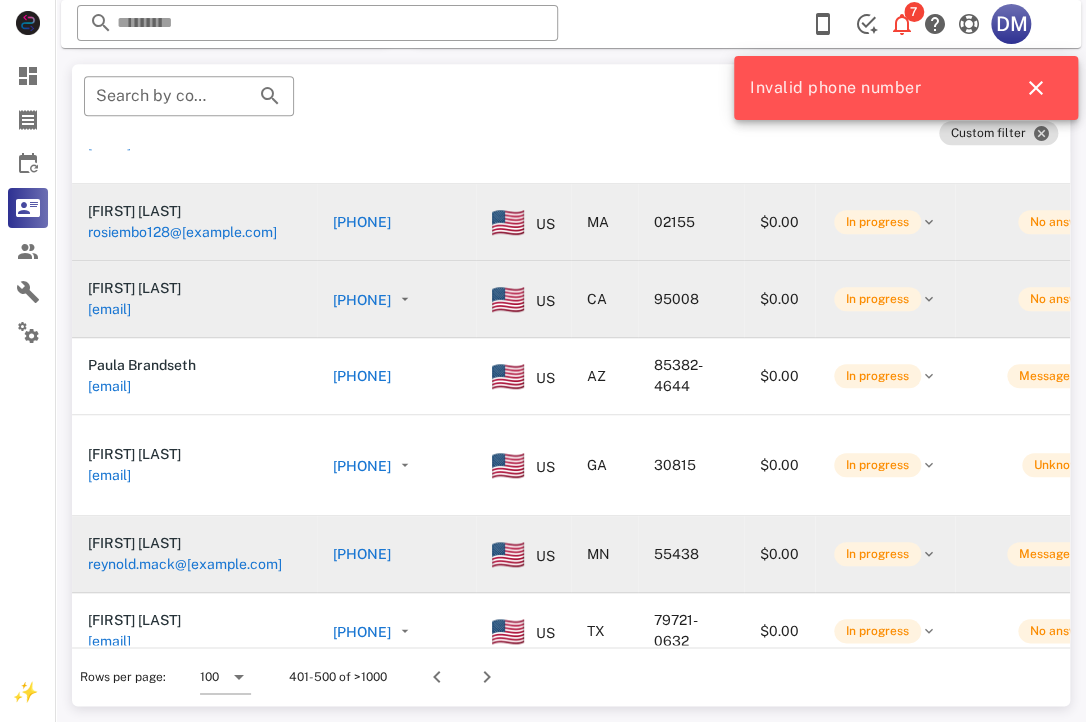 click on "[PHONE]" at bounding box center [362, 554] 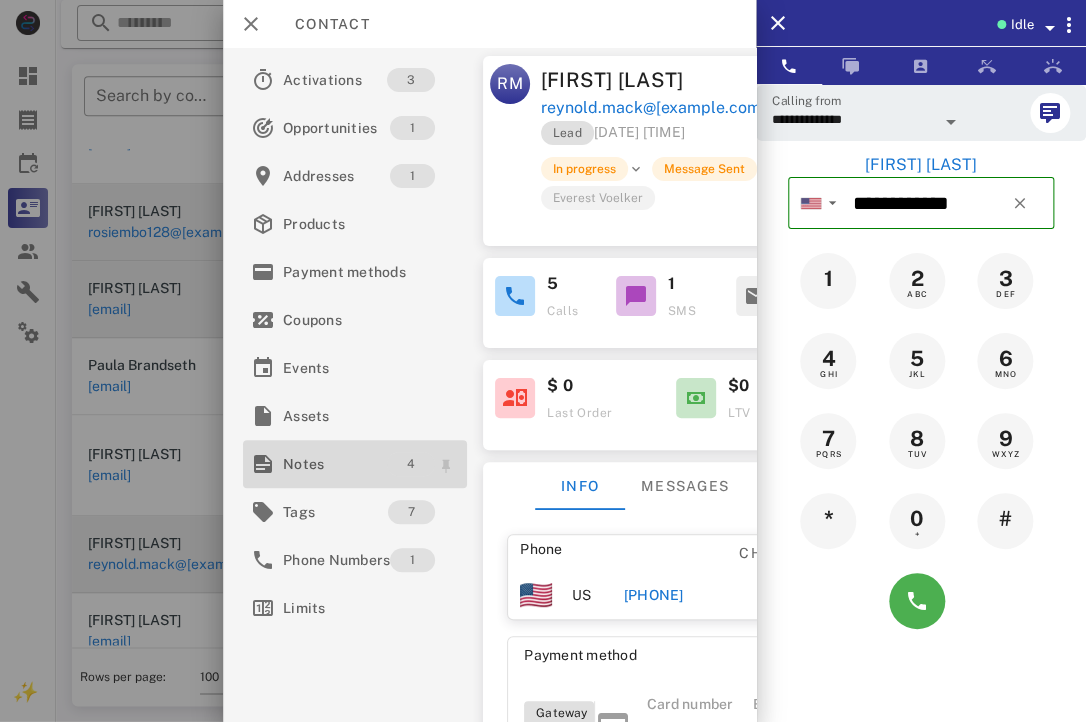 click on "4" at bounding box center [412, 464] 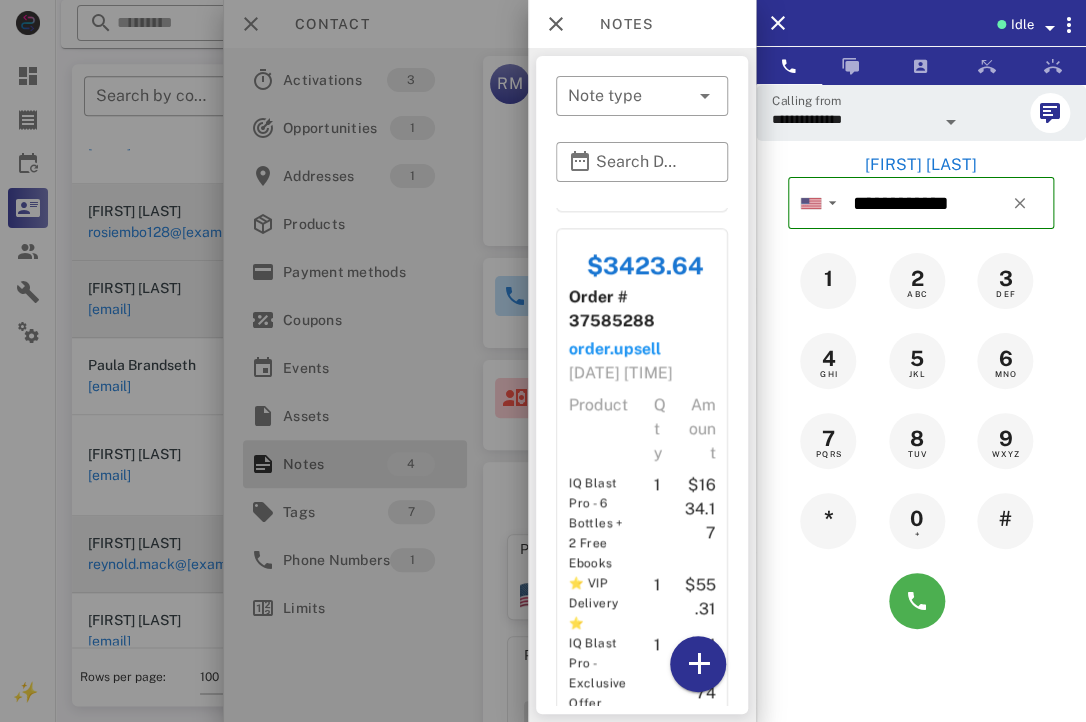 scroll, scrollTop: 1144, scrollLeft: 0, axis: vertical 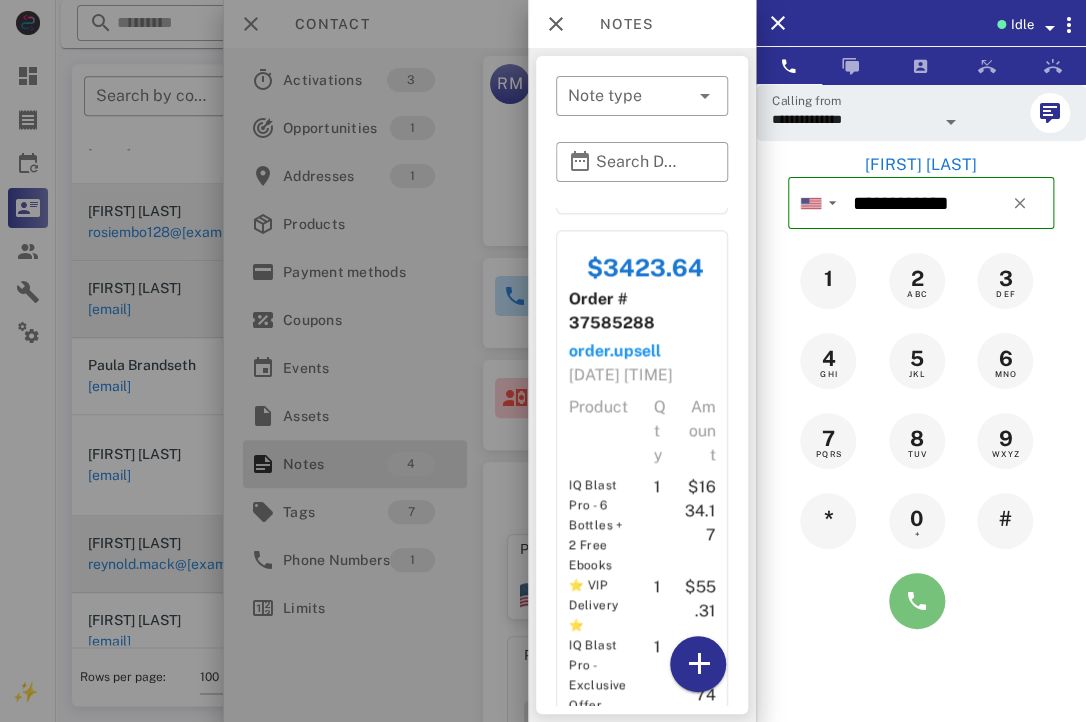 click at bounding box center [917, 601] 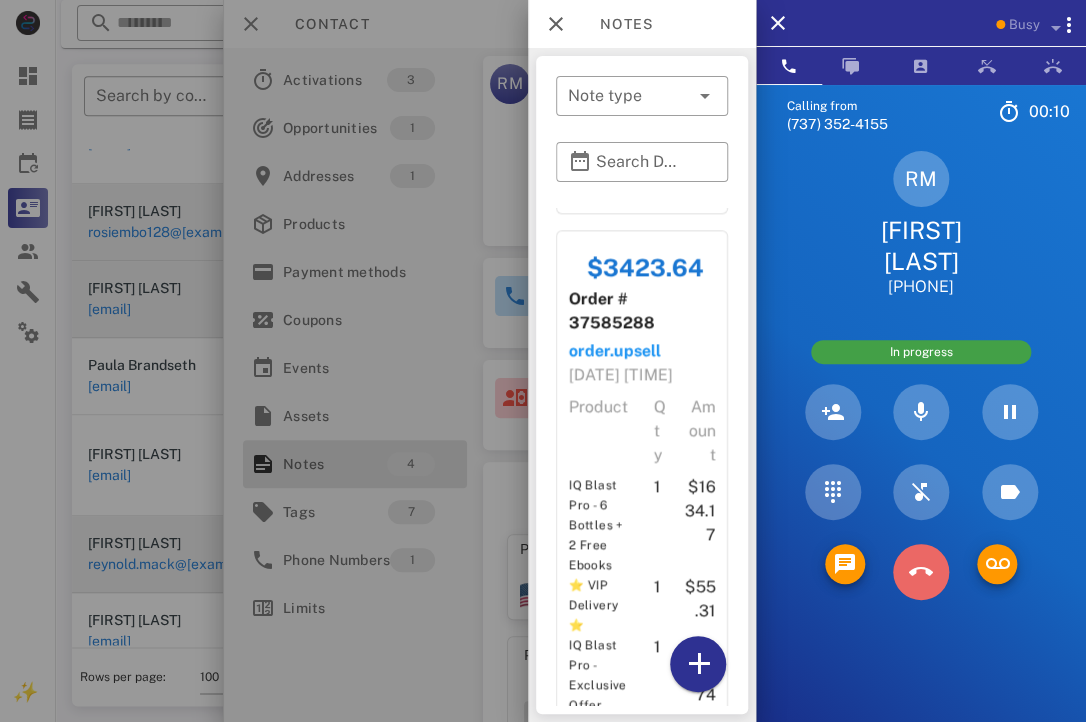 click at bounding box center [921, 572] 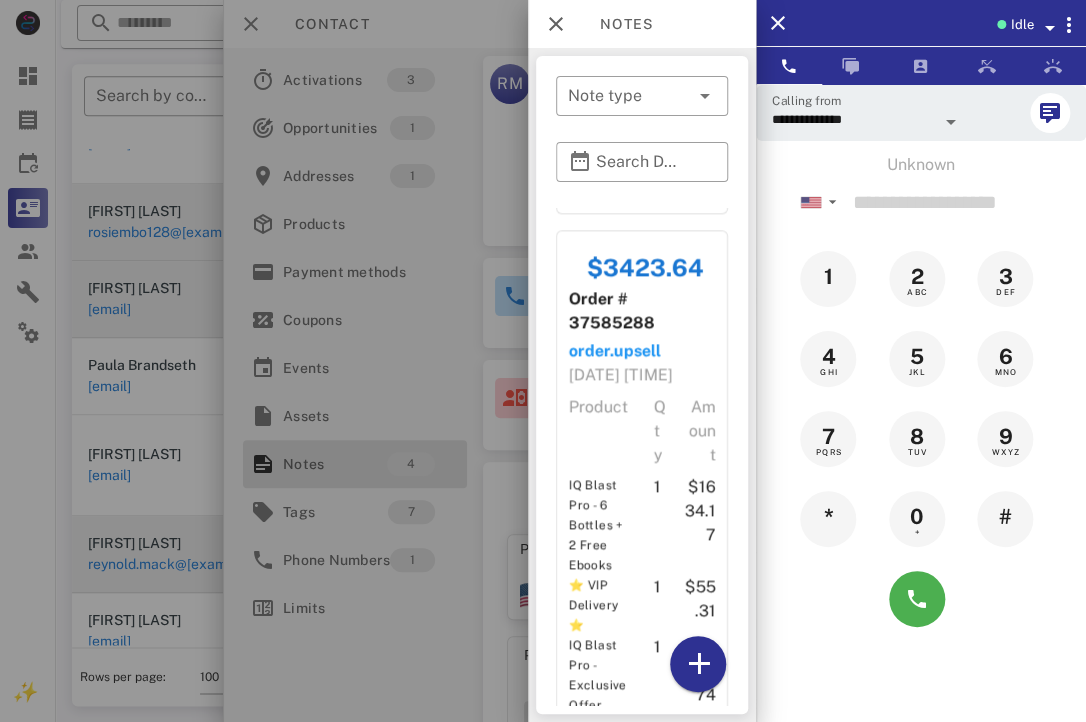 click at bounding box center [543, 361] 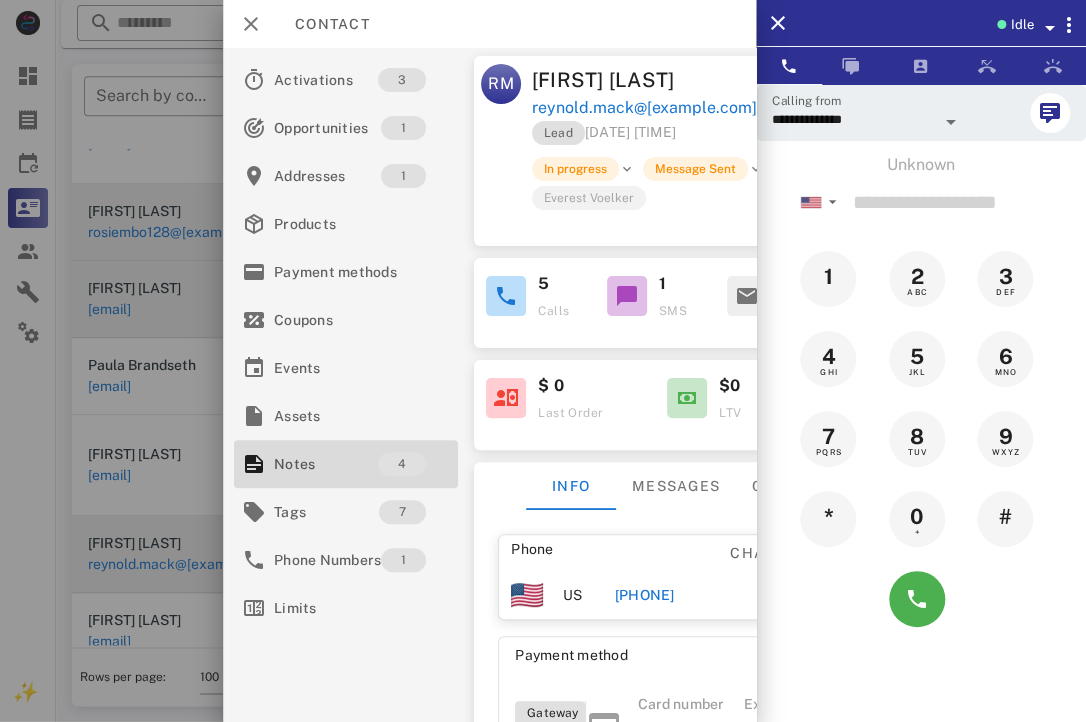 scroll, scrollTop: 250, scrollLeft: 9, axis: both 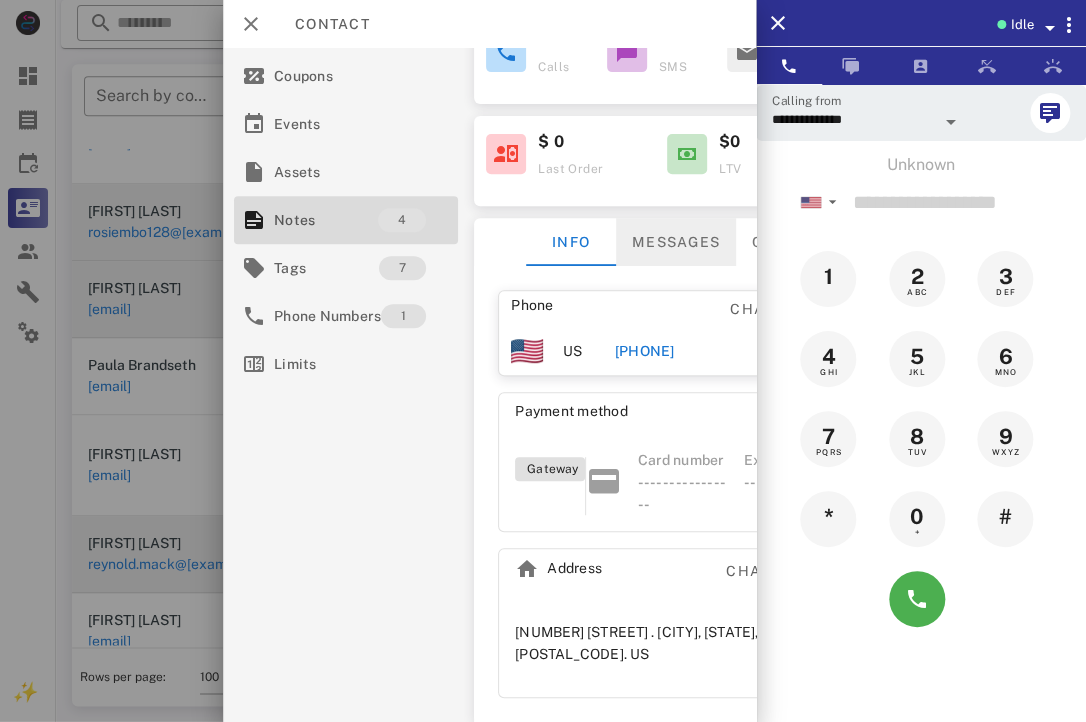 click on "Messages" at bounding box center (677, 242) 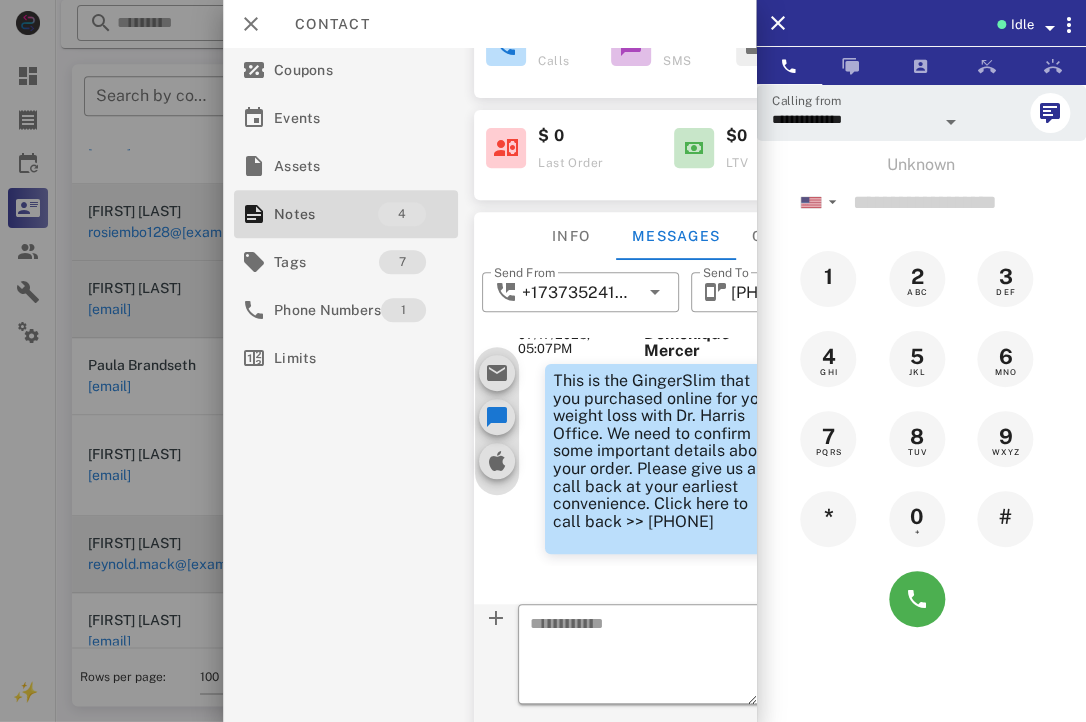 scroll, scrollTop: 0, scrollLeft: 0, axis: both 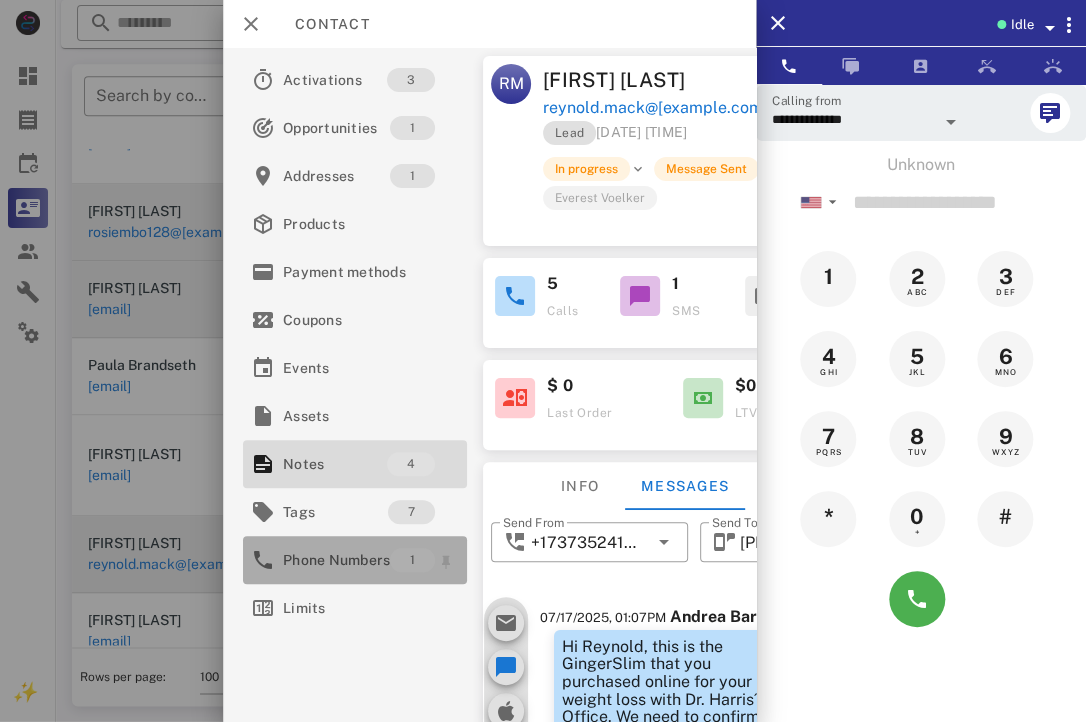 click on "Phone Numbers" at bounding box center [336, 560] 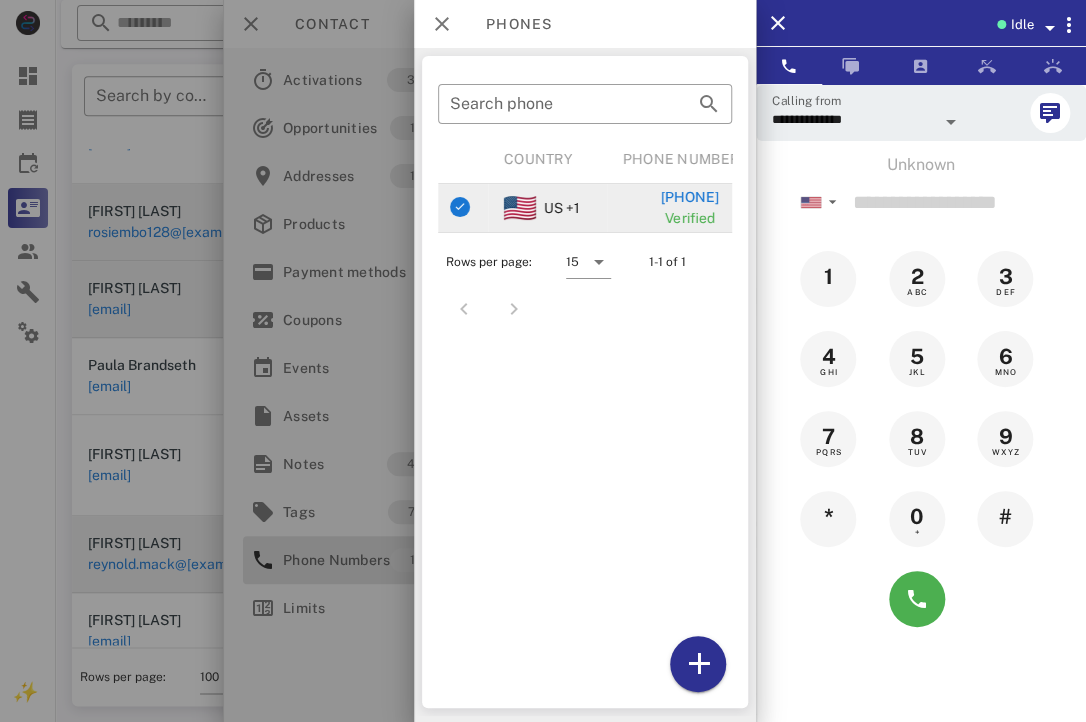 click at bounding box center (520, 208) 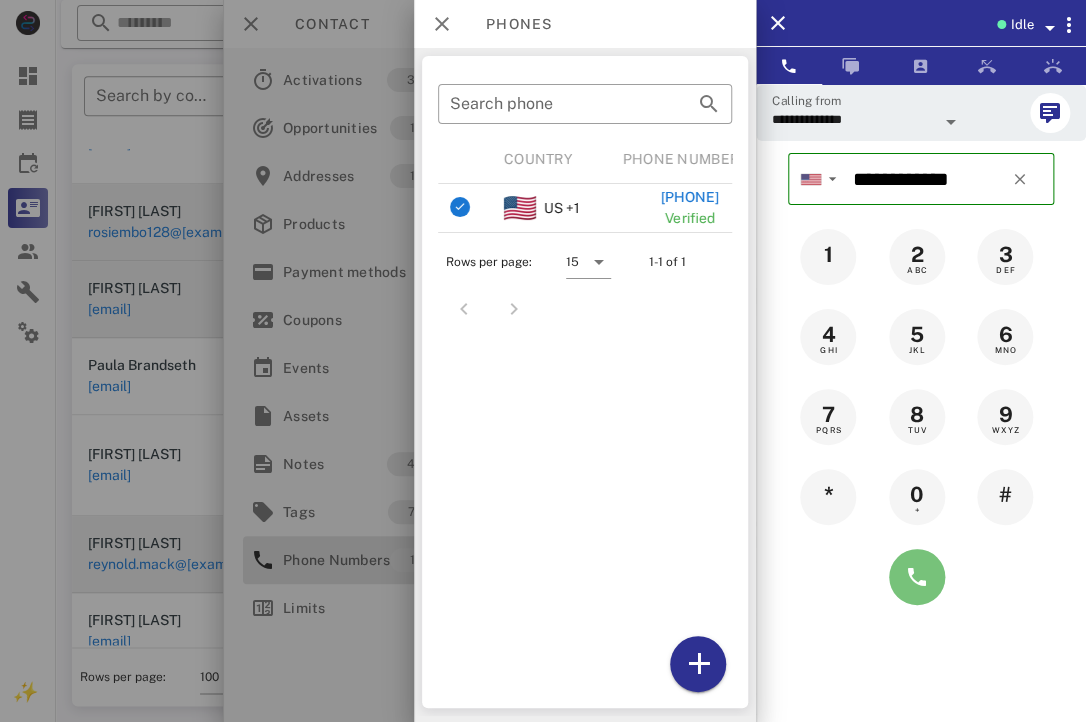 click at bounding box center (917, 577) 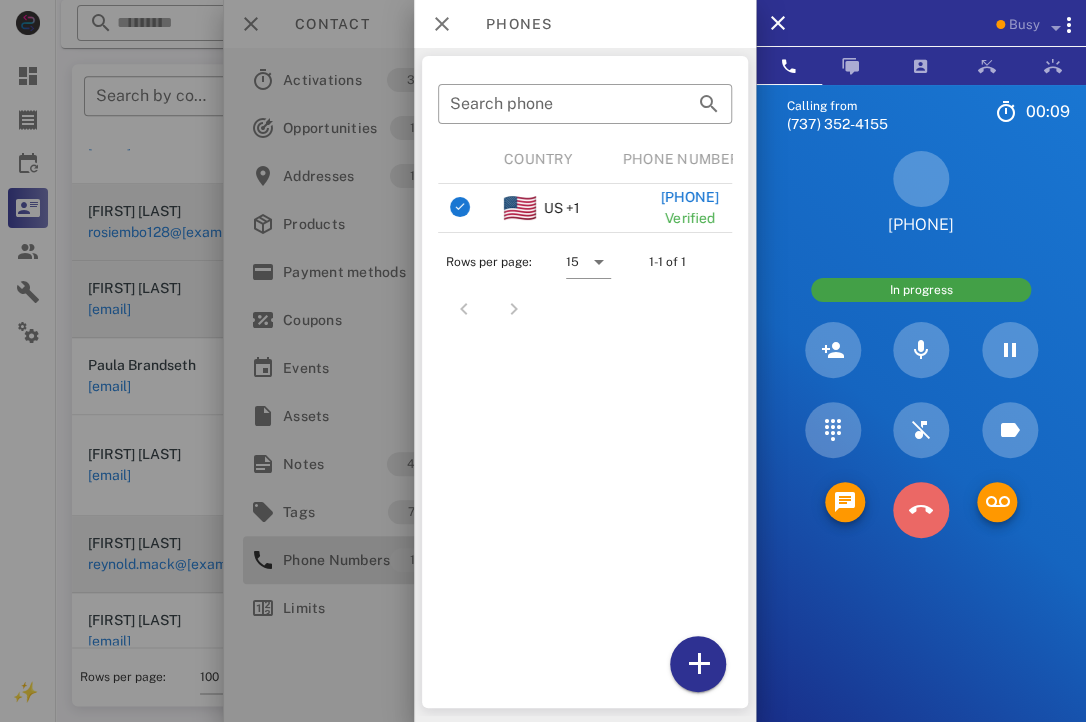 click at bounding box center [921, 510] 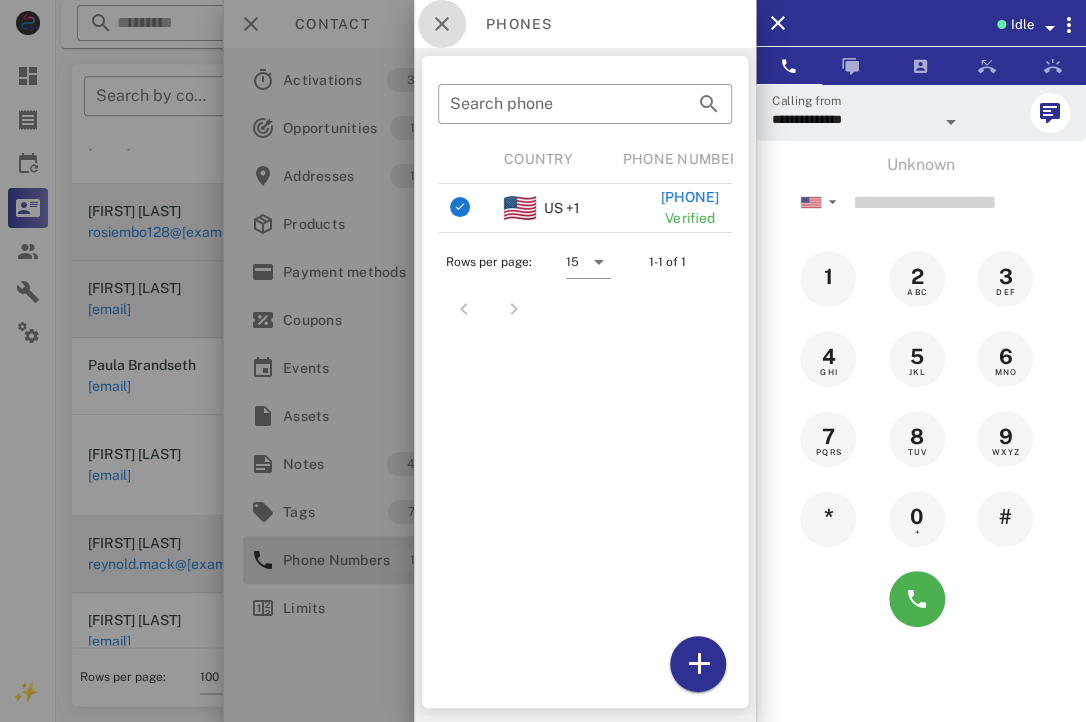 click at bounding box center (442, 24) 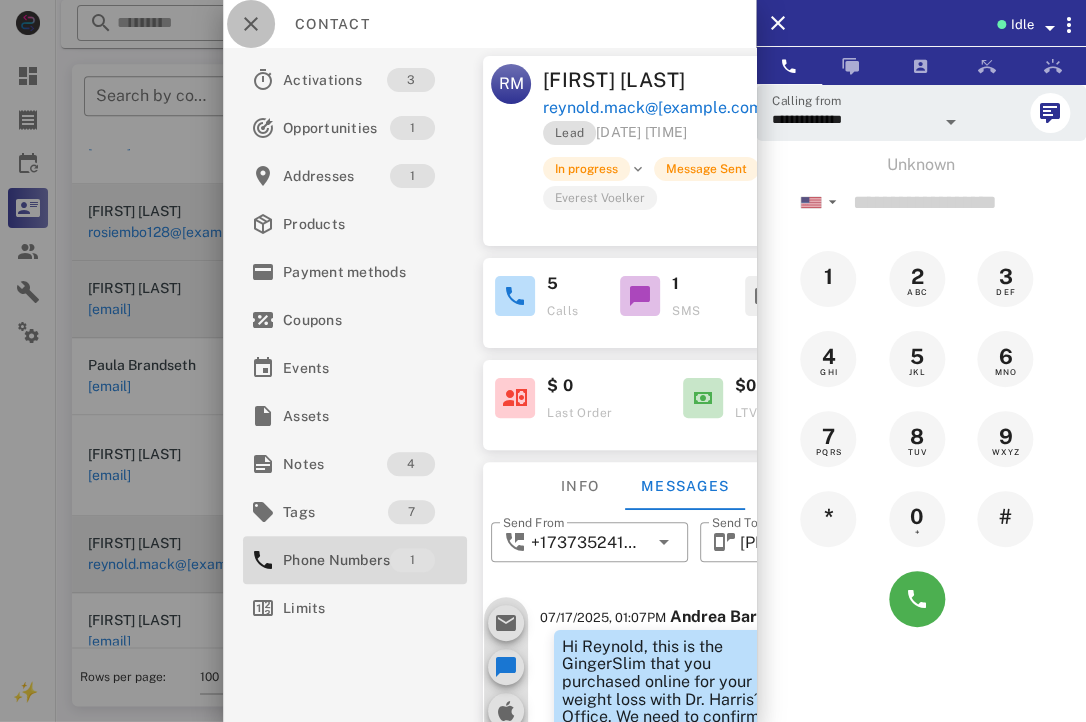 click at bounding box center [251, 24] 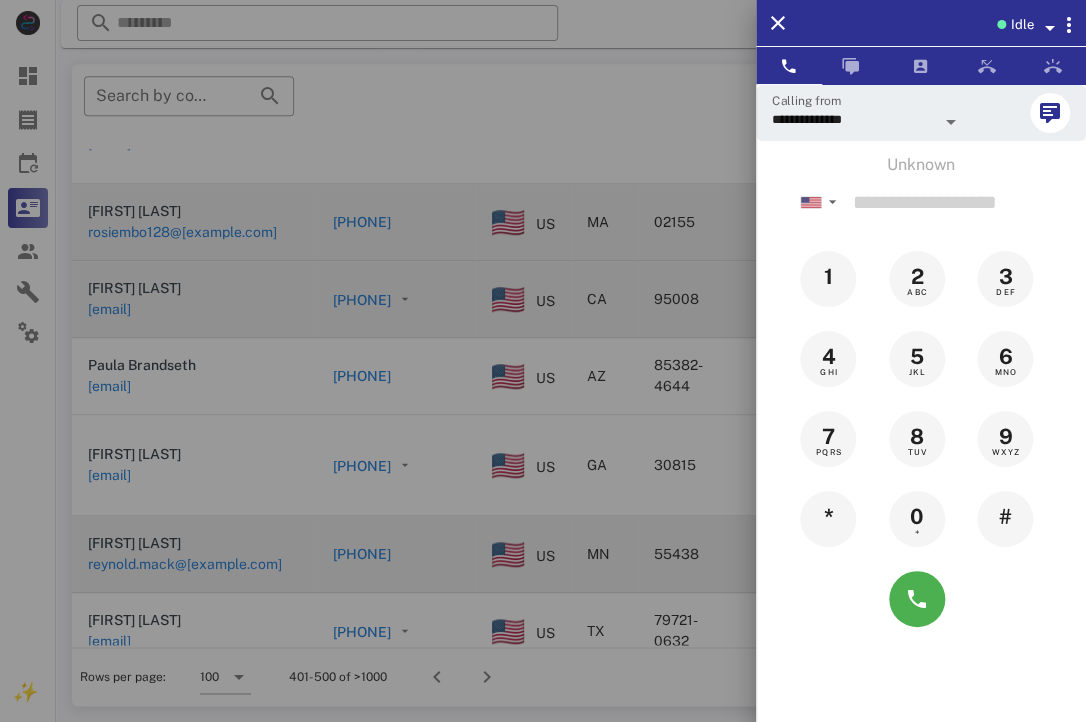 click at bounding box center [543, 361] 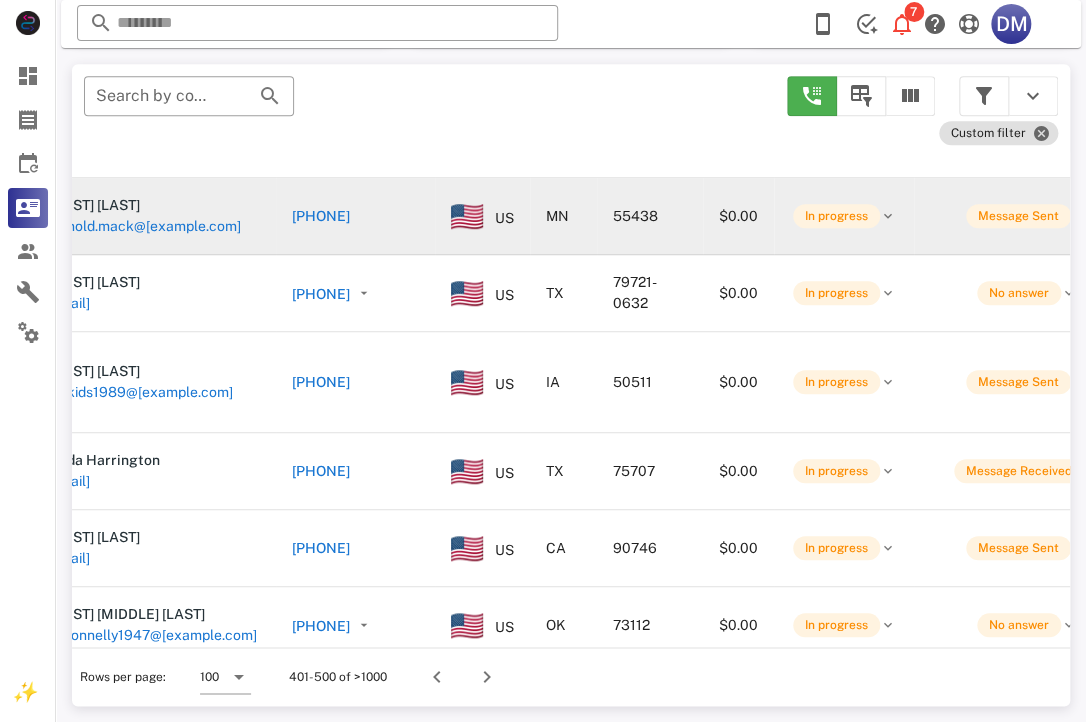 scroll, scrollTop: 1312, scrollLeft: 0, axis: vertical 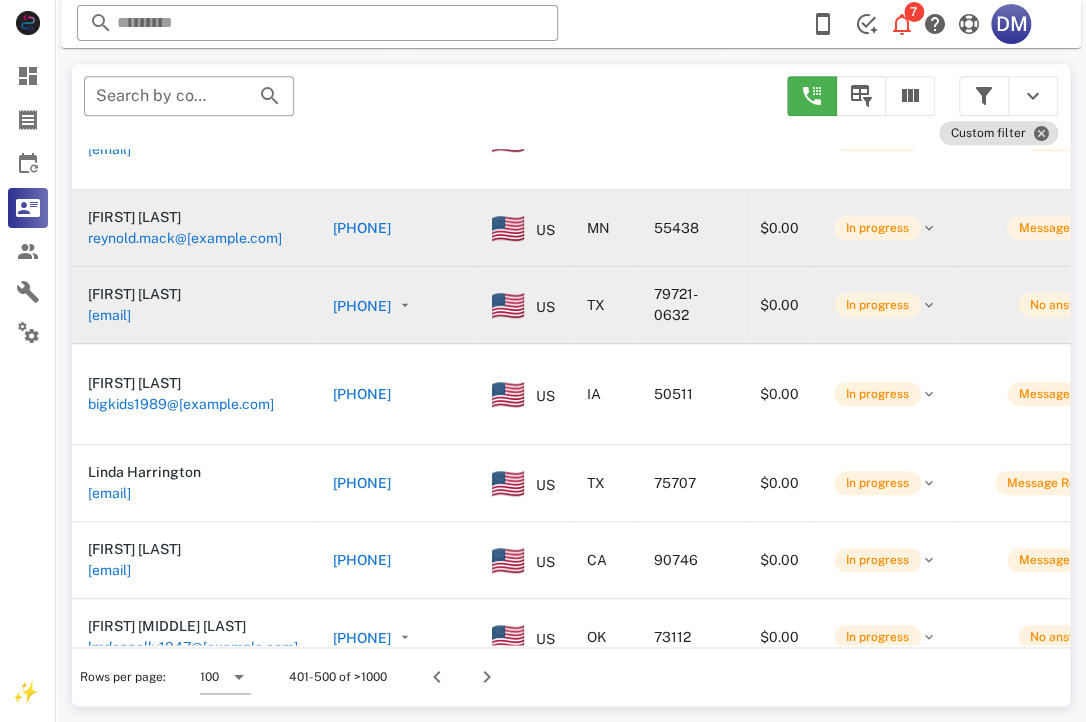 click on "[PHONE]" at bounding box center [362, 306] 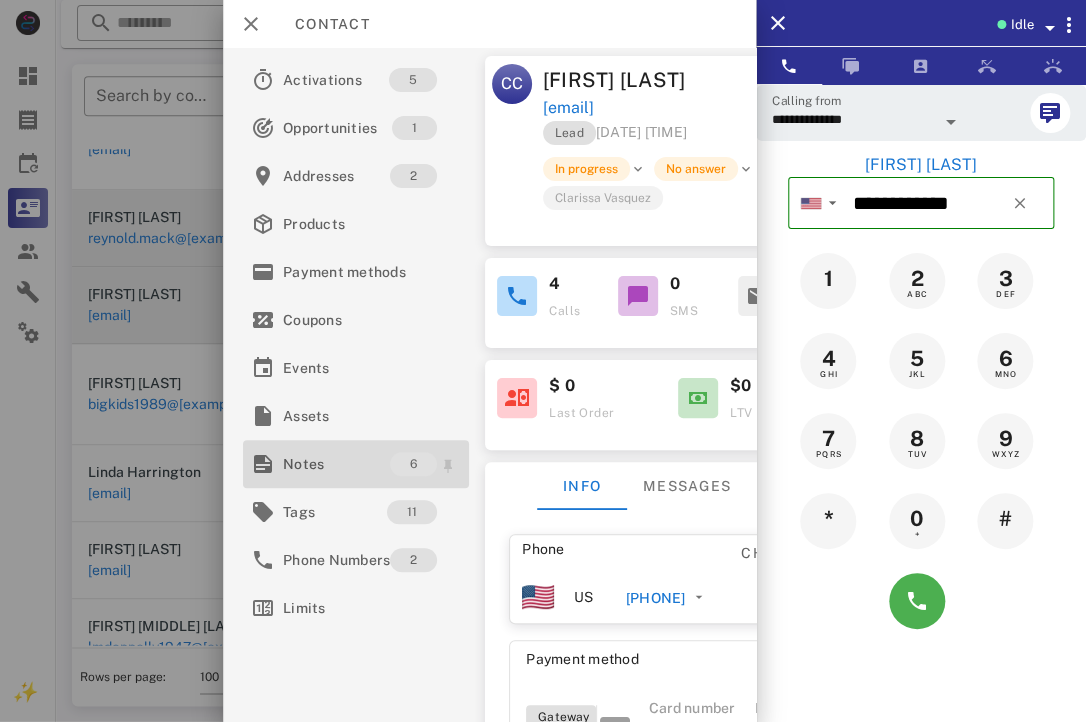 click on "Notes  6" at bounding box center [356, 464] 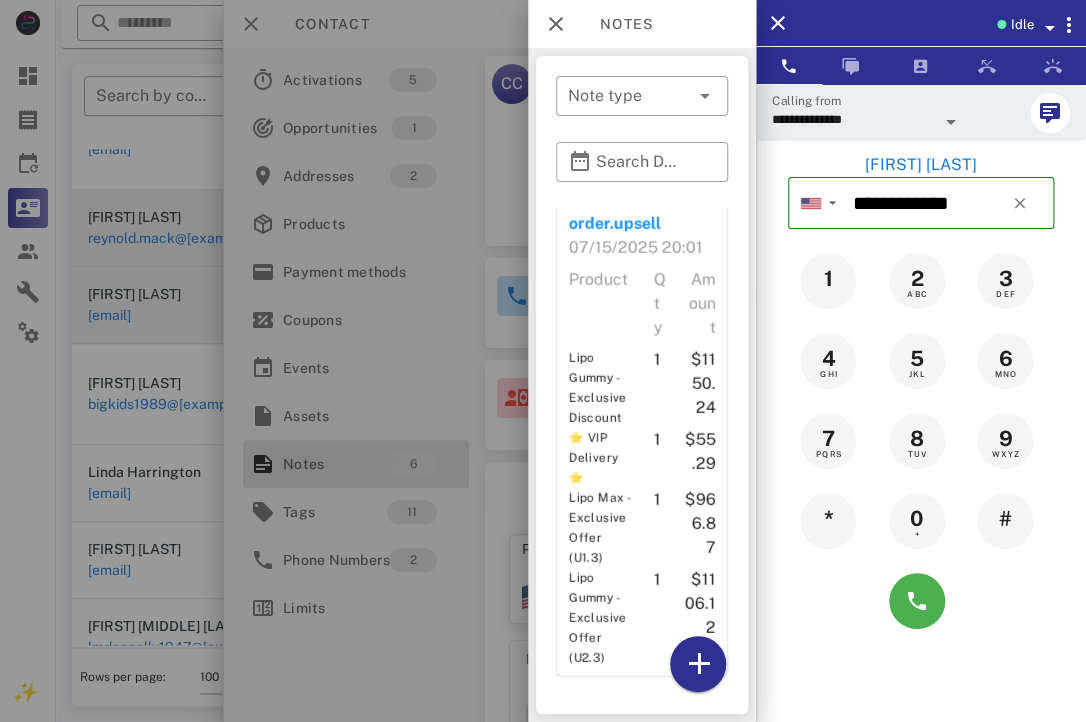 scroll, scrollTop: 2368, scrollLeft: 0, axis: vertical 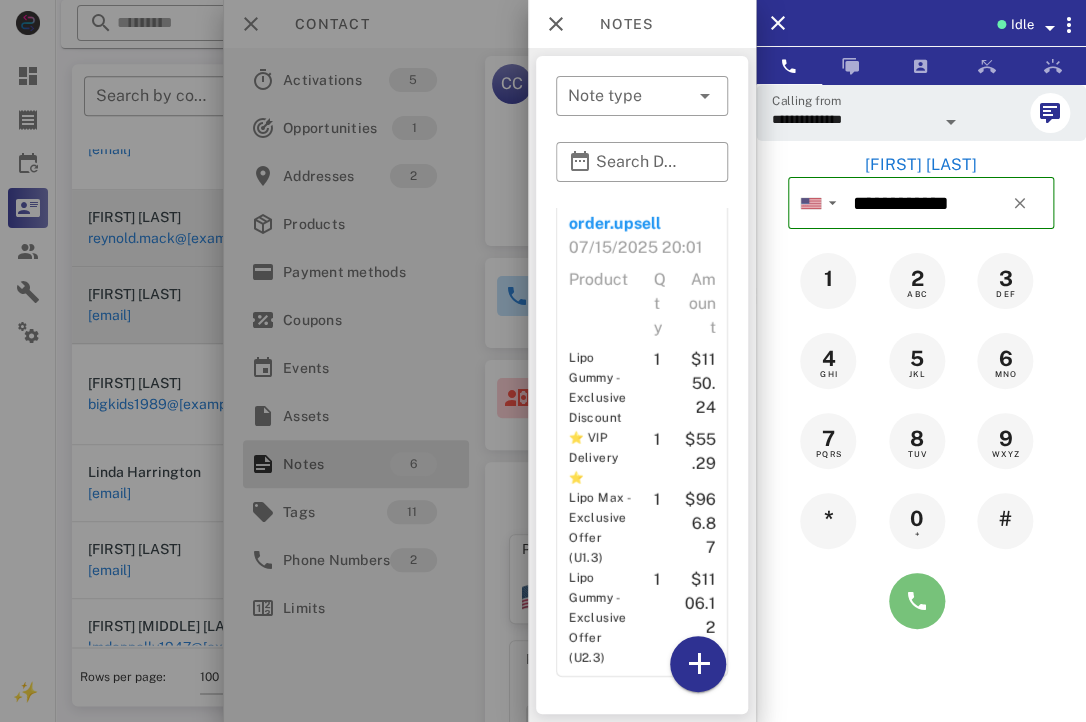 click at bounding box center (917, 601) 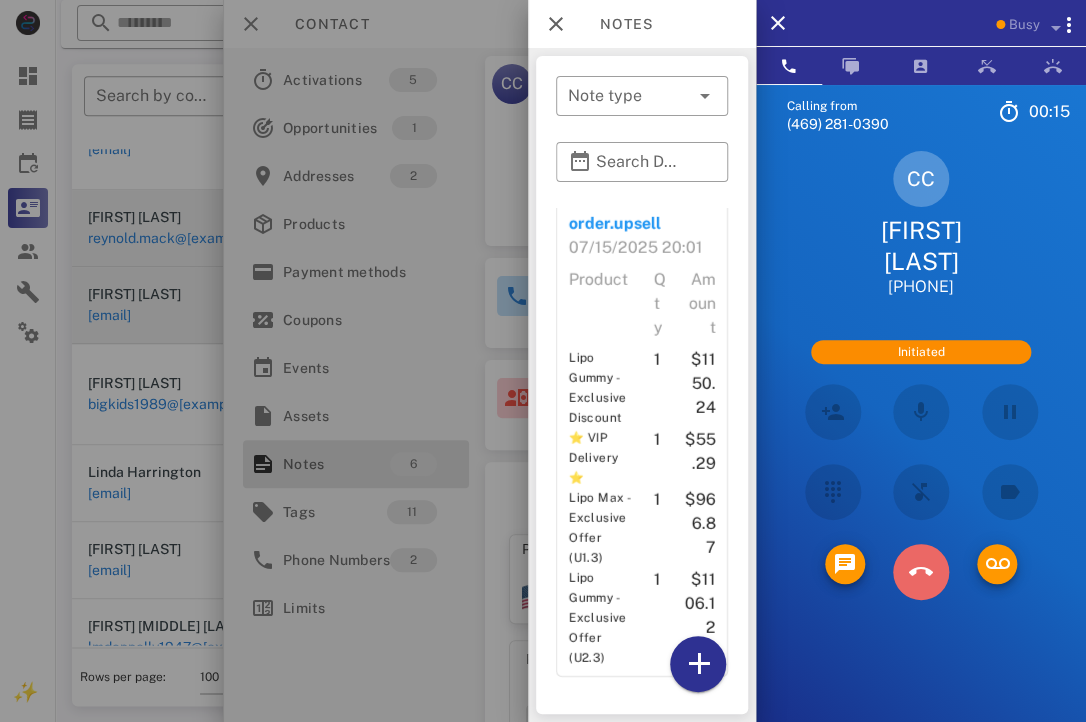 click at bounding box center [921, 572] 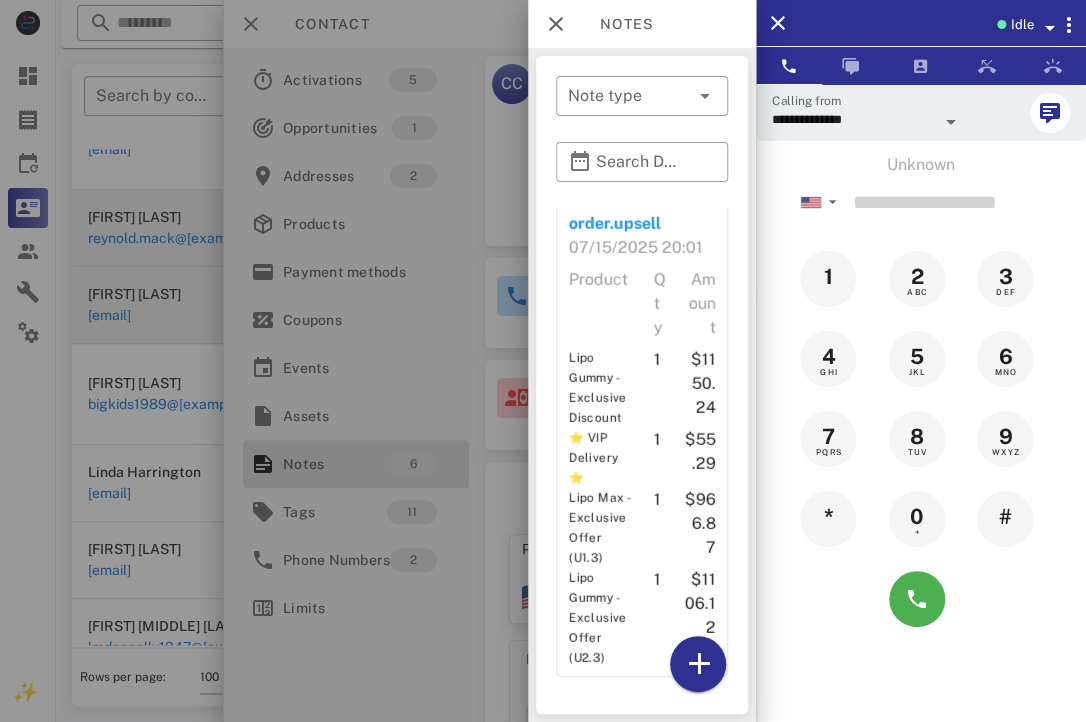 click at bounding box center [543, 361] 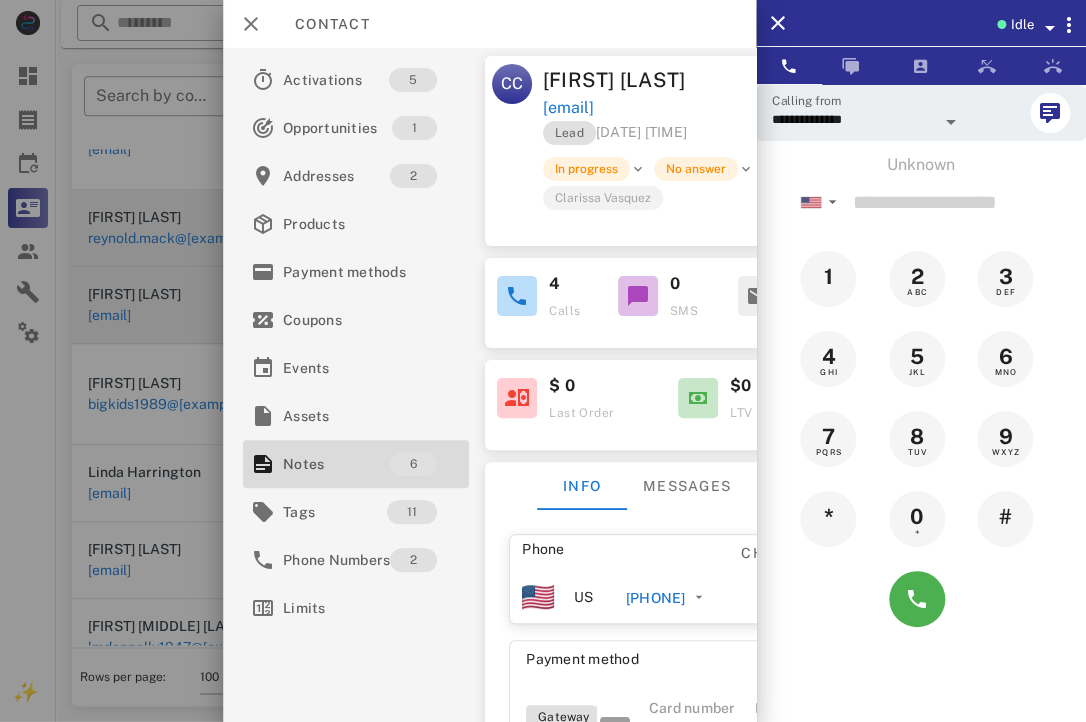 click at bounding box center (543, 361) 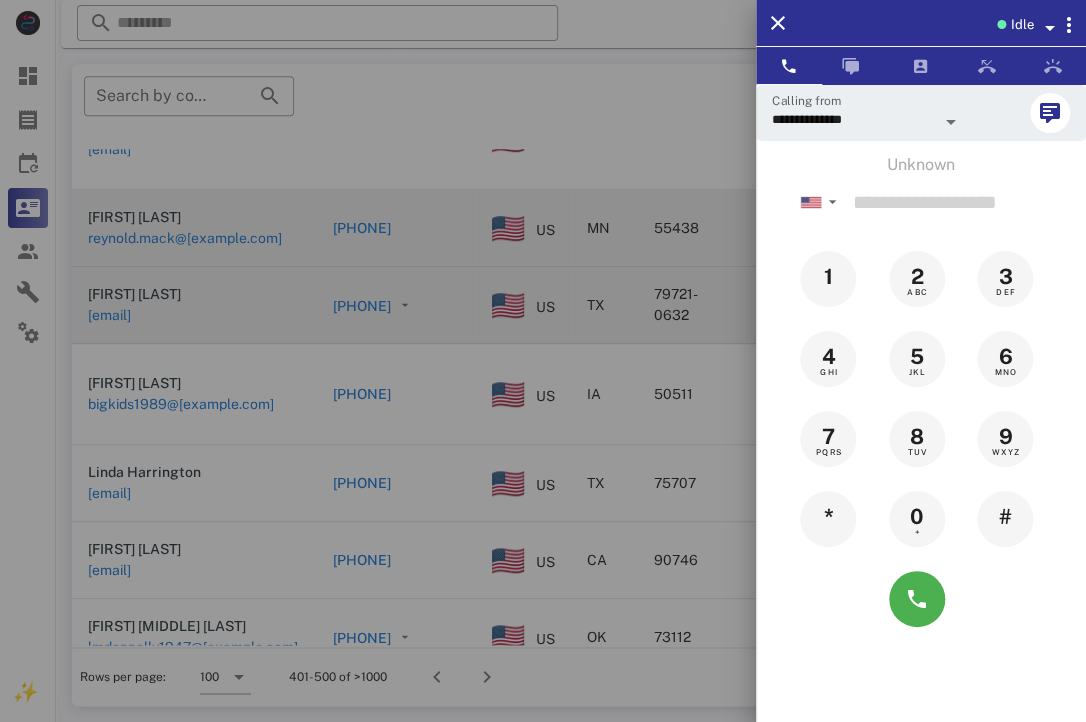 click at bounding box center (543, 361) 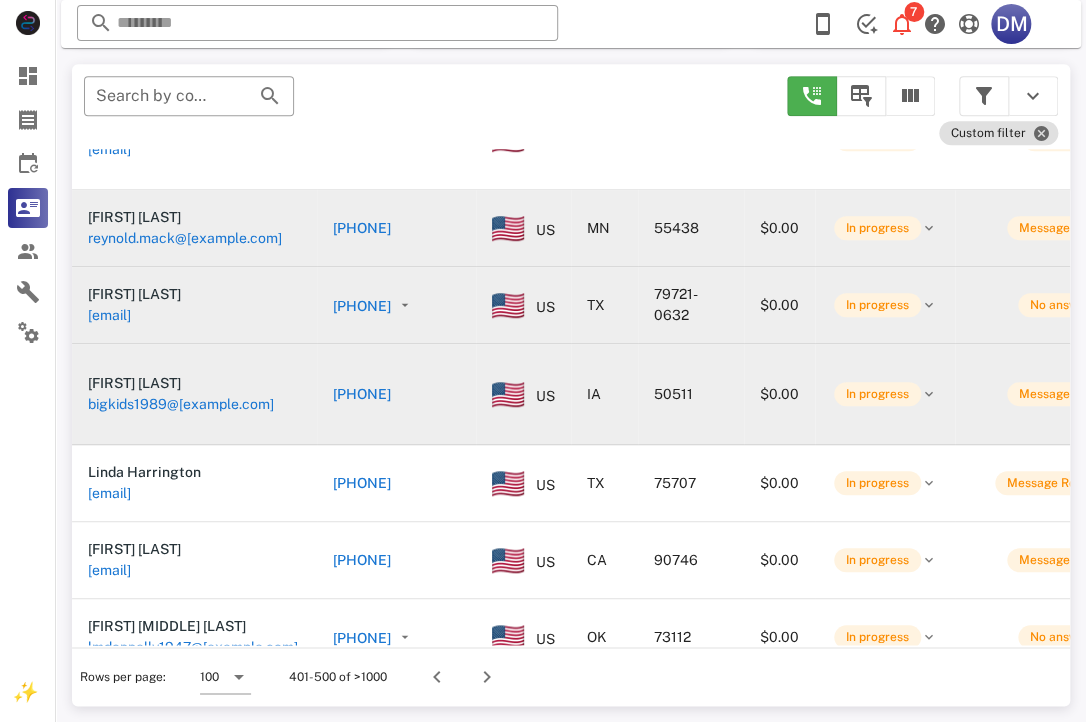 click on "[PHONE]" at bounding box center [362, 394] 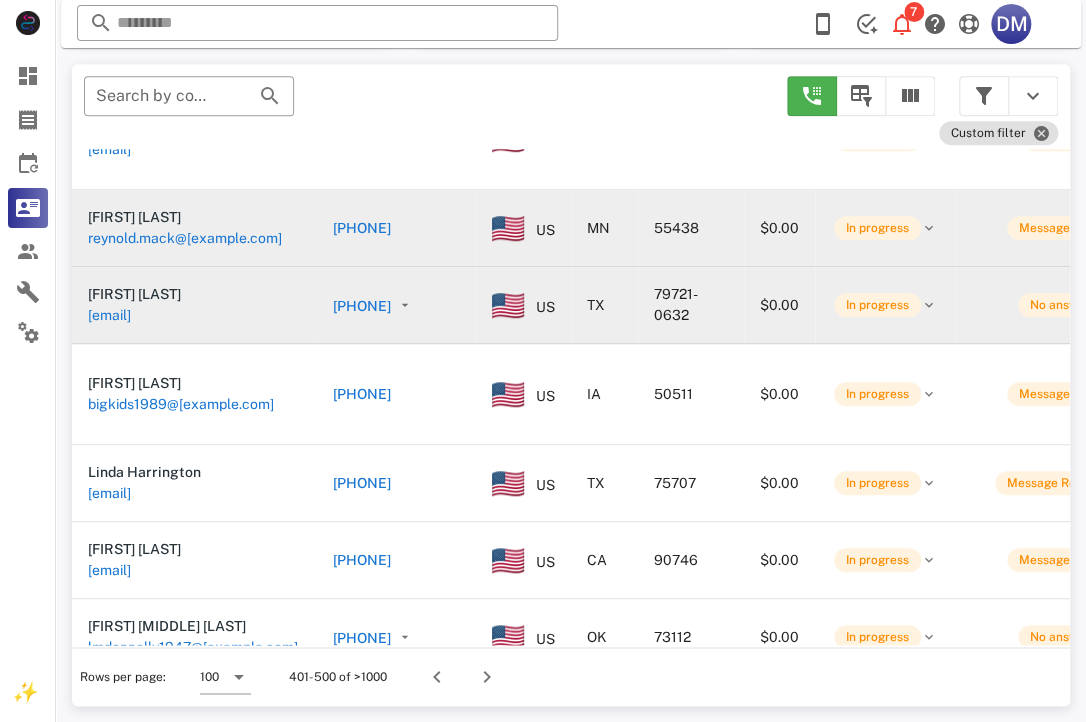 type on "**********" 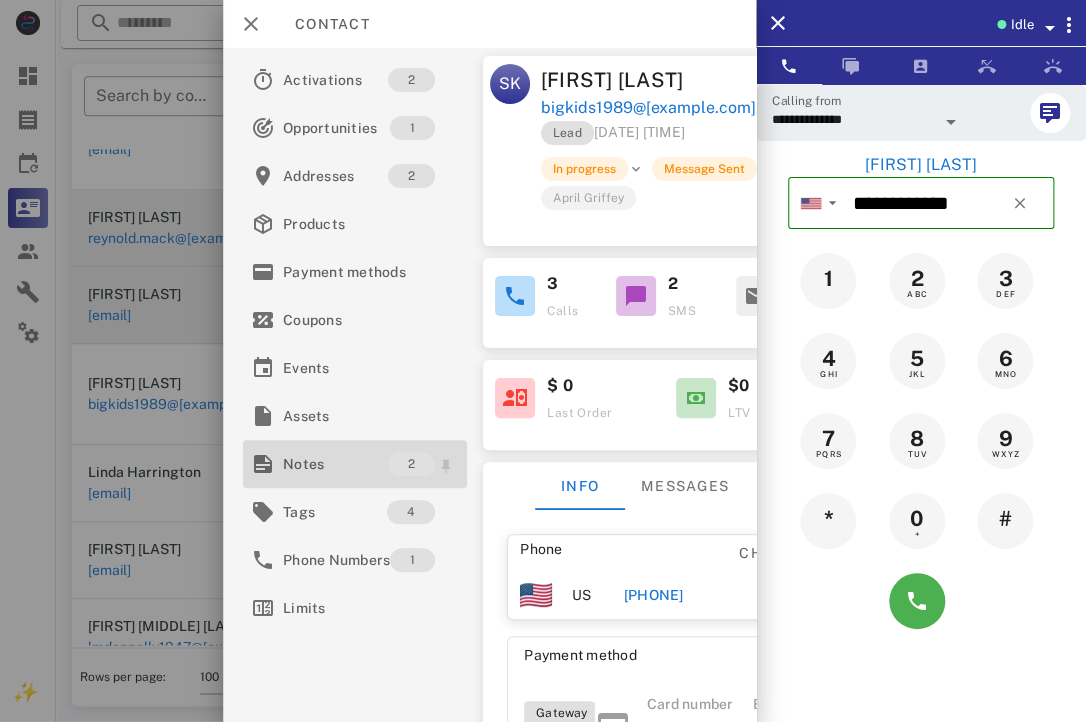 click on "Notes  2" at bounding box center (355, 464) 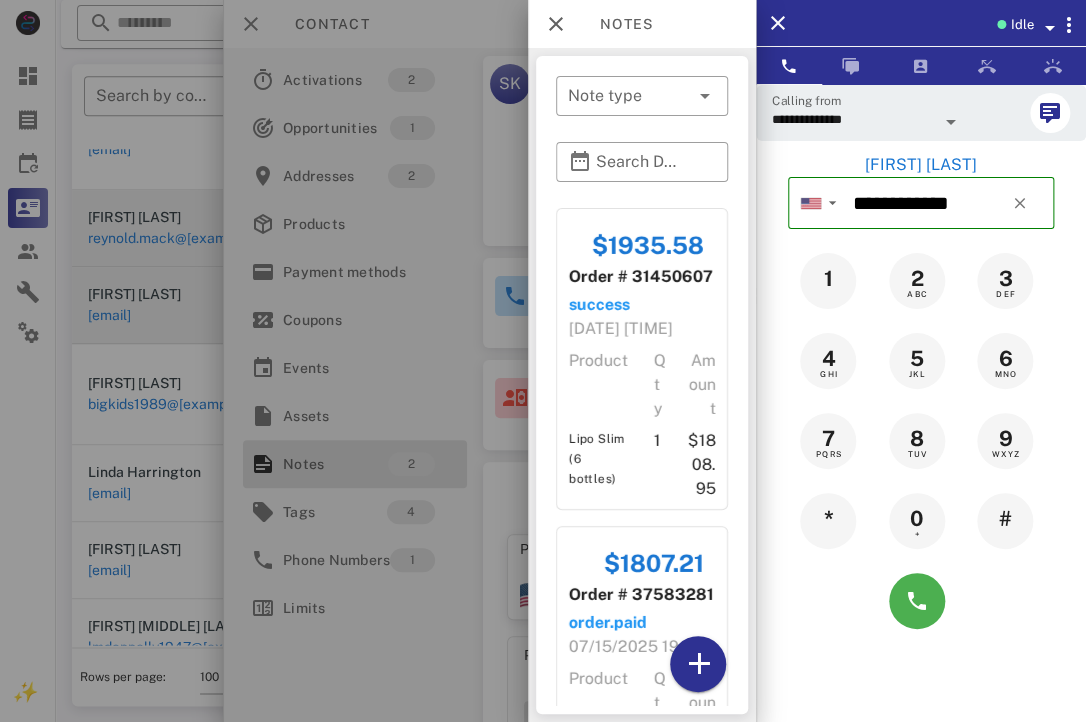scroll, scrollTop: 262, scrollLeft: 0, axis: vertical 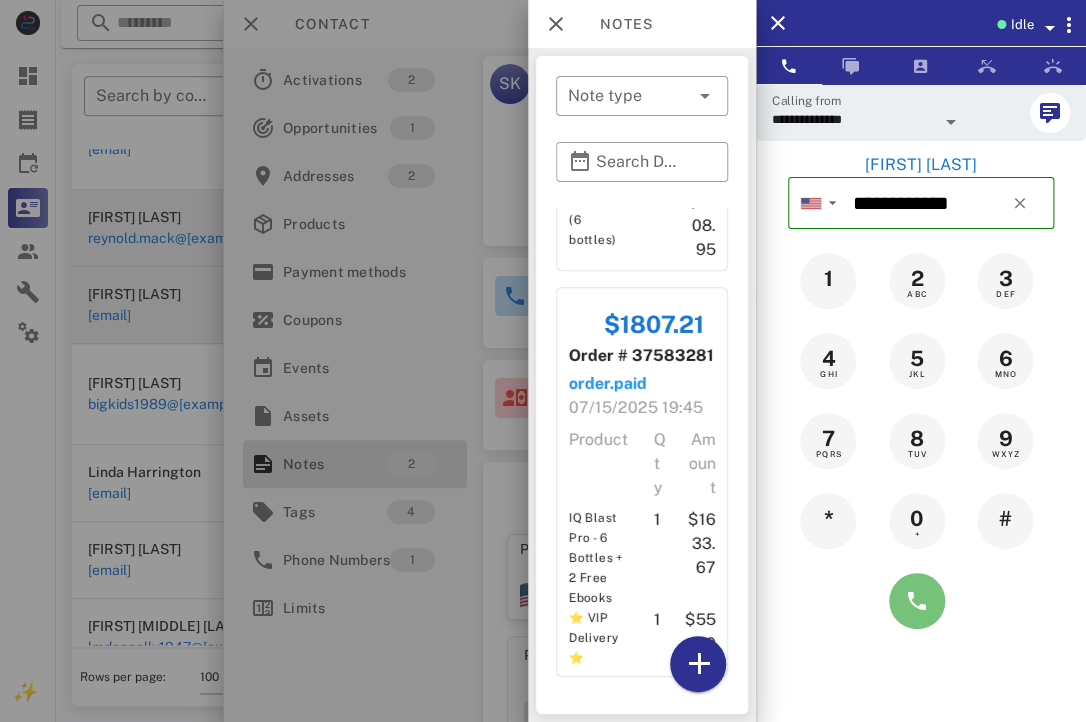 click at bounding box center (917, 601) 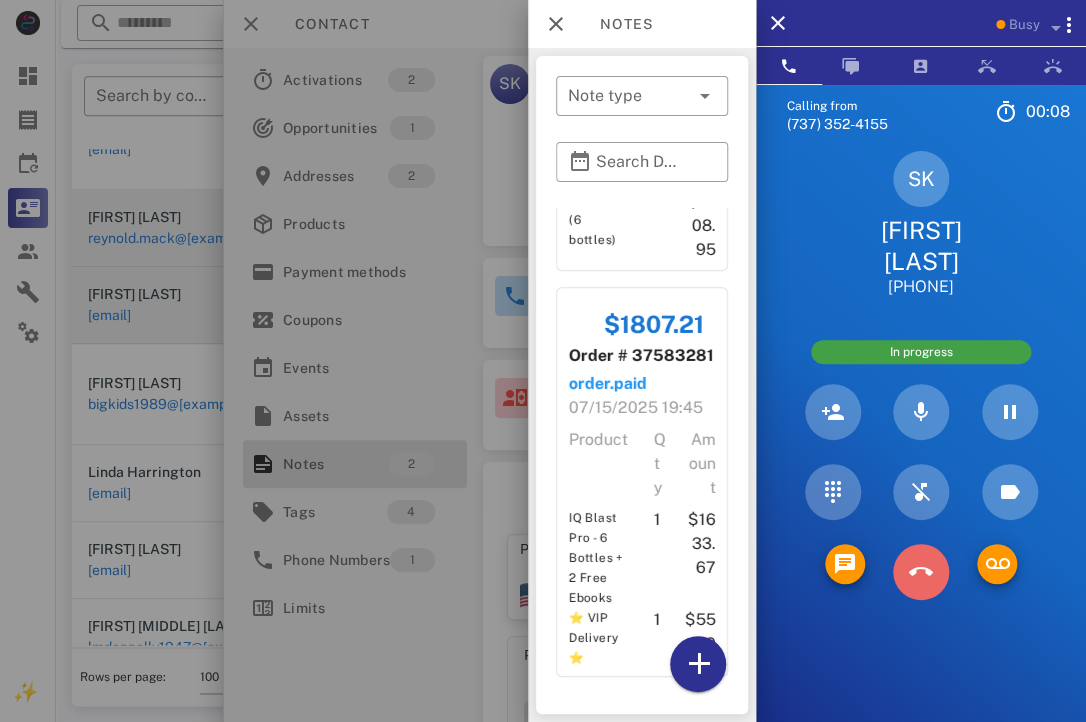 click at bounding box center (921, 572) 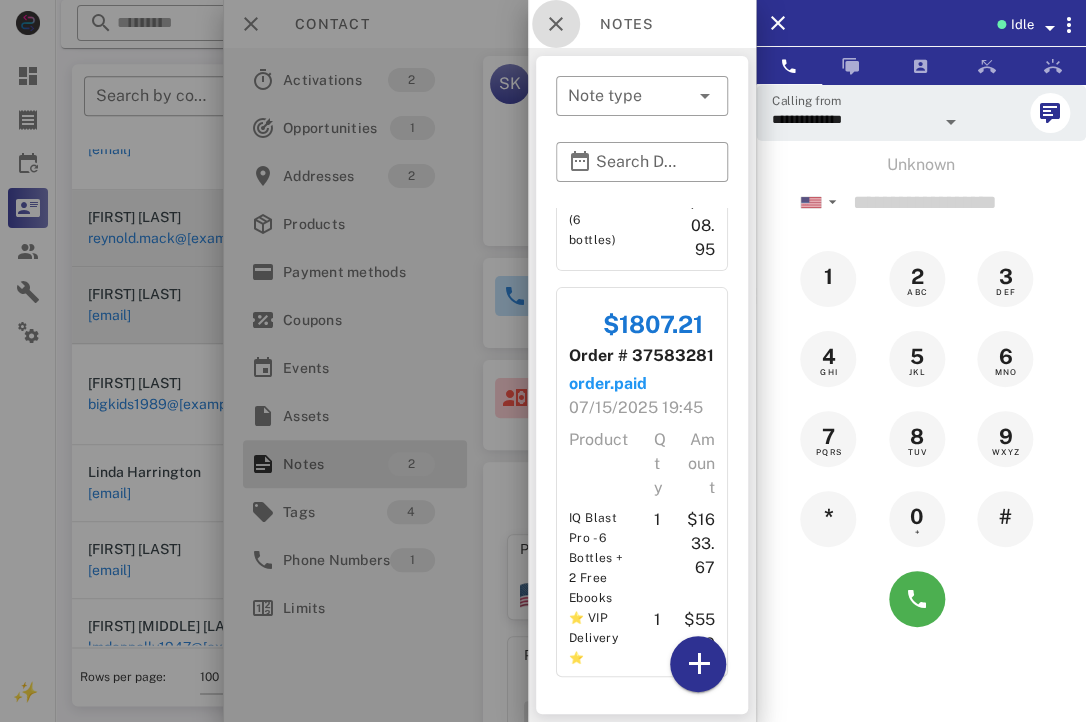 click at bounding box center (556, 24) 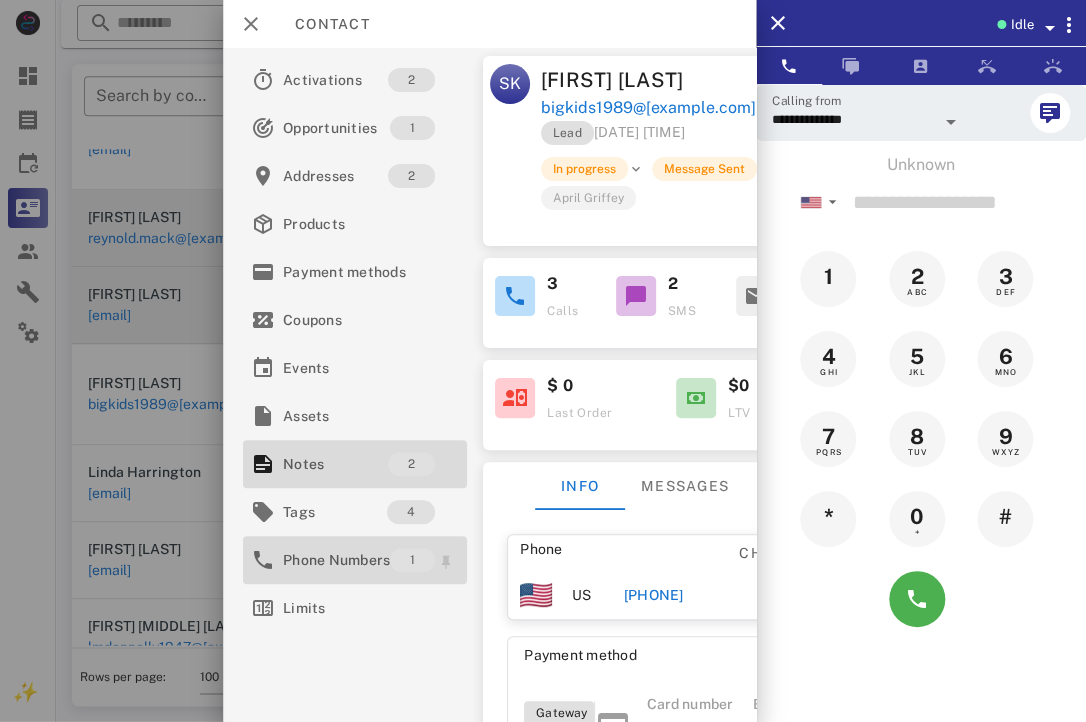 click on "Phone Numbers" at bounding box center [336, 560] 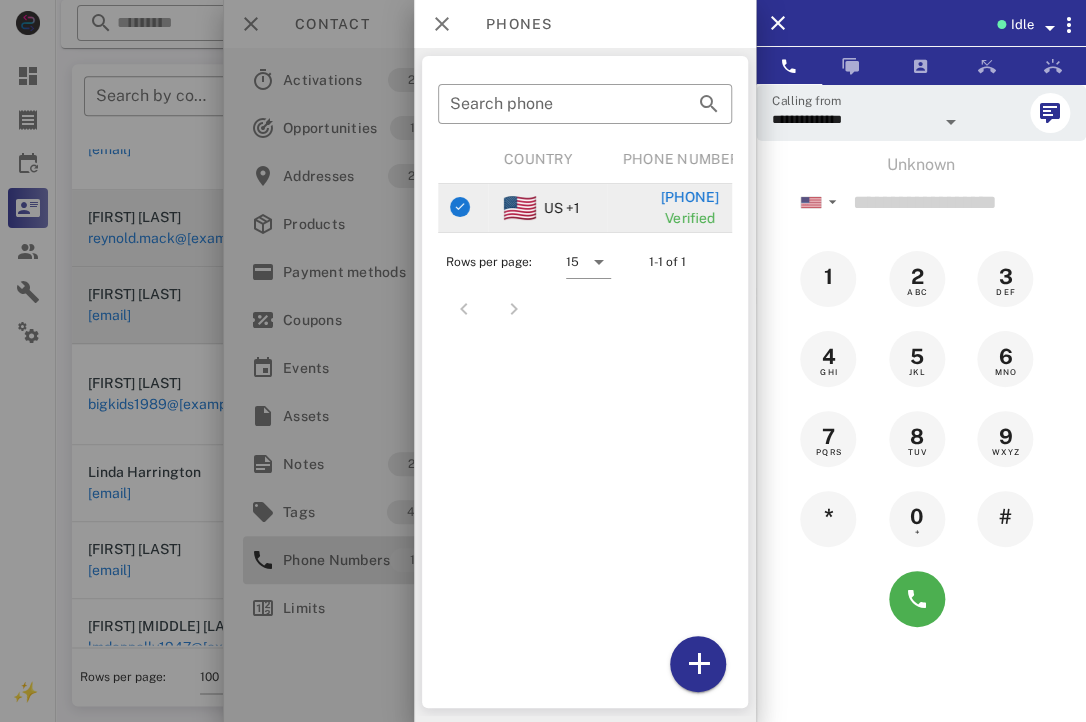 click on "[PHONE]" at bounding box center [689, 197] 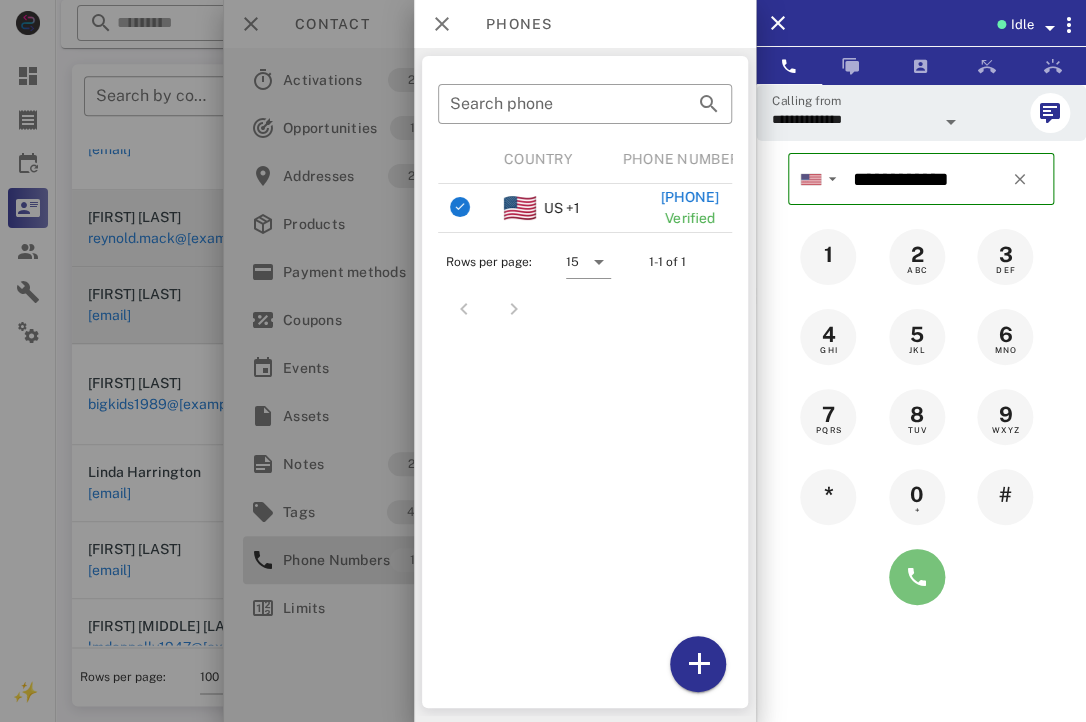 click at bounding box center [917, 577] 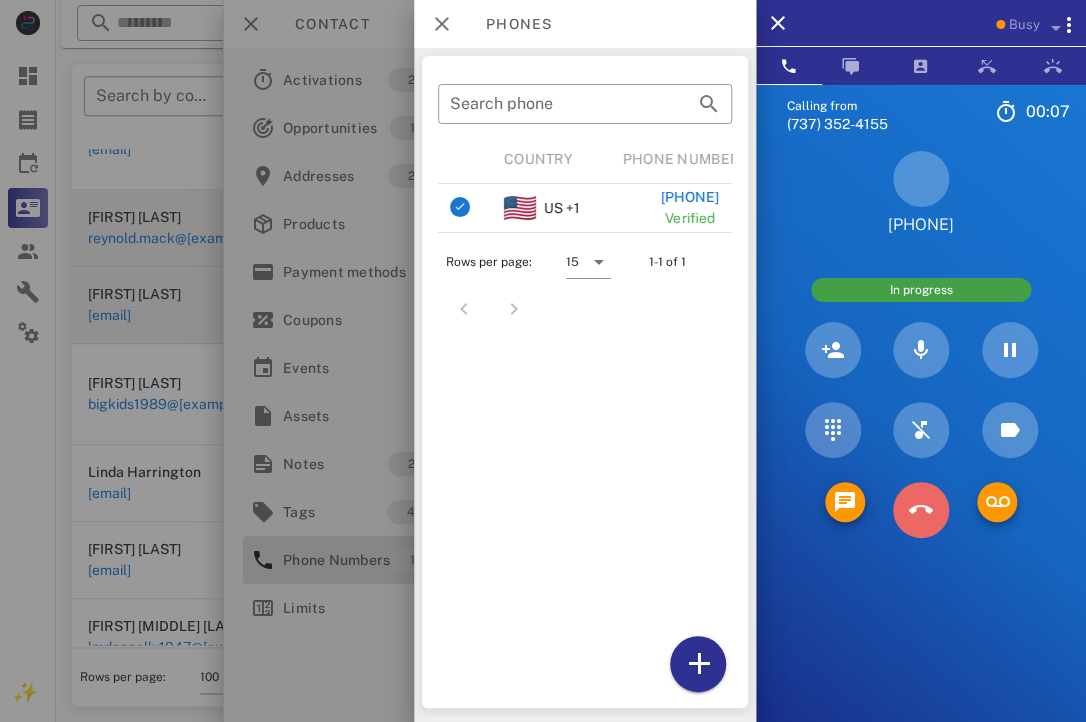 click at bounding box center [921, 510] 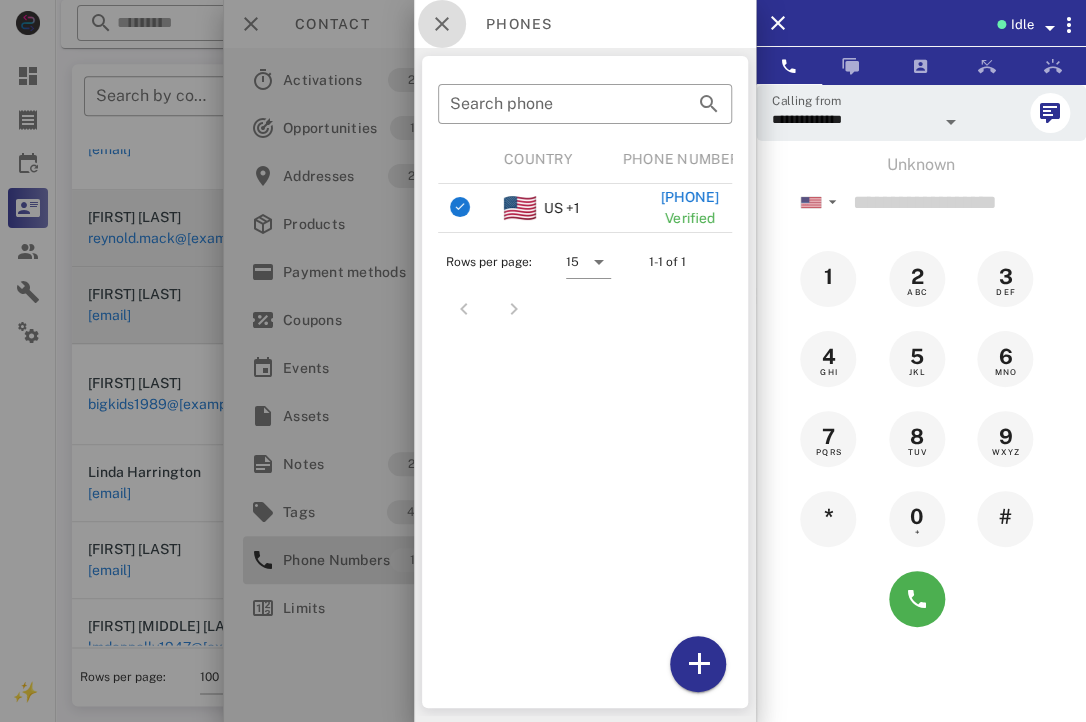 click at bounding box center (442, 24) 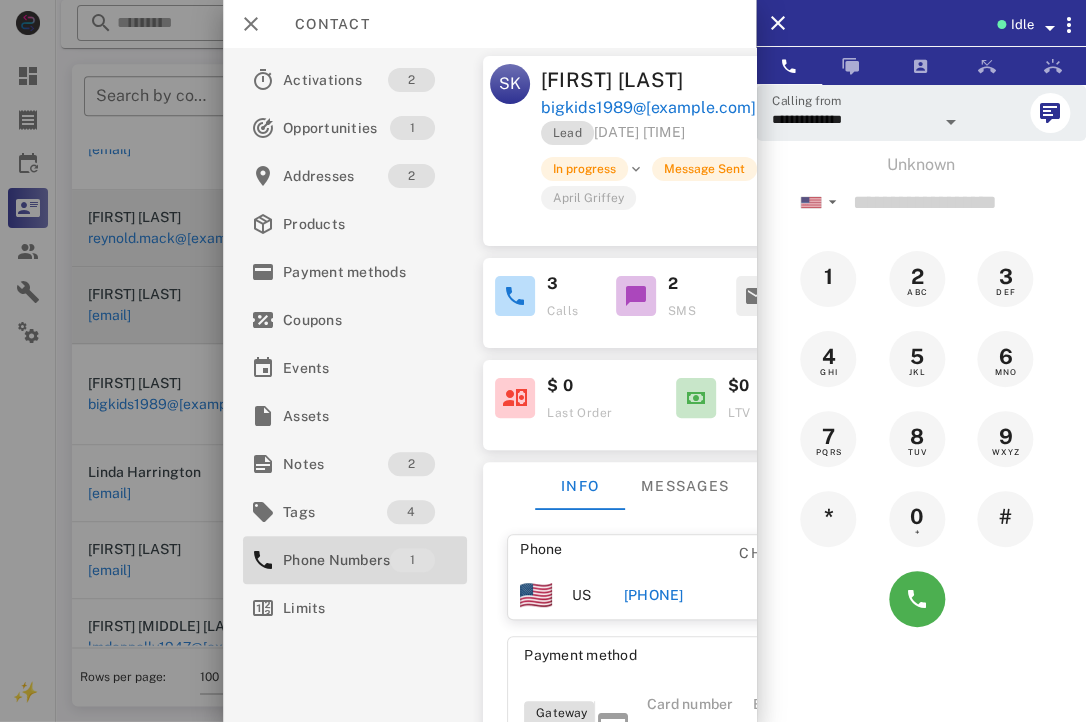 click at bounding box center (543, 361) 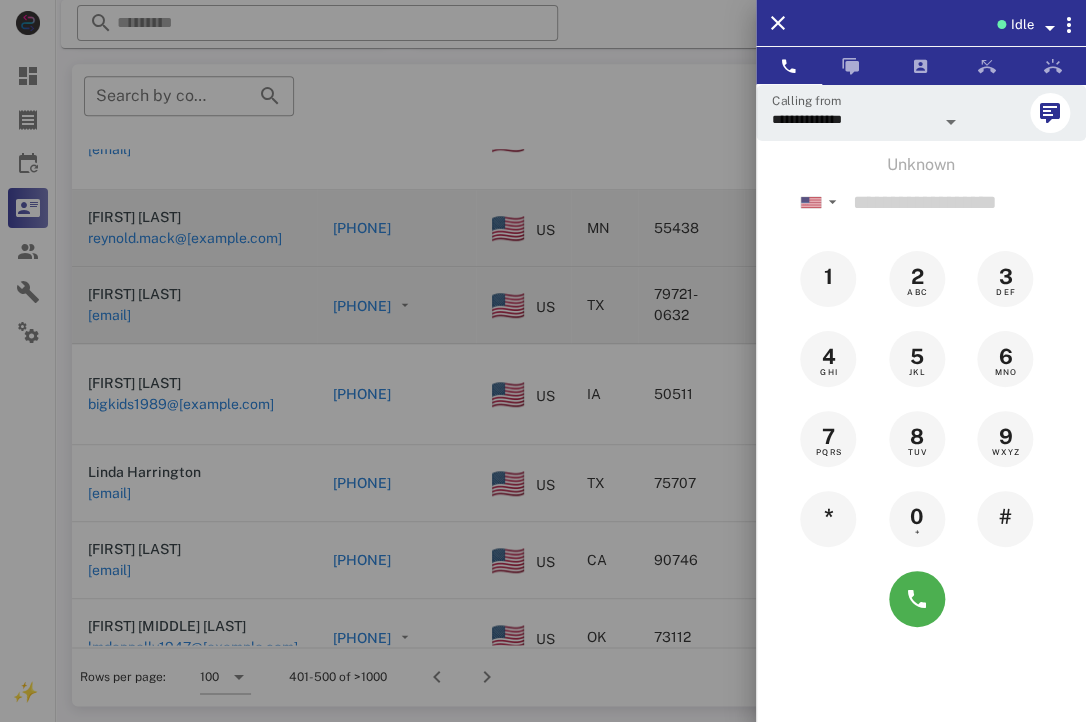 click at bounding box center (543, 361) 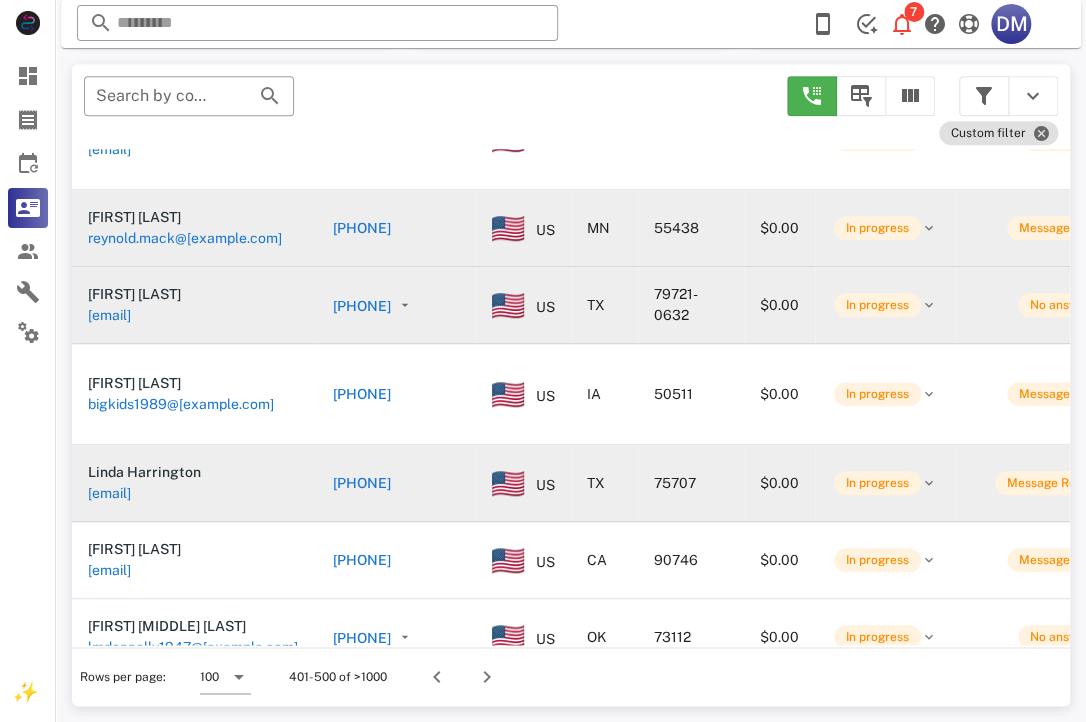 click on "[PHONE]" at bounding box center (362, 483) 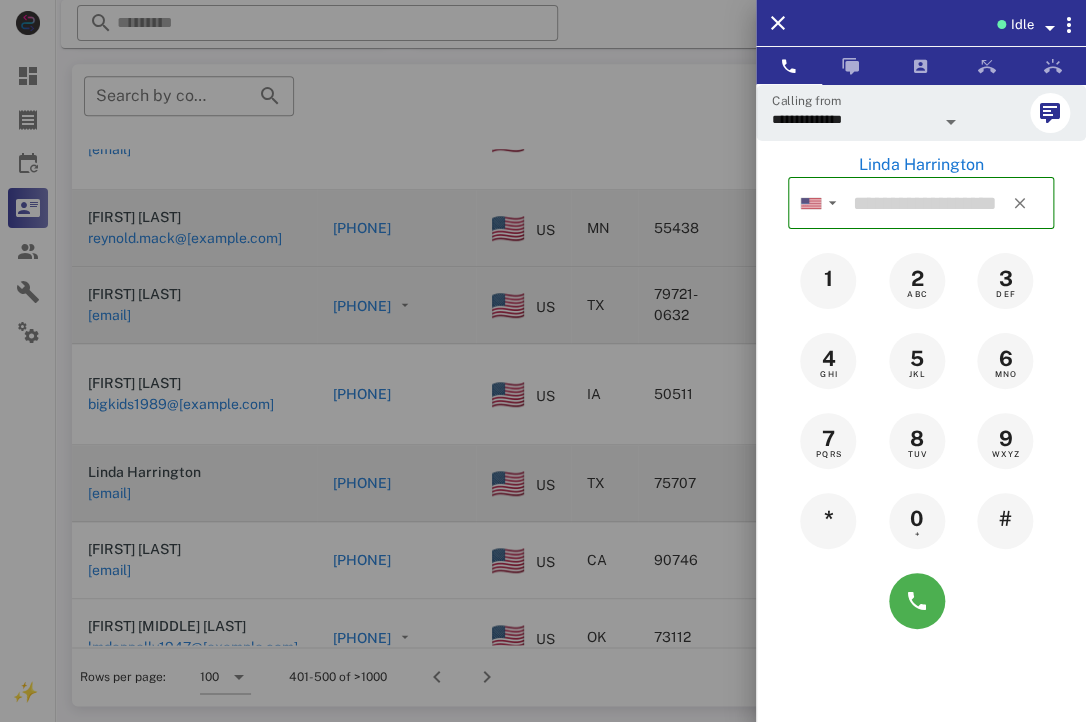 type on "**********" 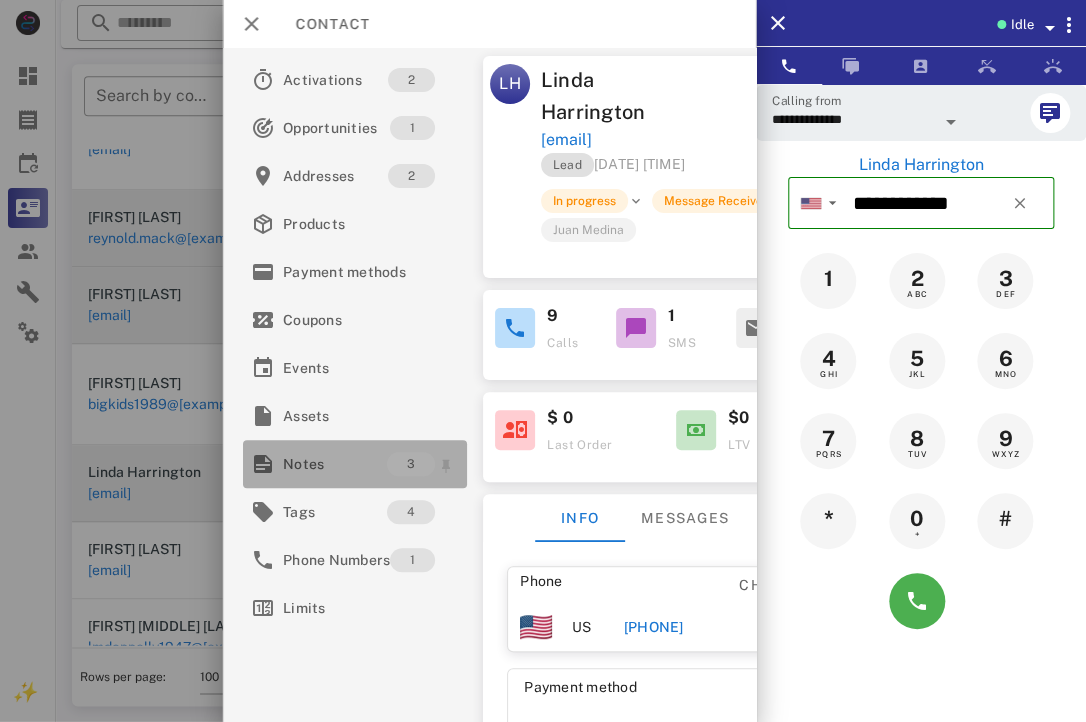 click on "Notes" at bounding box center [335, 464] 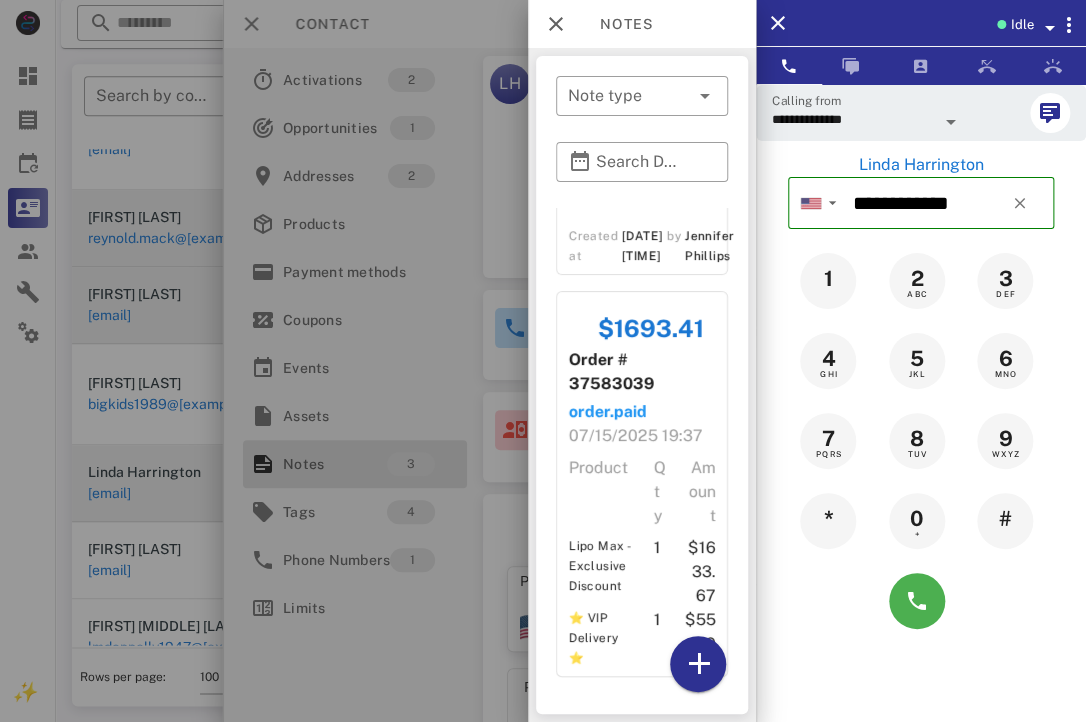 scroll, scrollTop: 461, scrollLeft: 1, axis: both 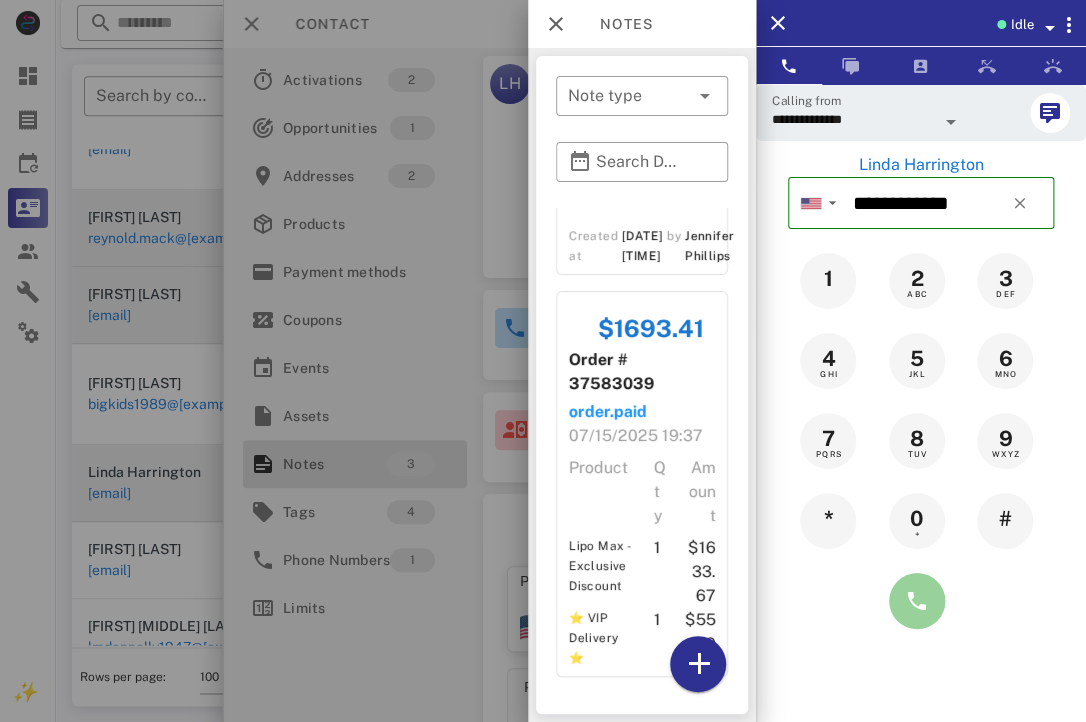 click at bounding box center (917, 601) 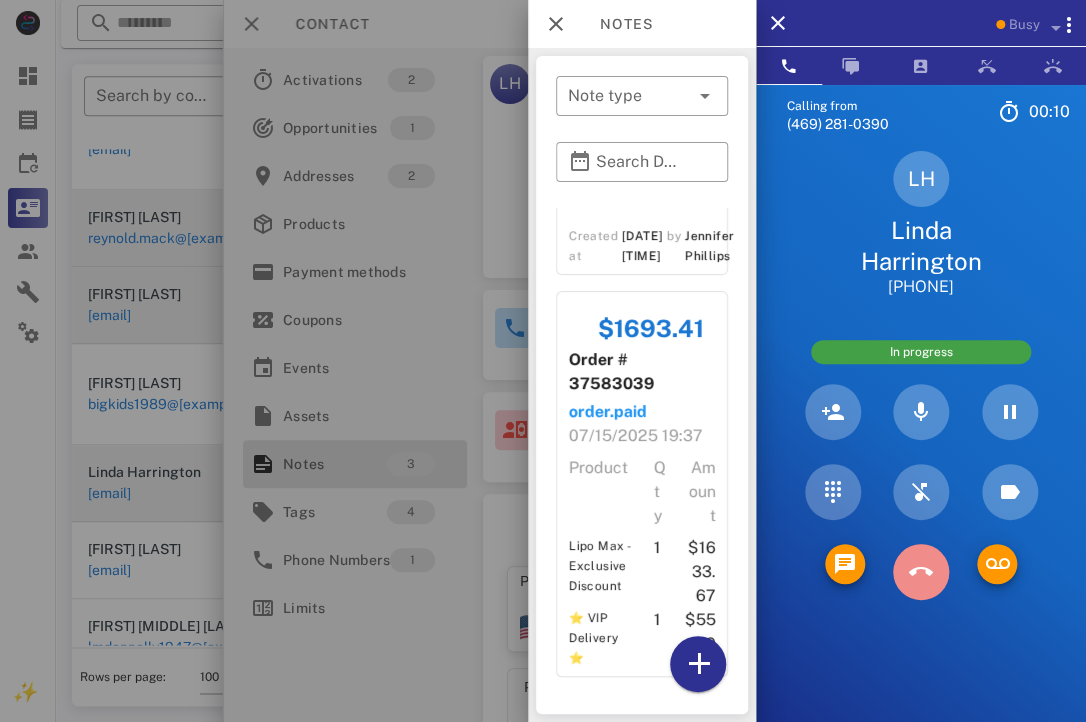 click at bounding box center [921, 572] 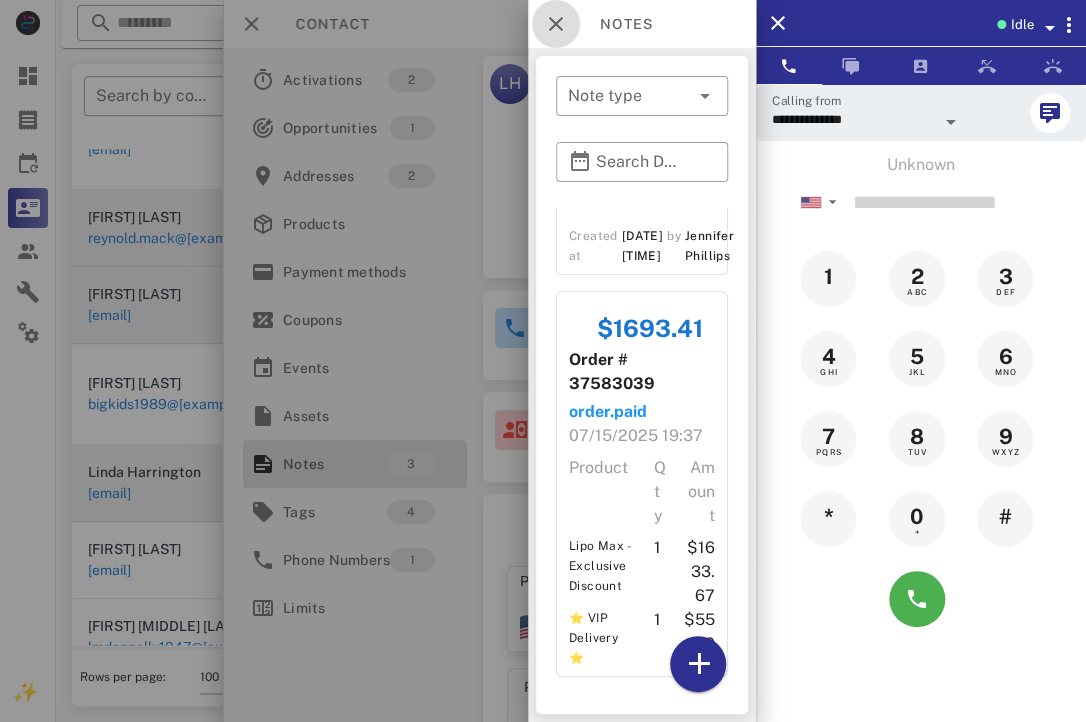 click at bounding box center [556, 24] 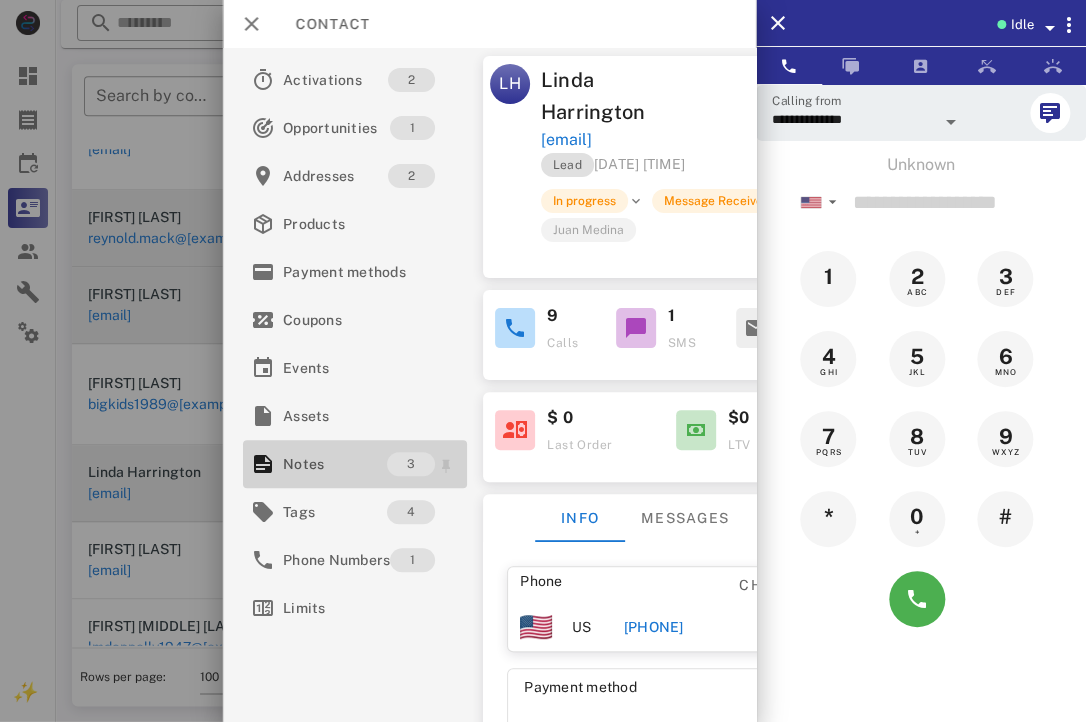 click on "Notes" at bounding box center [335, 464] 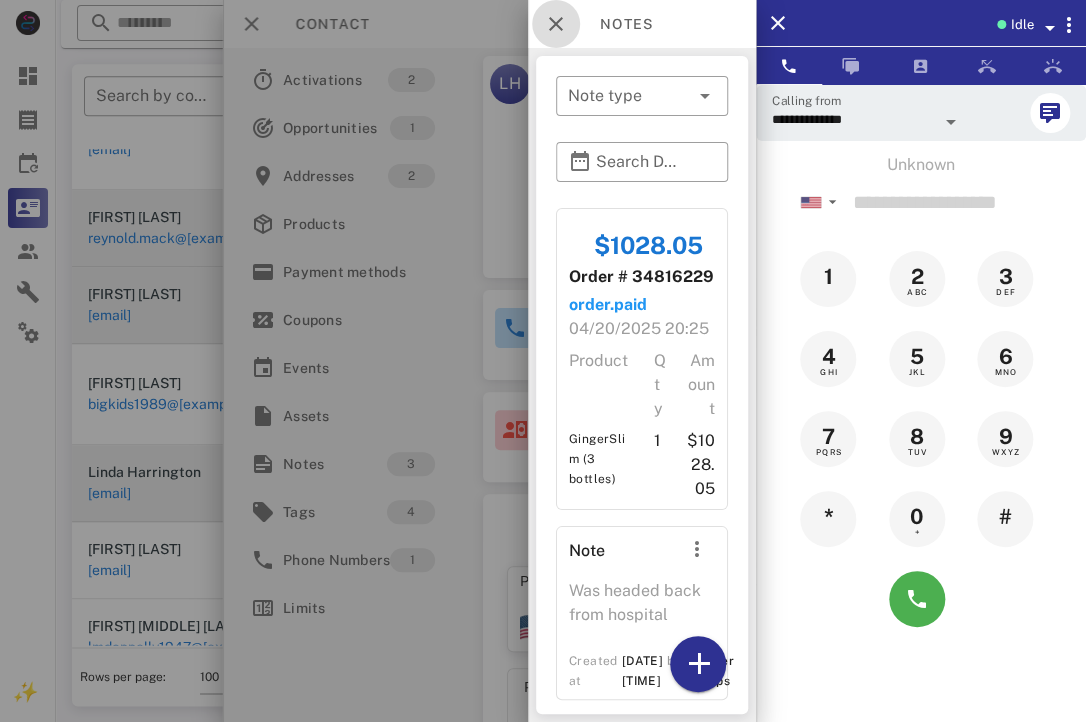 click at bounding box center (556, 24) 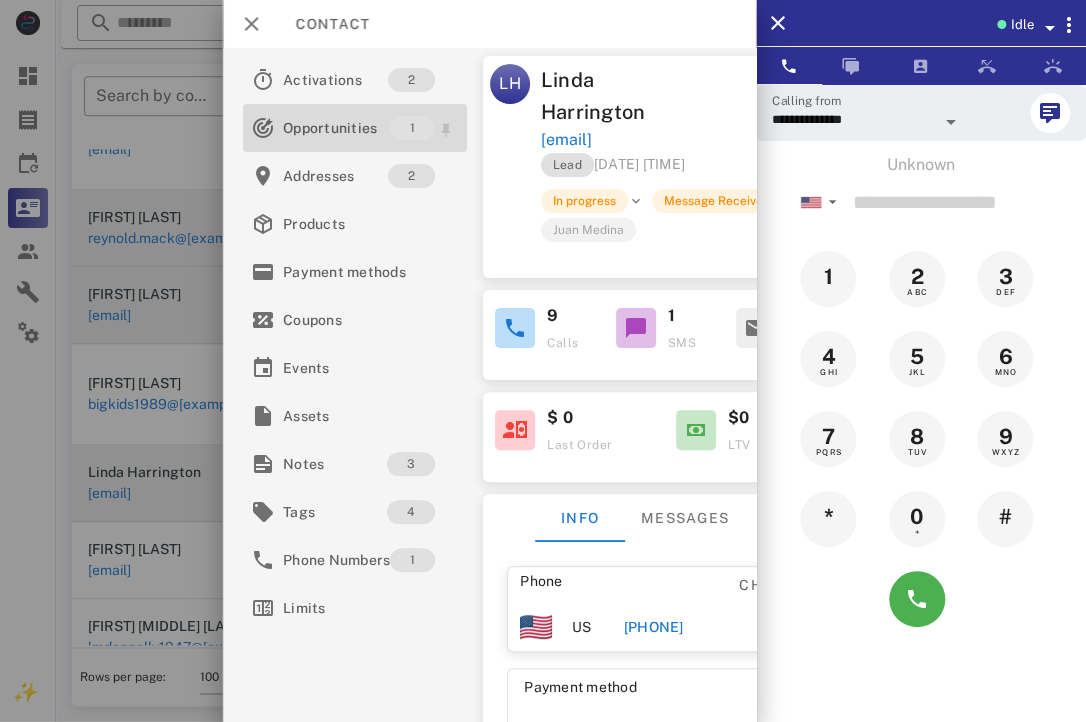 click on "Opportunities" at bounding box center (336, 128) 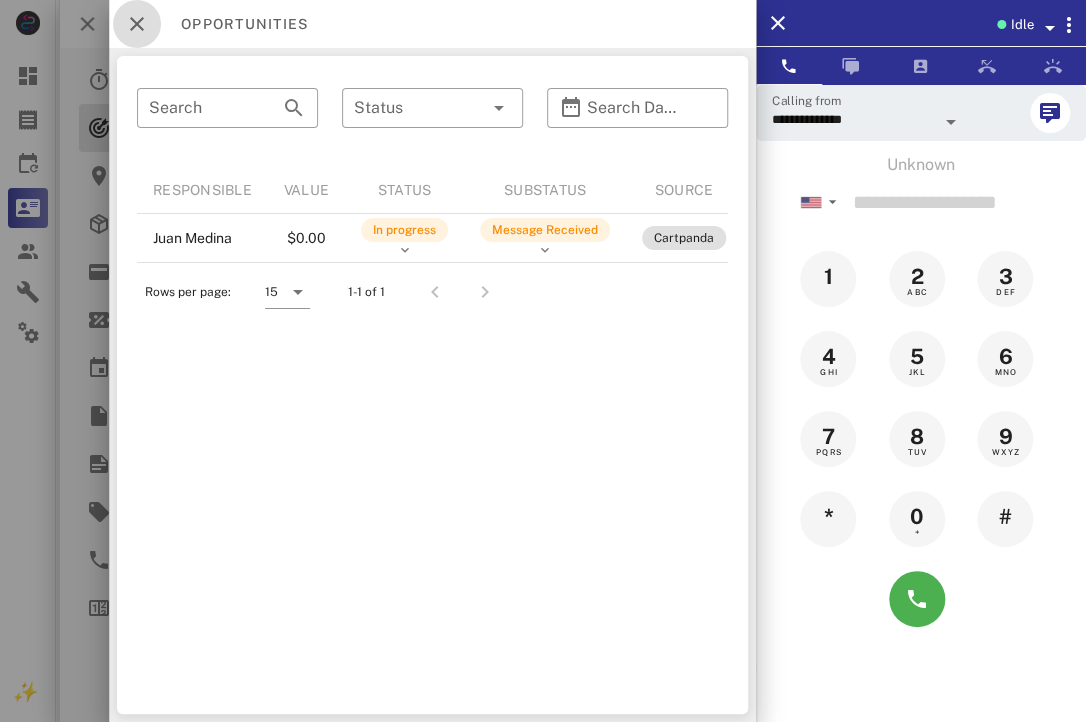 click at bounding box center [137, 24] 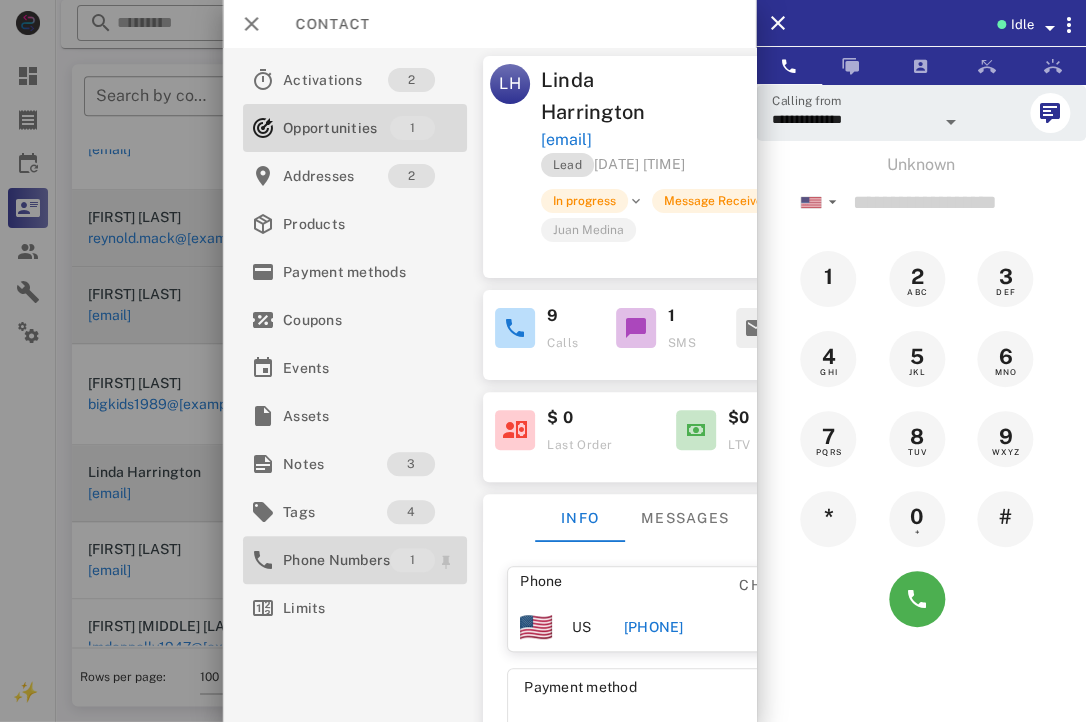 click on "Phone Numbers" at bounding box center [336, 560] 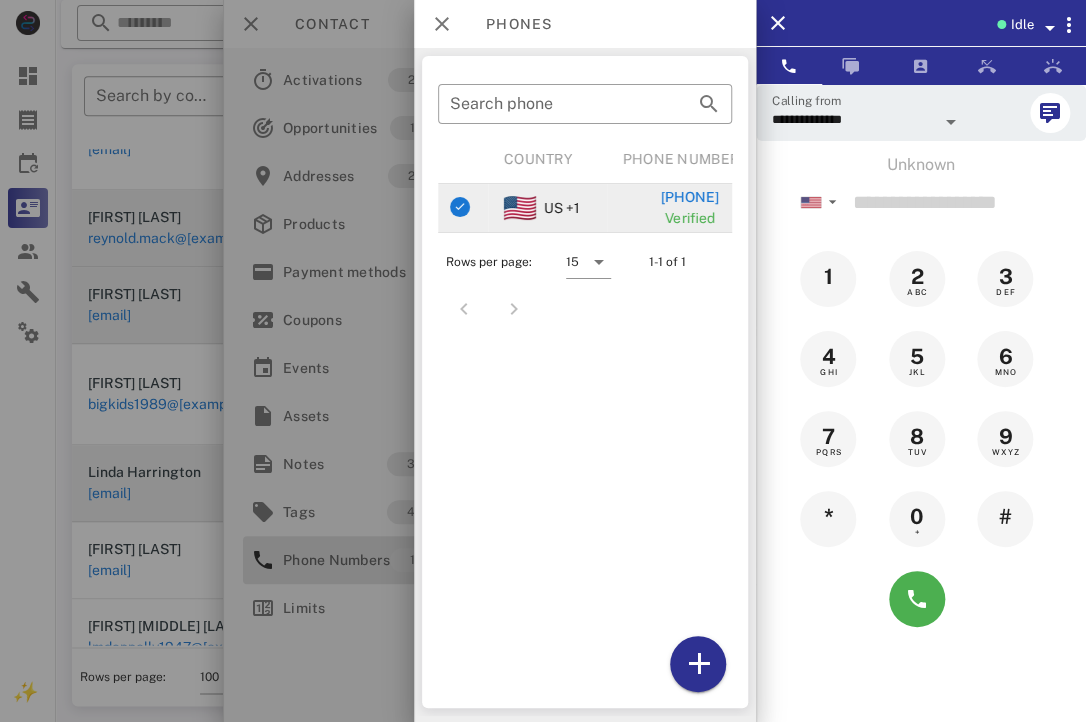 click on "[PHONE]" at bounding box center (689, 197) 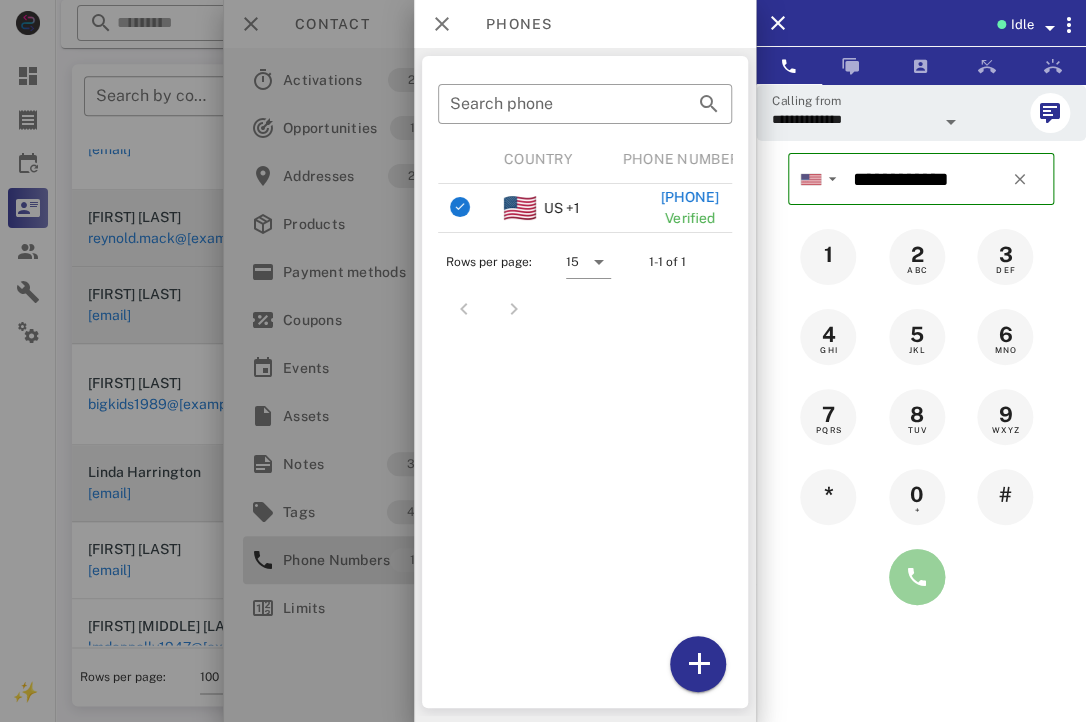 click at bounding box center [917, 577] 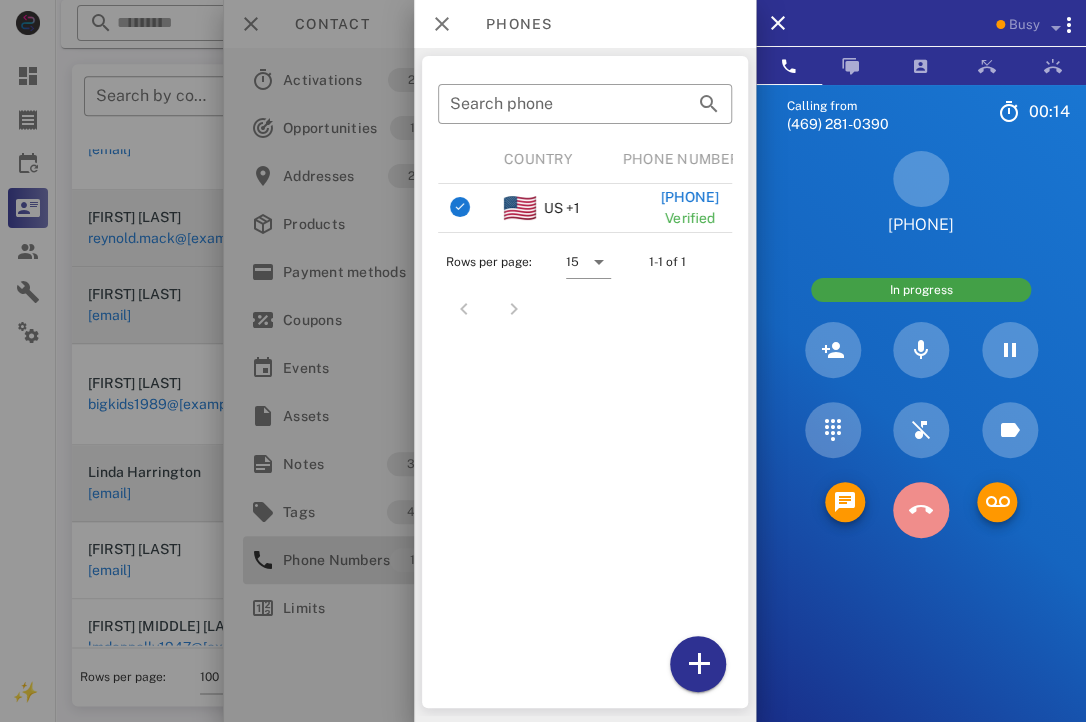 click at bounding box center (921, 510) 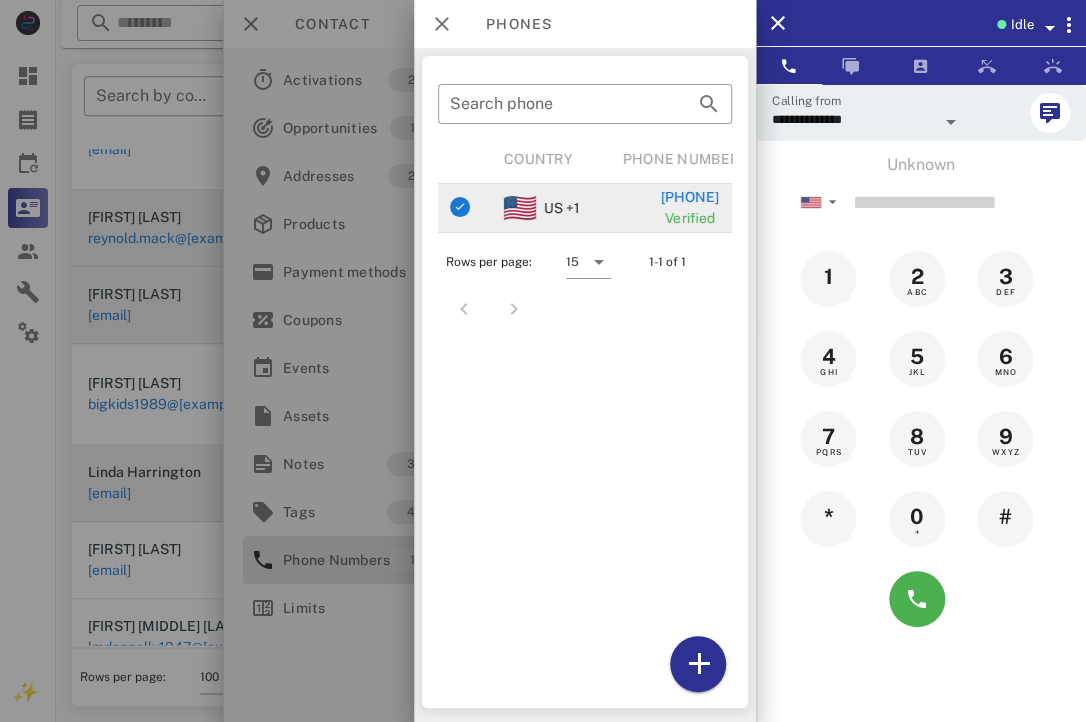 click on "[PHONE]" at bounding box center [689, 197] 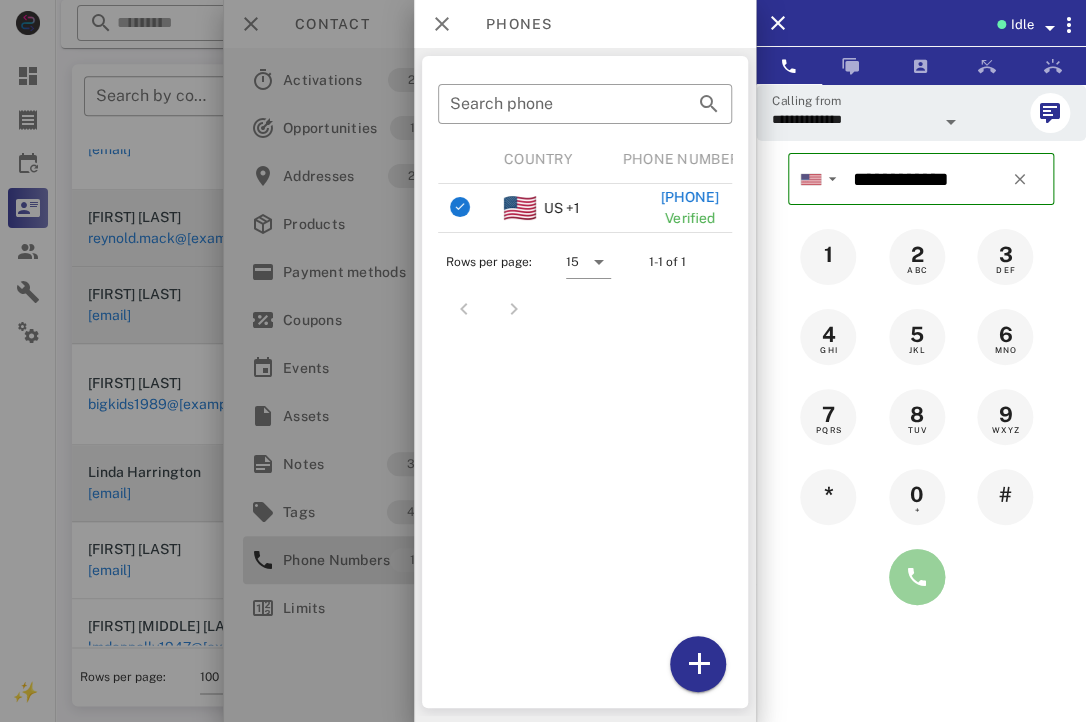click at bounding box center (917, 577) 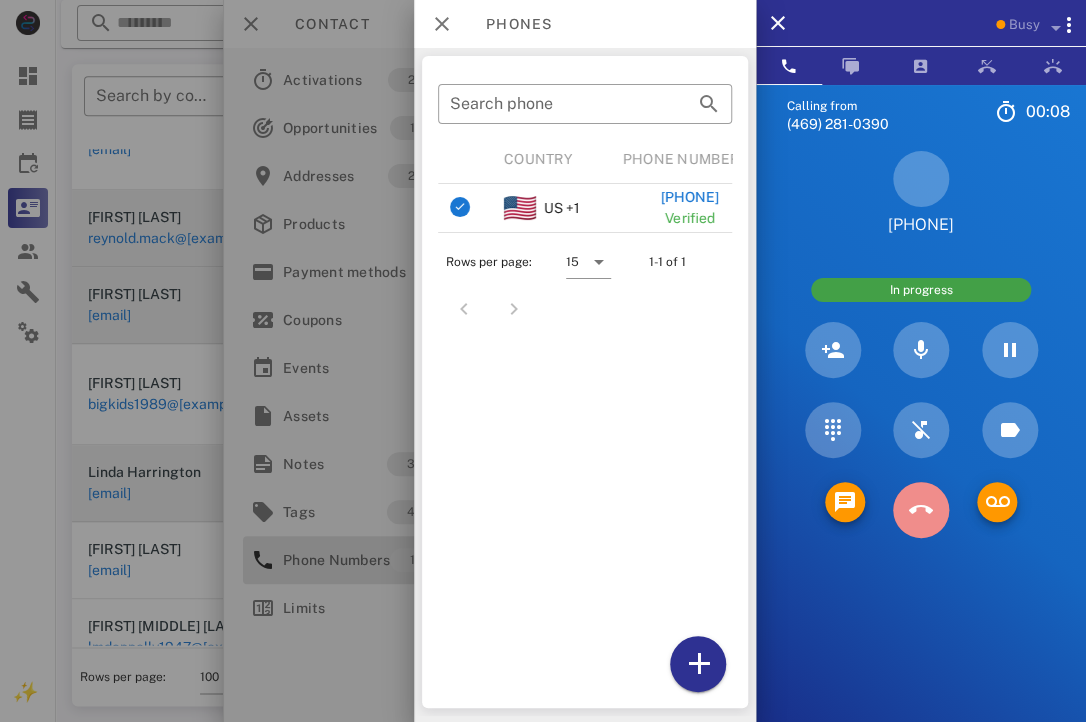 click at bounding box center (921, 510) 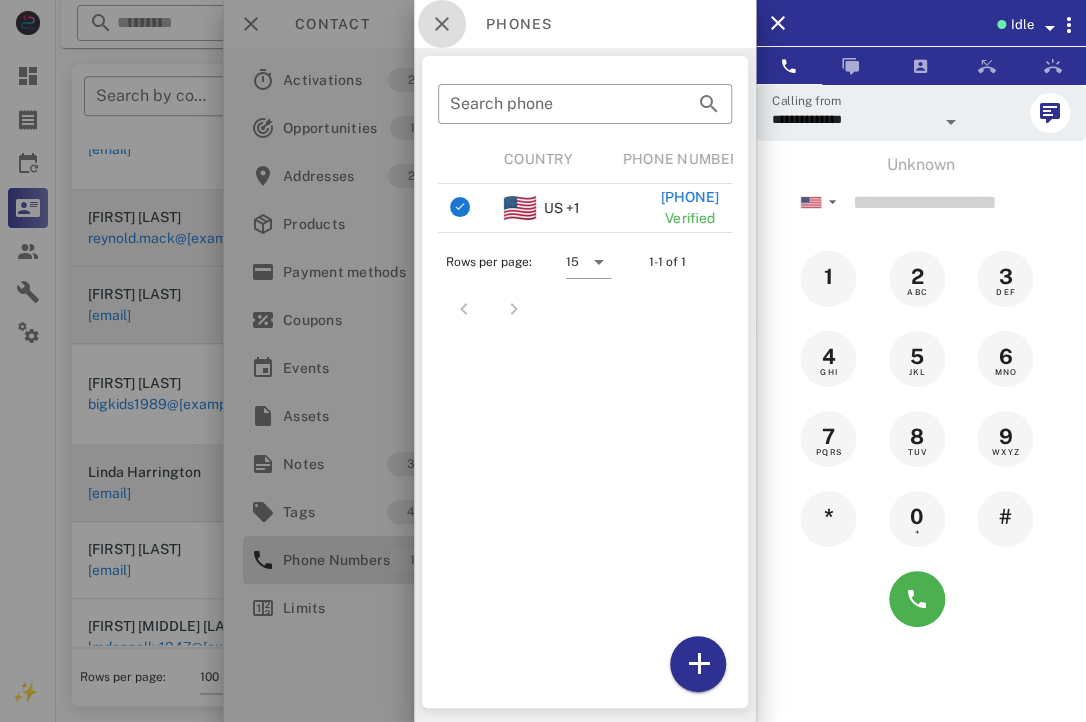 click at bounding box center (442, 24) 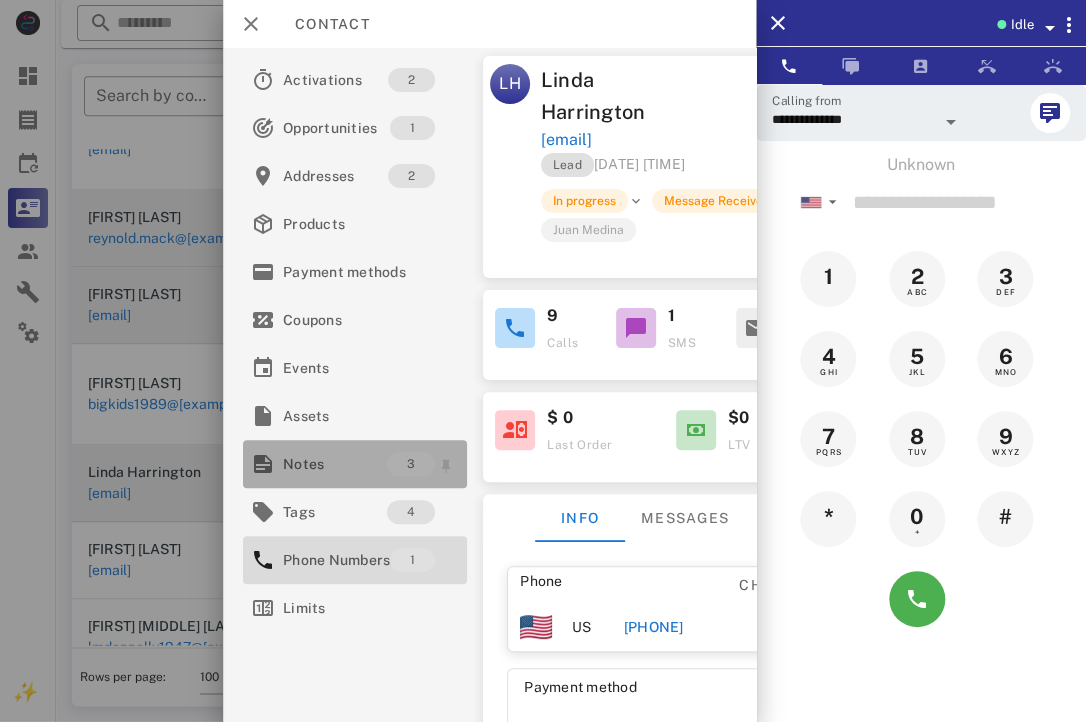 click on "Notes" at bounding box center (335, 464) 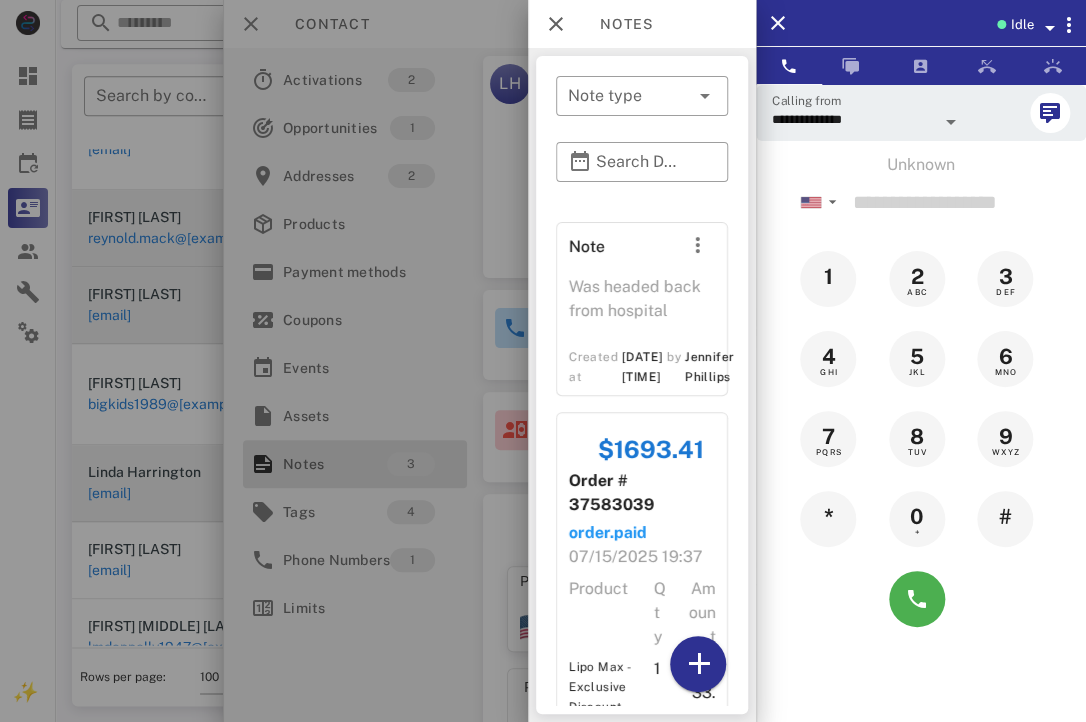 scroll, scrollTop: 461, scrollLeft: 0, axis: vertical 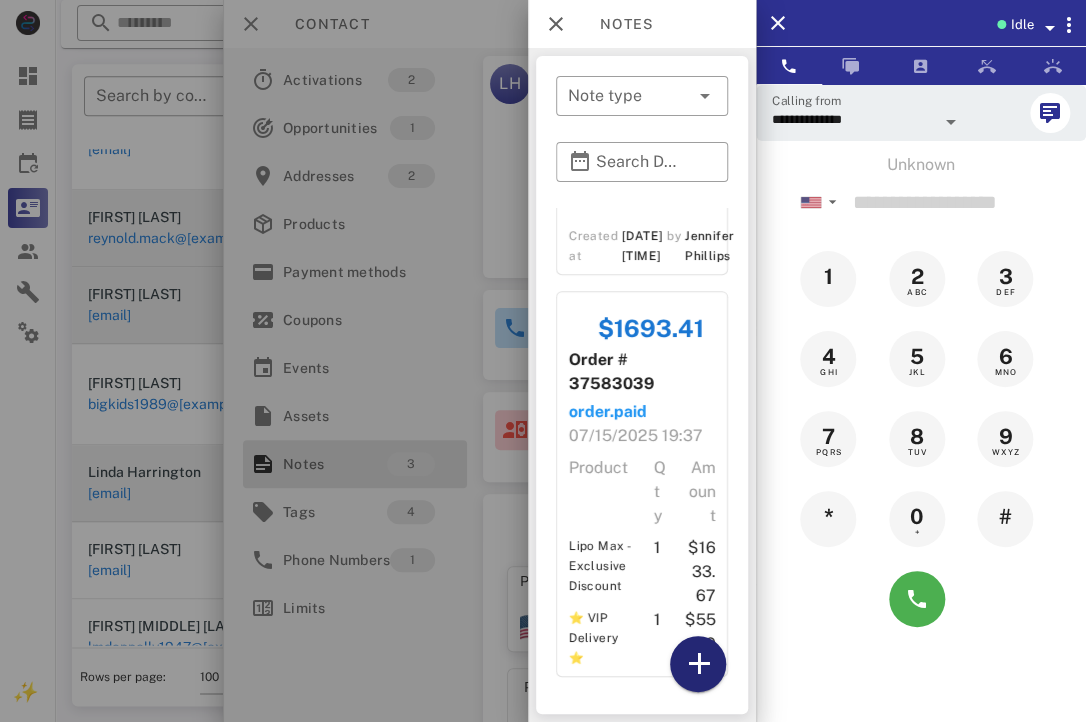 click at bounding box center [698, 664] 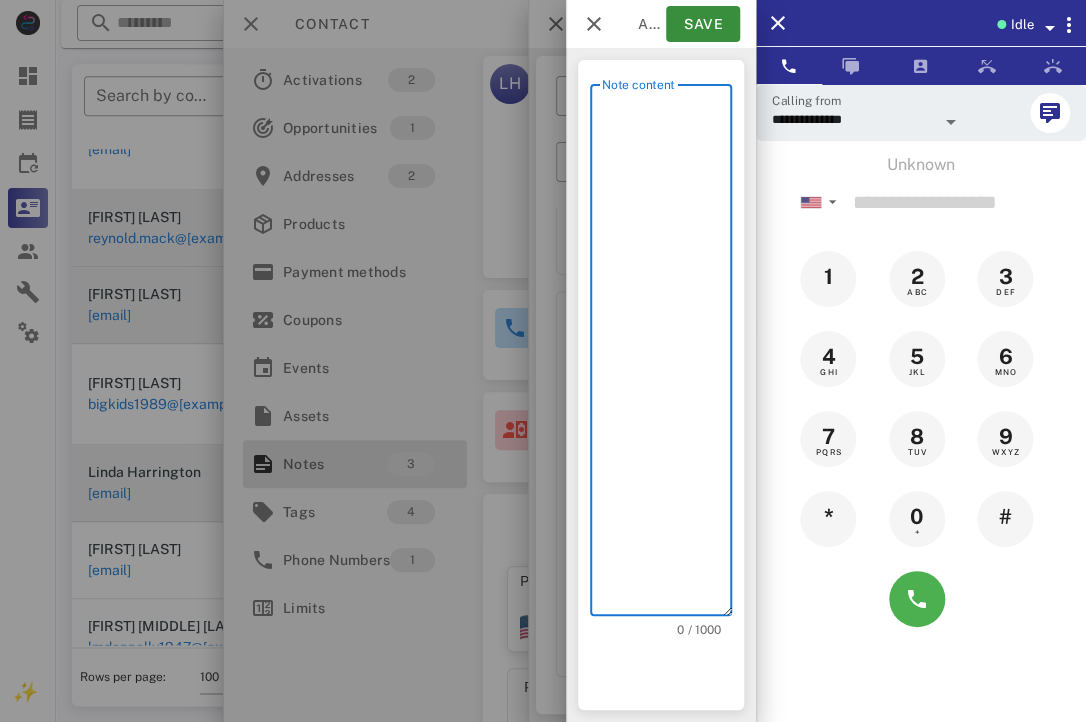 click on "Note content" at bounding box center [667, 355] 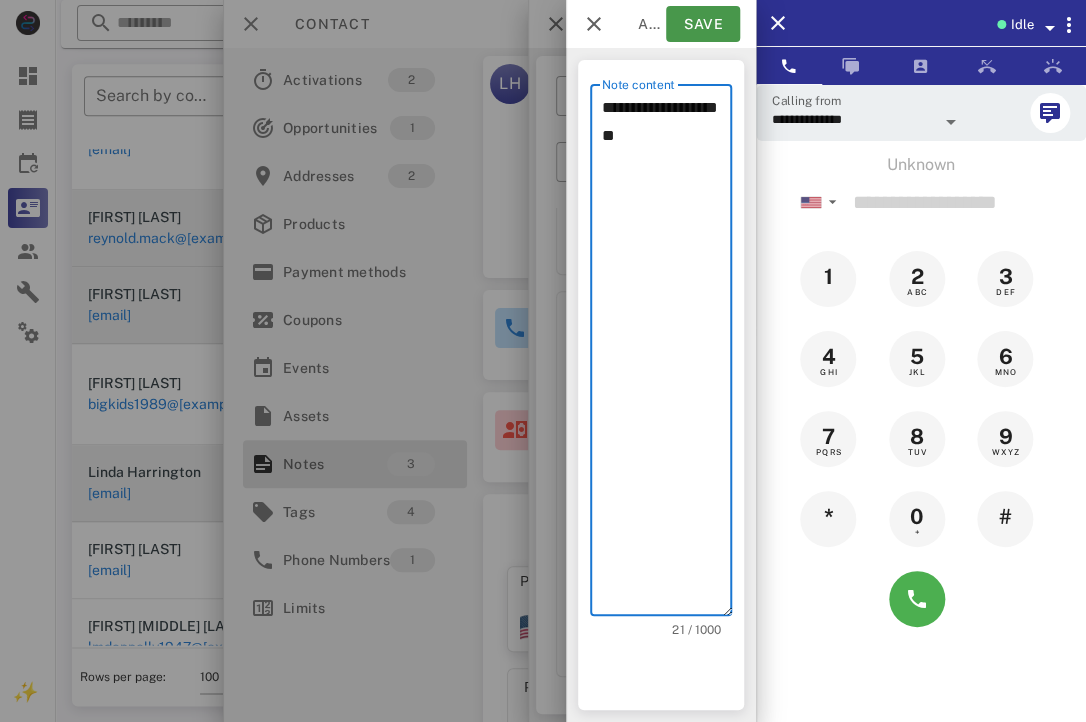 type on "**********" 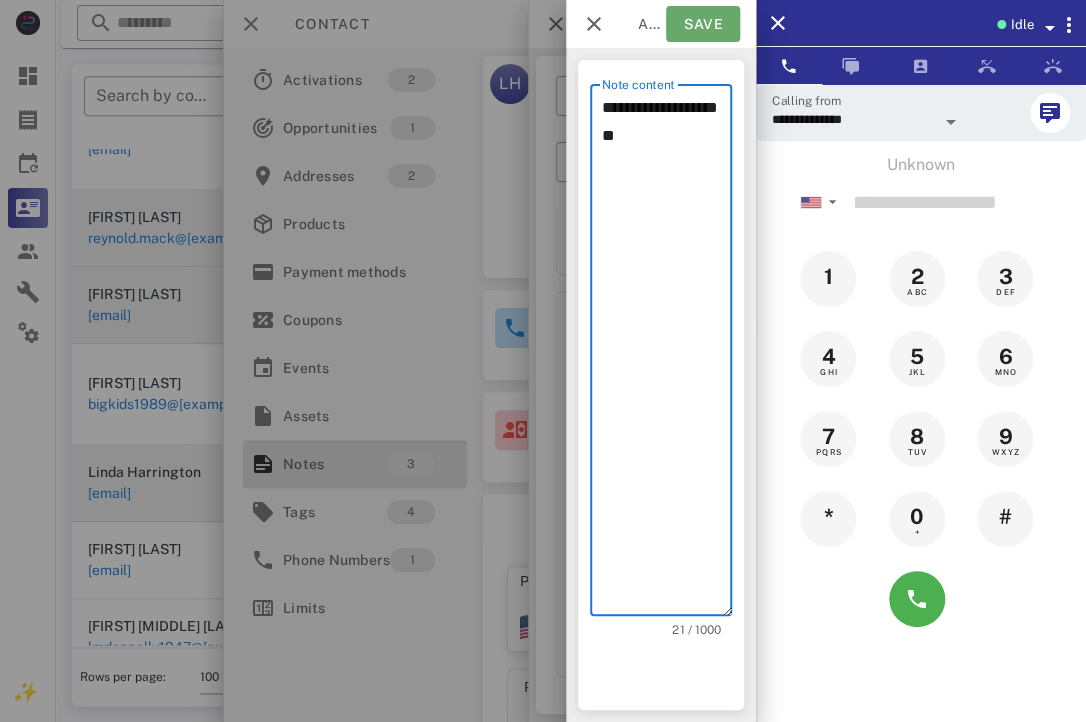 click on "Save" at bounding box center (703, 24) 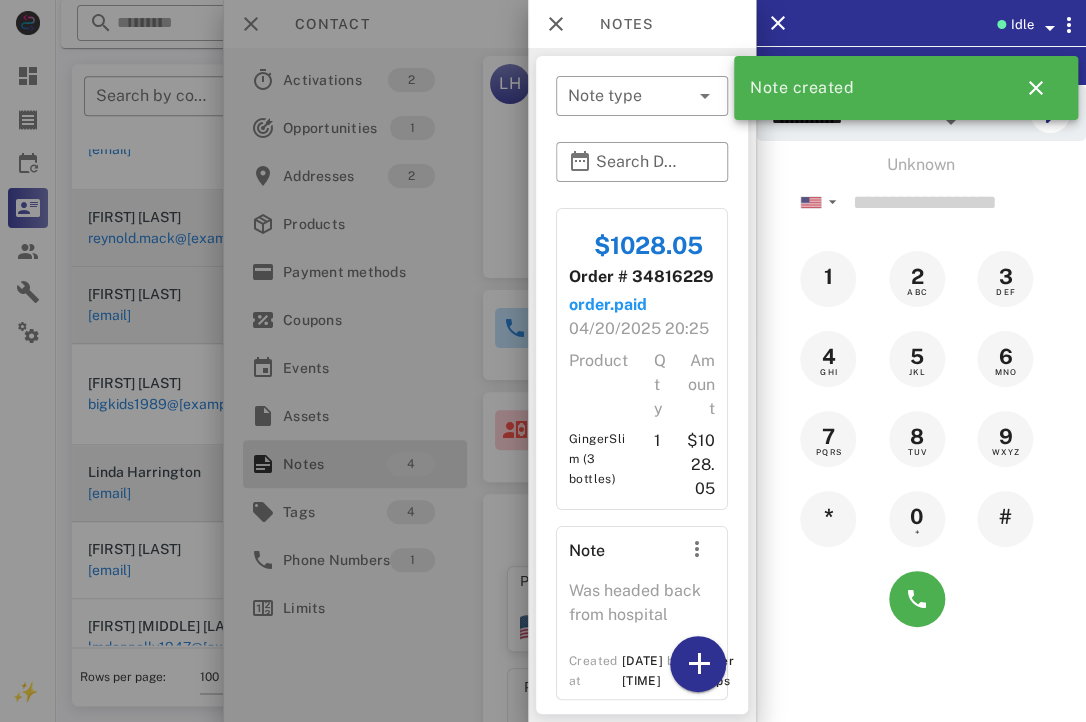 scroll, scrollTop: 651, scrollLeft: 0, axis: vertical 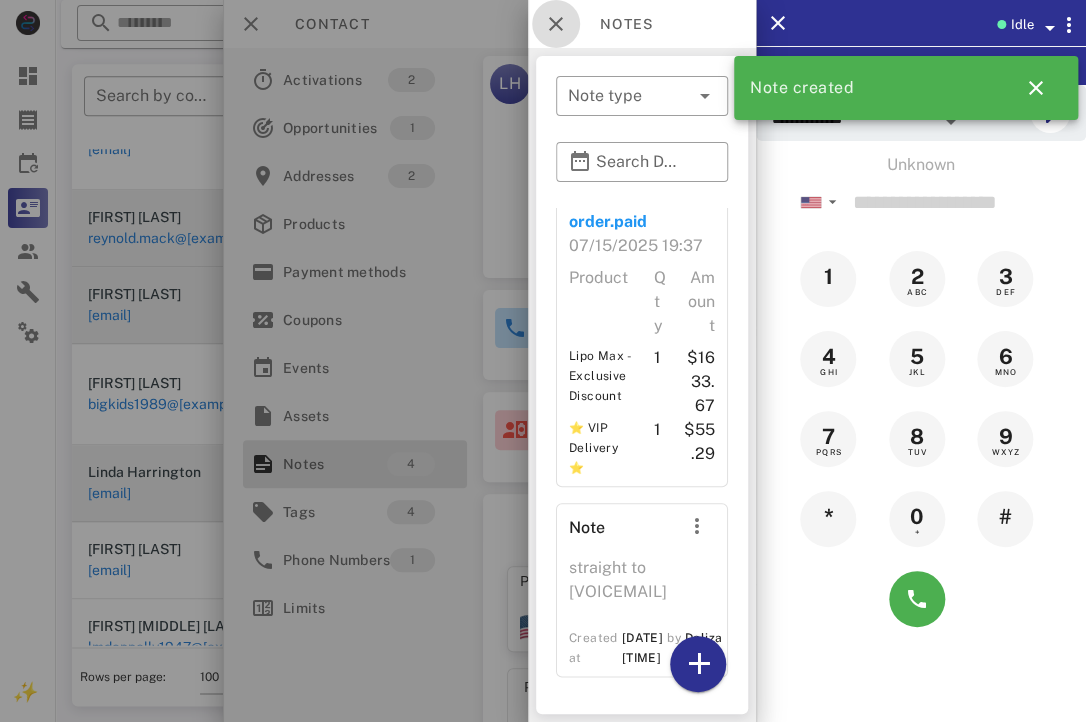 click at bounding box center (556, 24) 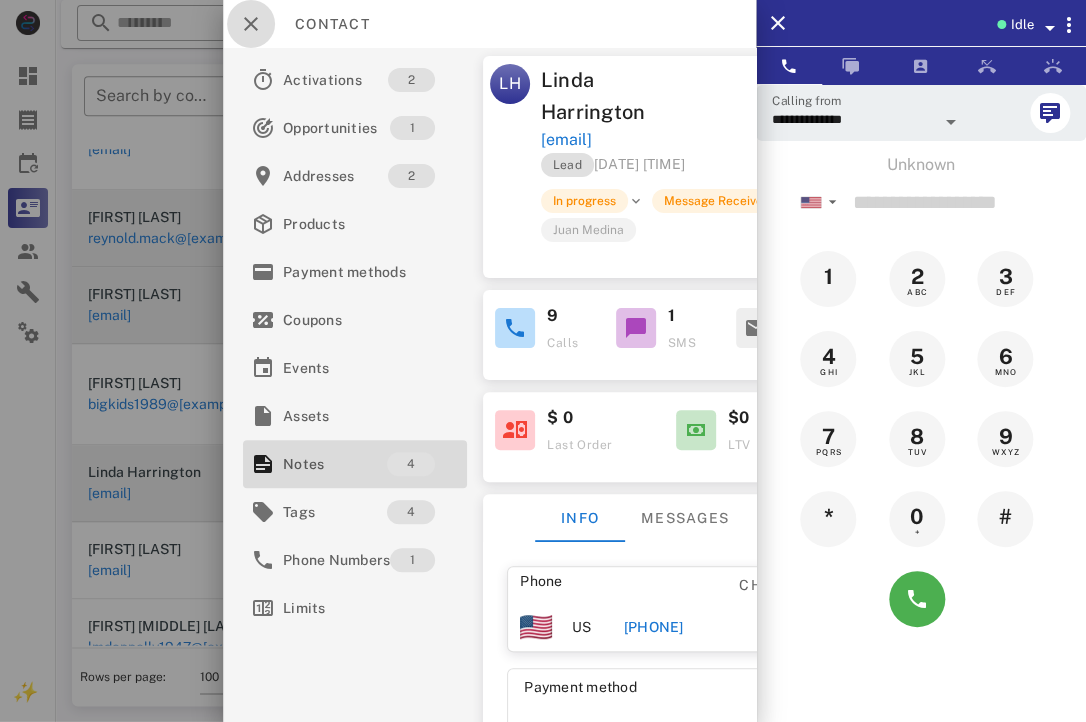 click at bounding box center [251, 24] 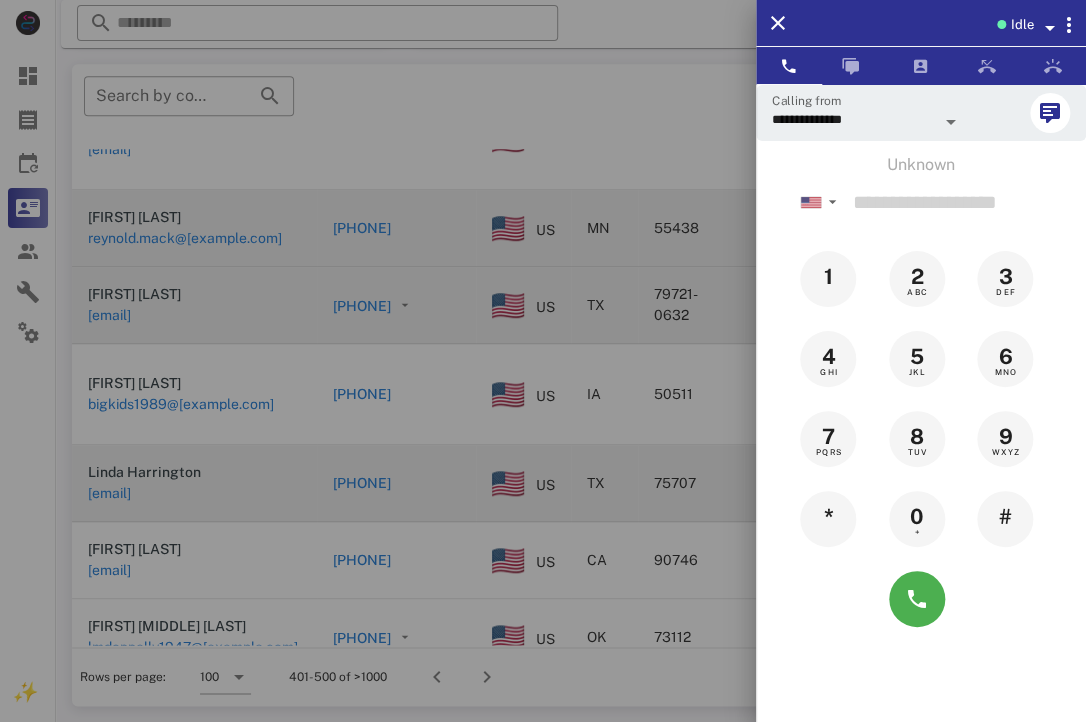click at bounding box center [543, 361] 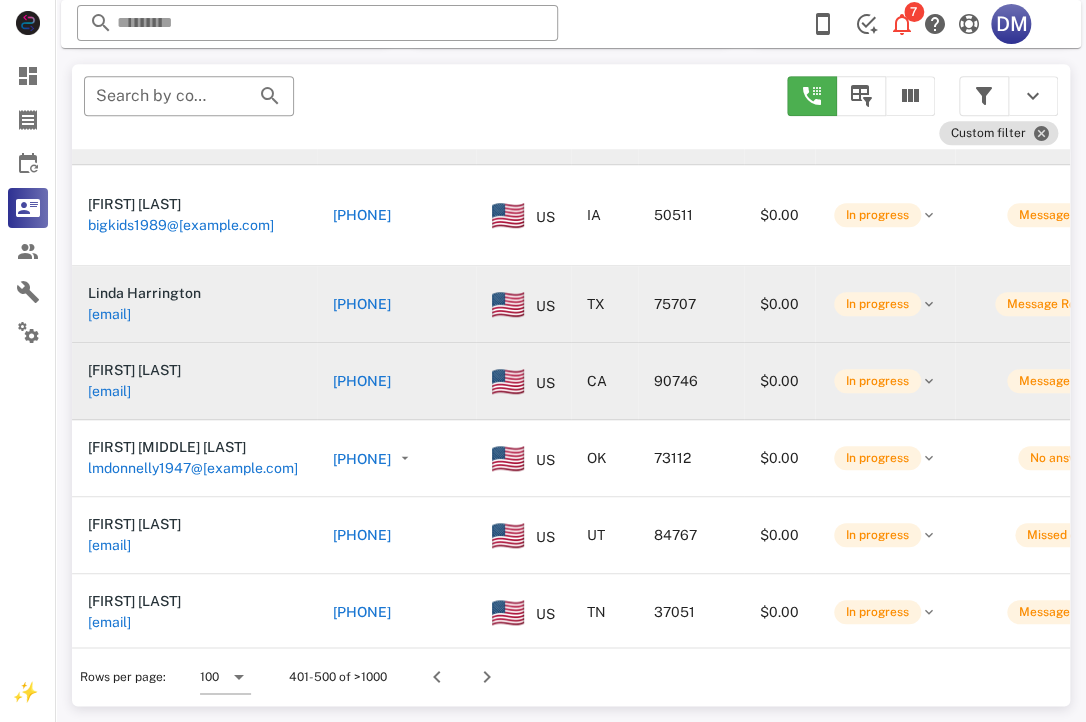 scroll, scrollTop: 1501, scrollLeft: 0, axis: vertical 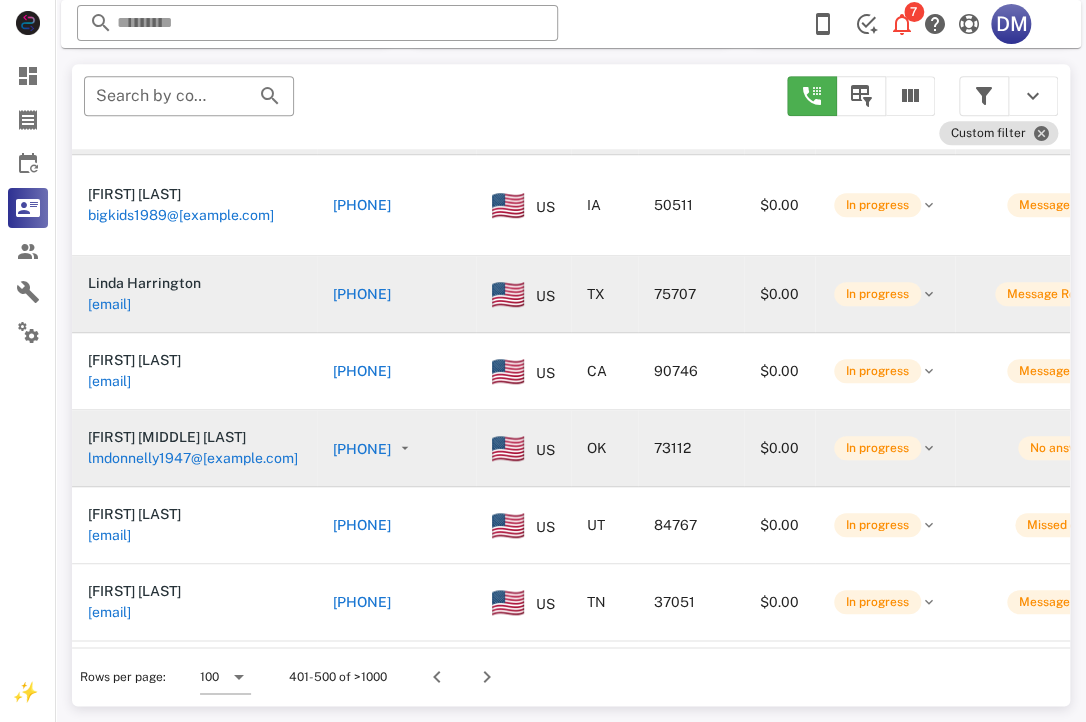 click on "[PHONE]" at bounding box center (362, 449) 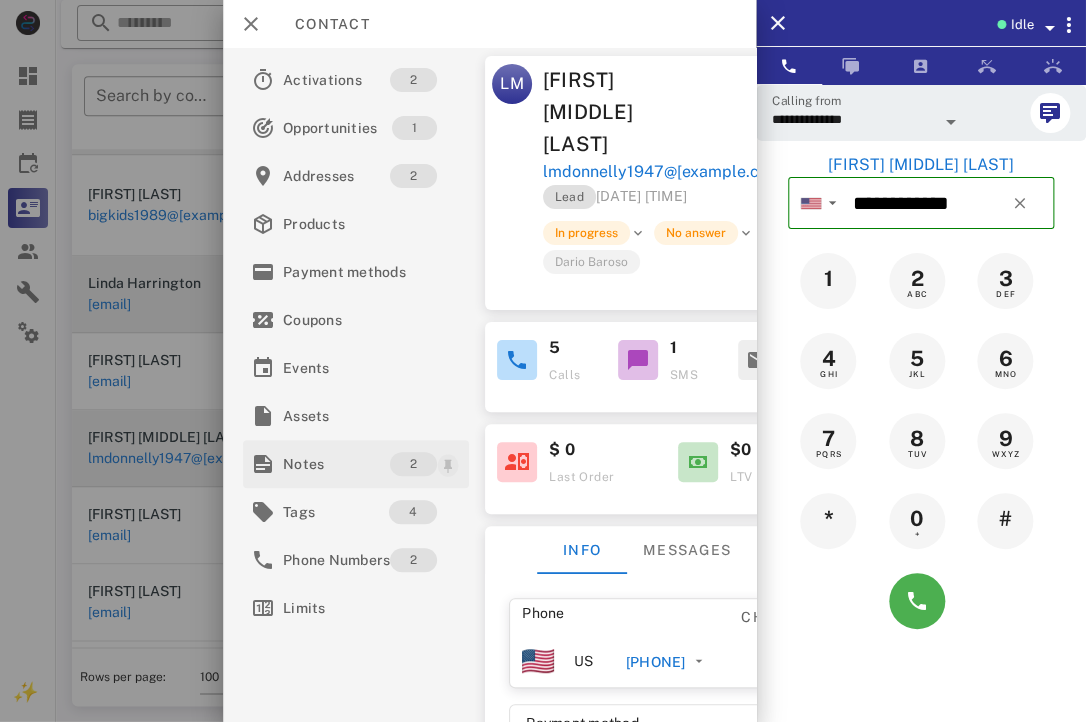 click at bounding box center (449, 465) 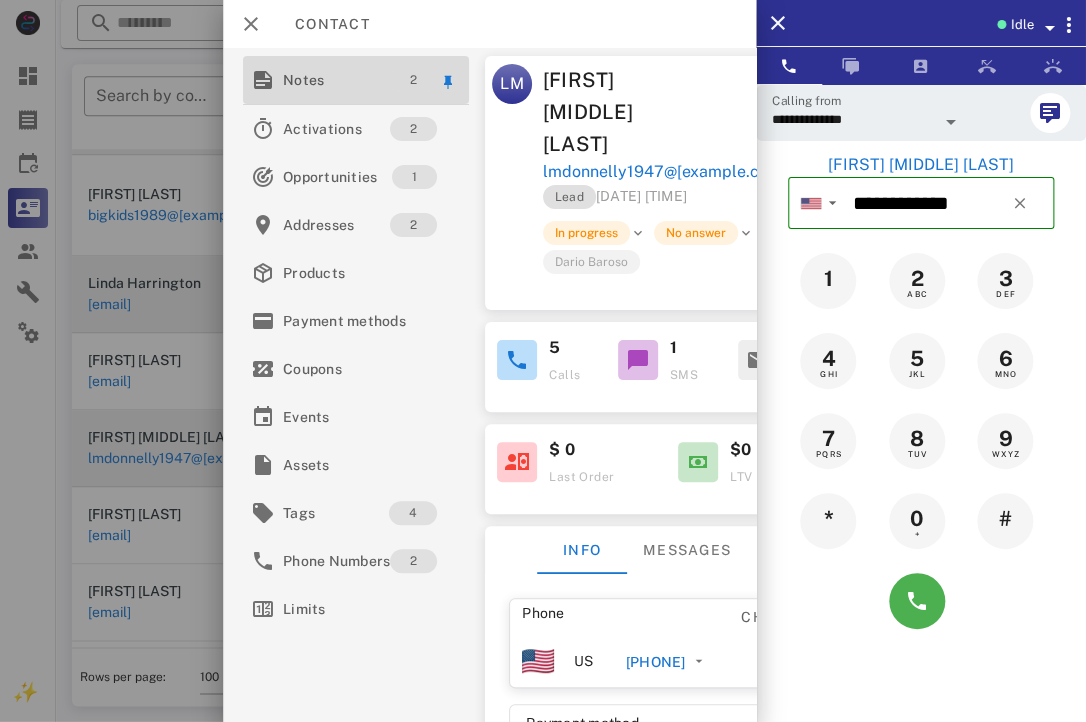 click on "2" at bounding box center (414, 80) 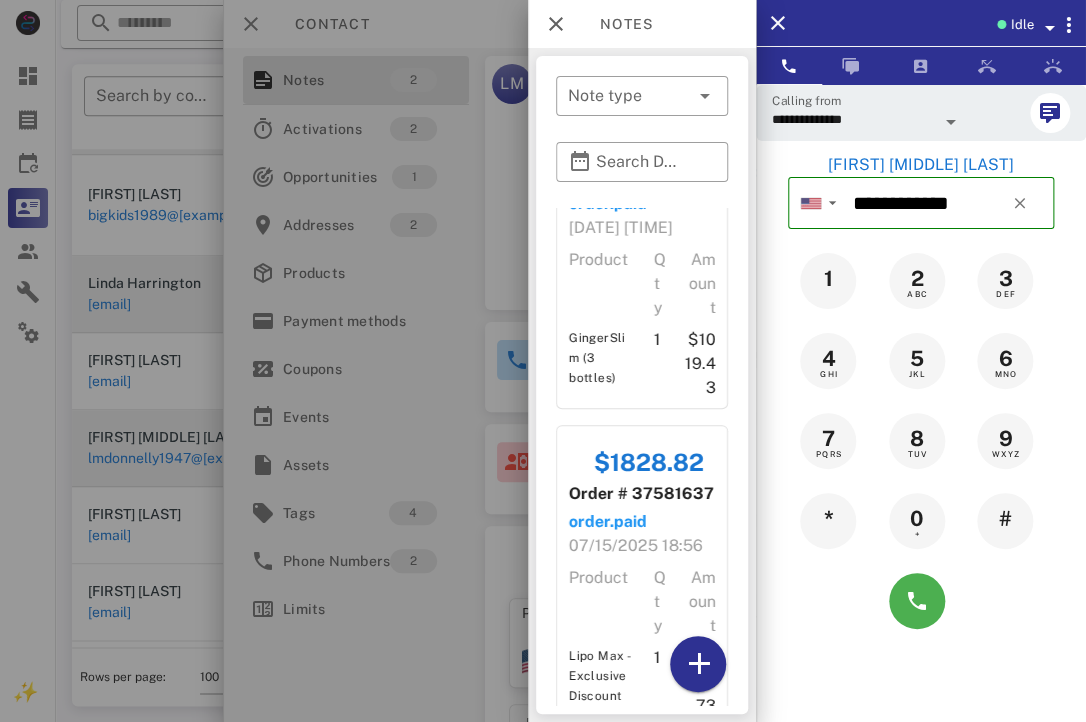 scroll, scrollTop: 0, scrollLeft: 0, axis: both 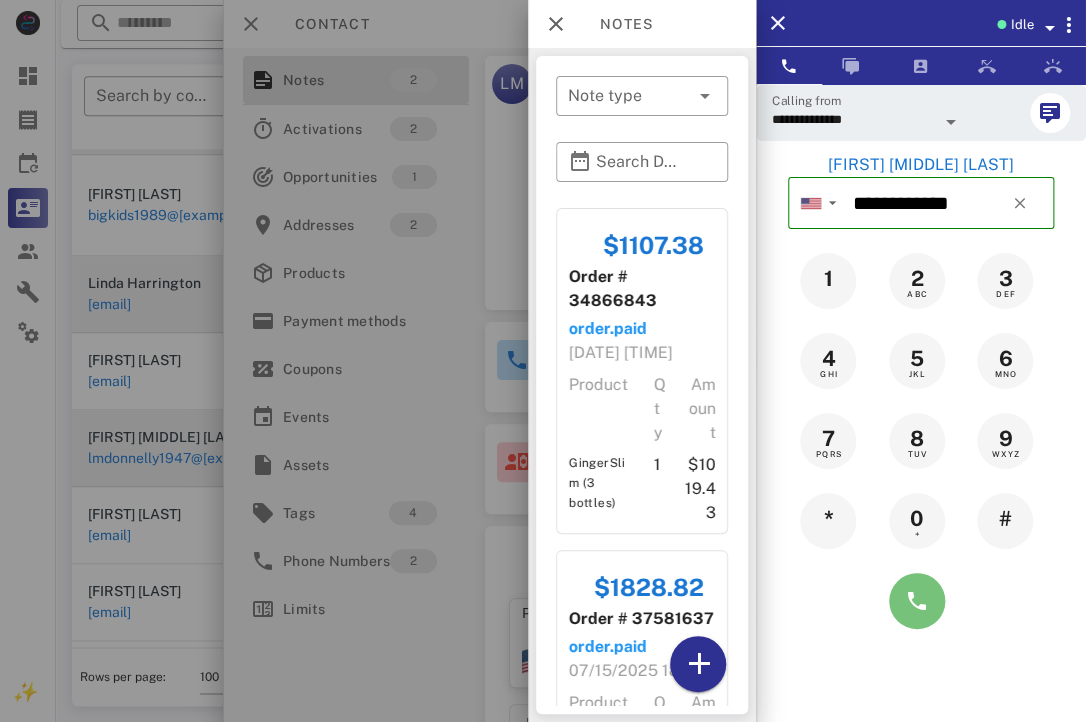 click at bounding box center (917, 601) 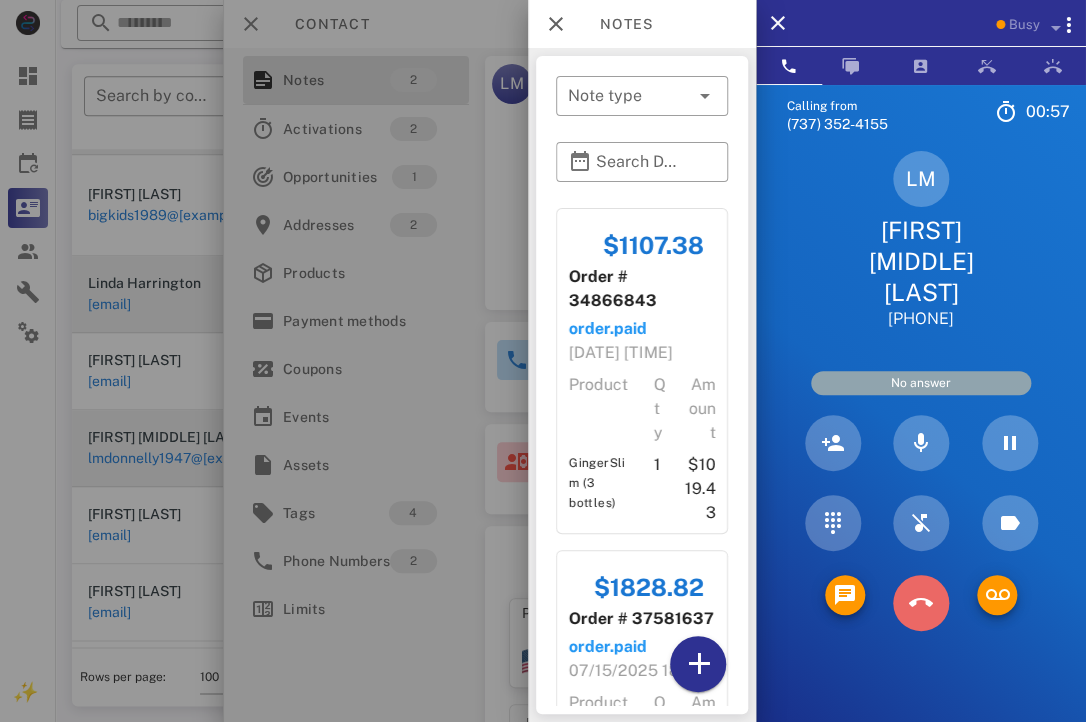click at bounding box center [921, 603] 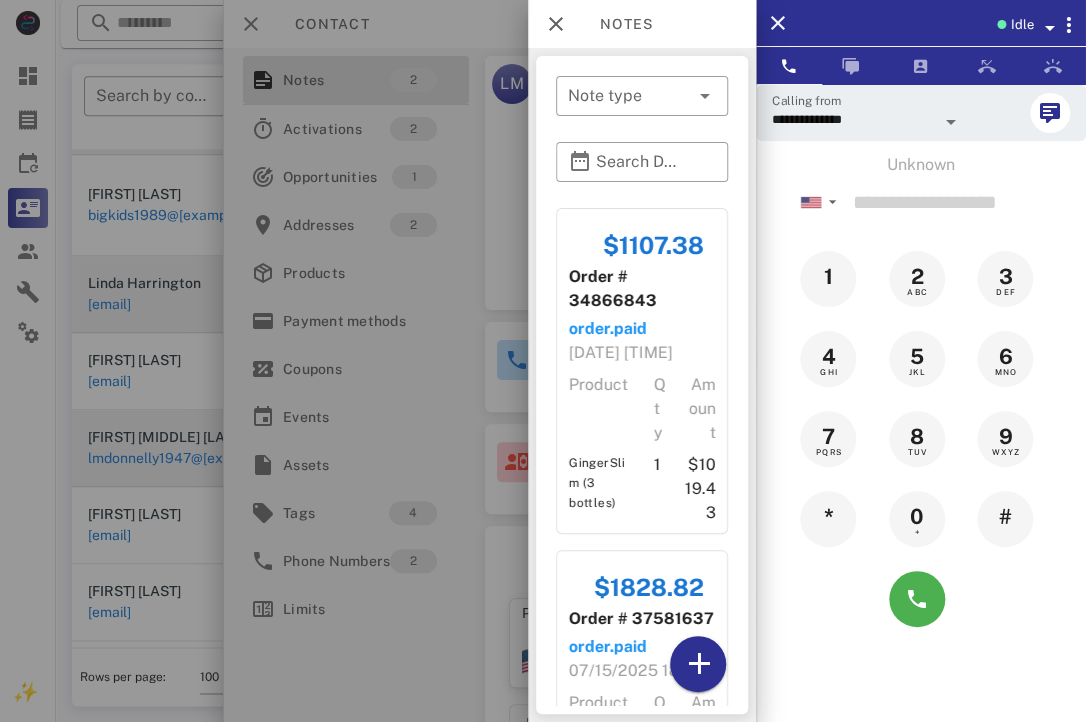 scroll, scrollTop: 242, scrollLeft: 0, axis: vertical 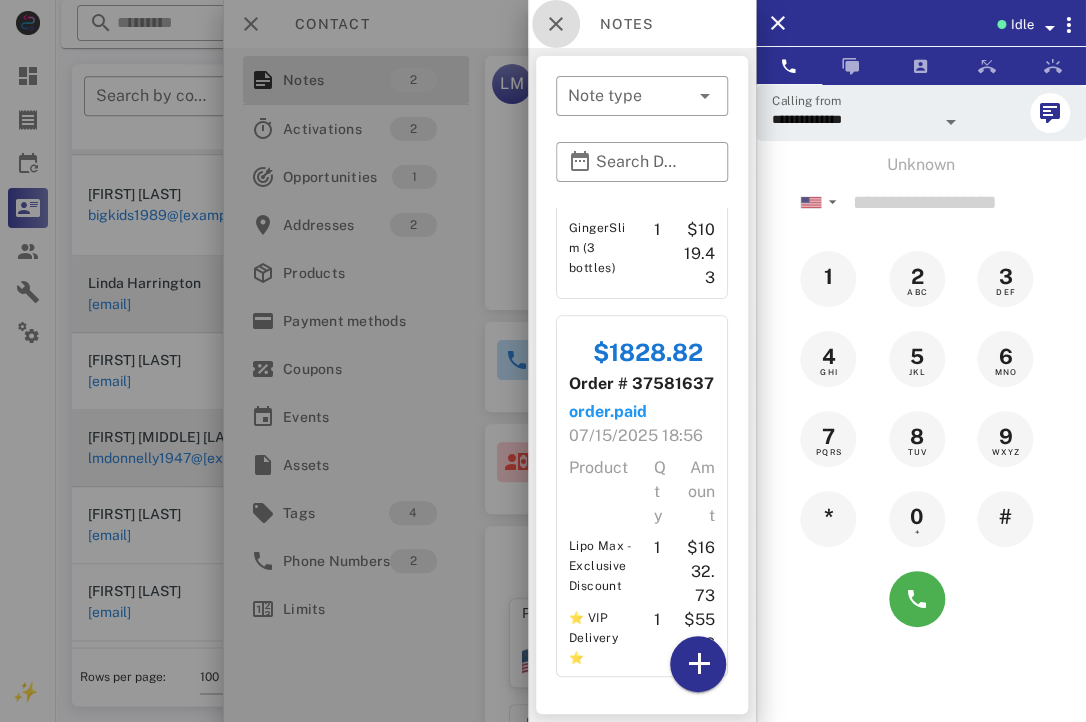 click at bounding box center [556, 24] 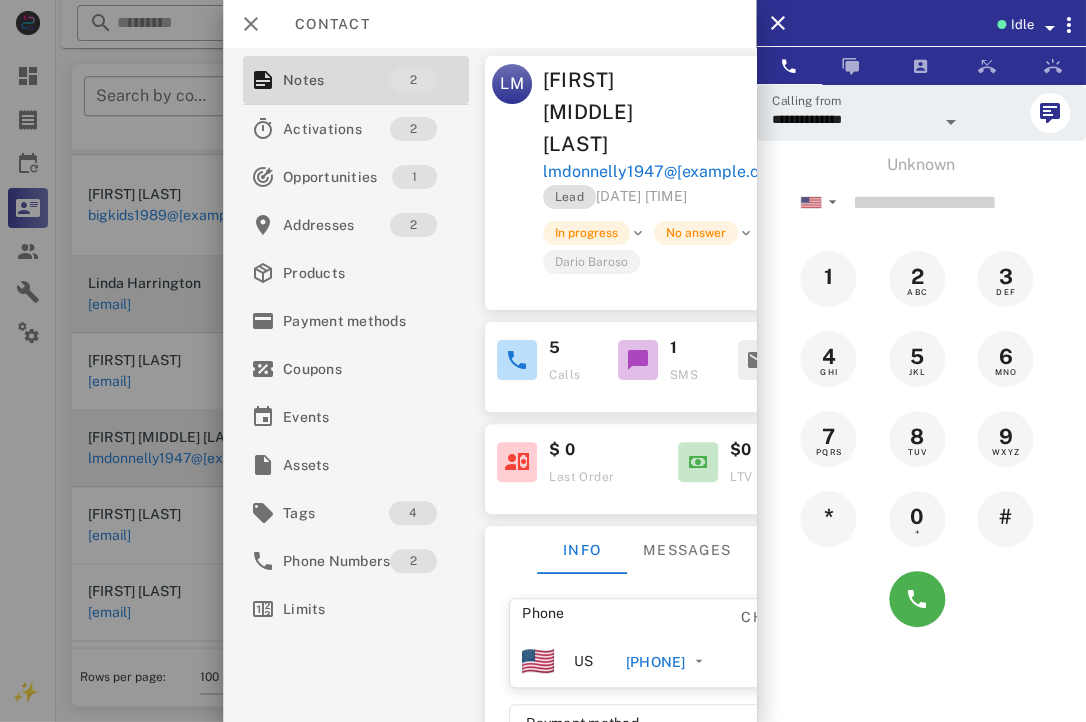 click at bounding box center [543, 361] 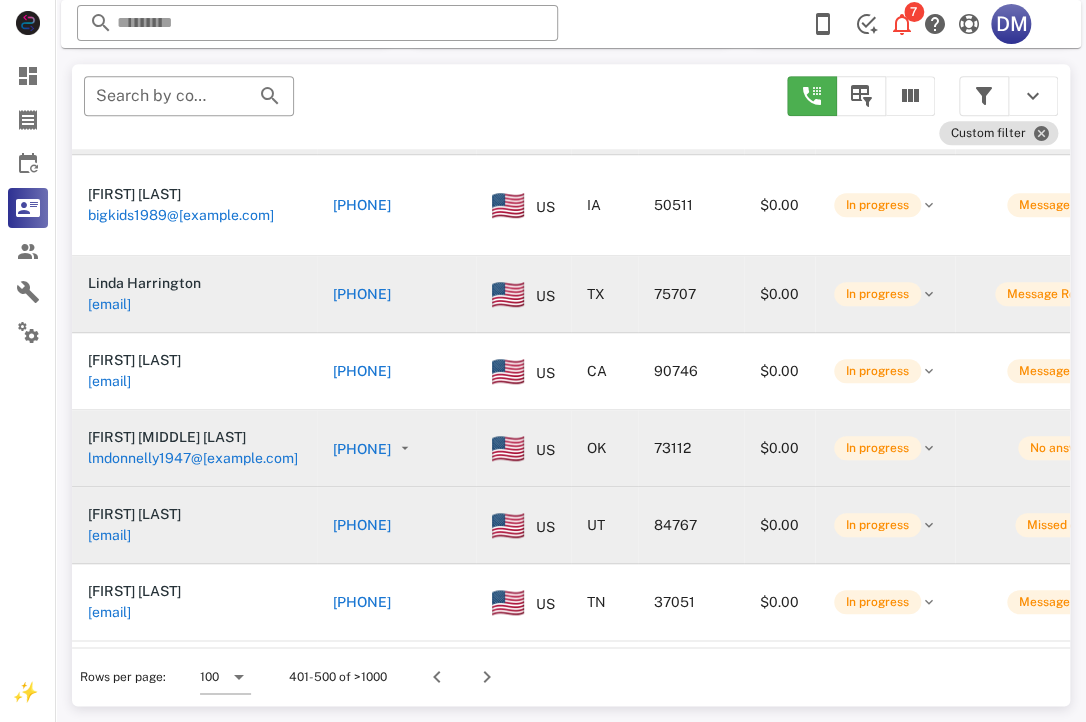 click on "[PHONE]" at bounding box center (362, 525) 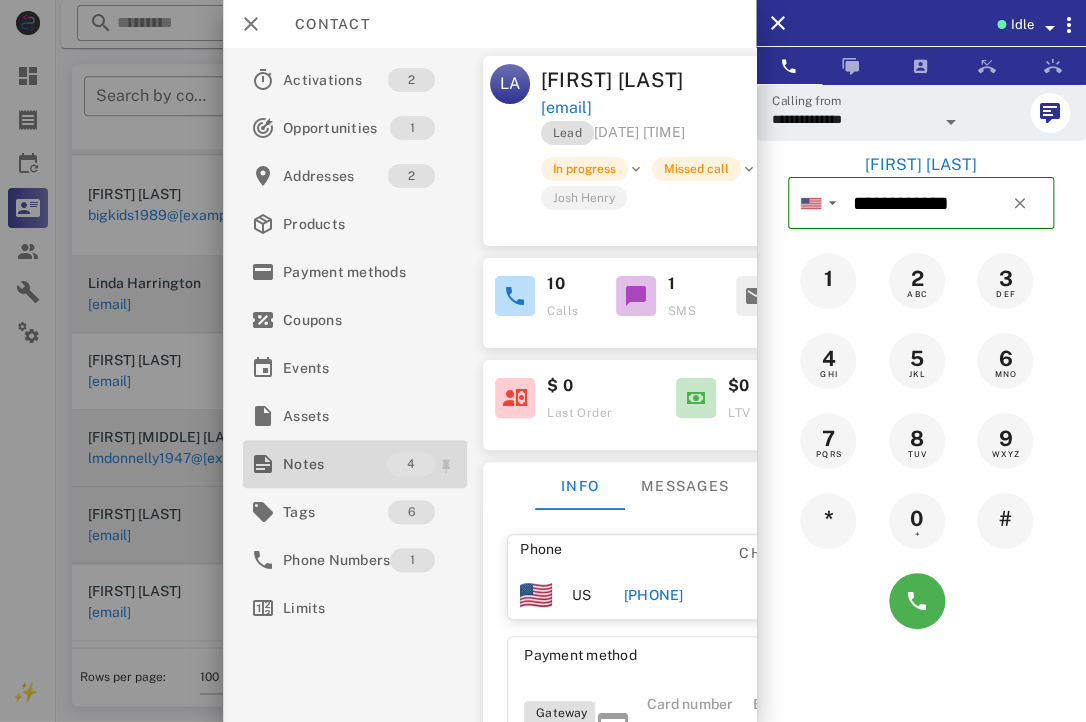 click on "Notes" at bounding box center (335, 464) 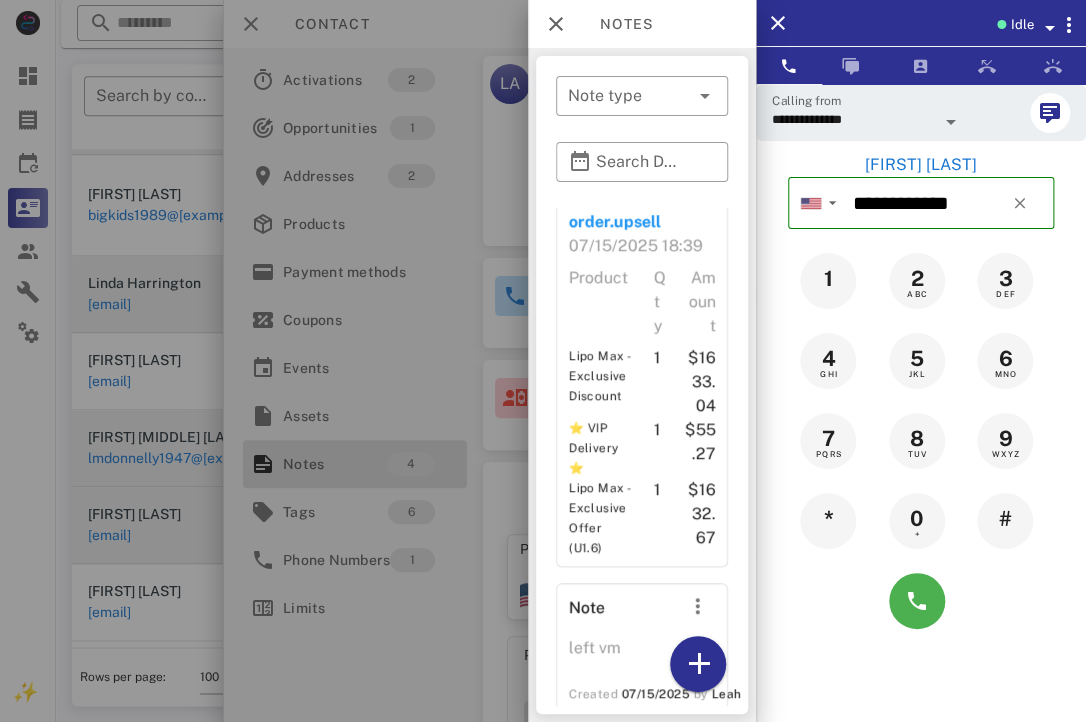scroll, scrollTop: 899, scrollLeft: 0, axis: vertical 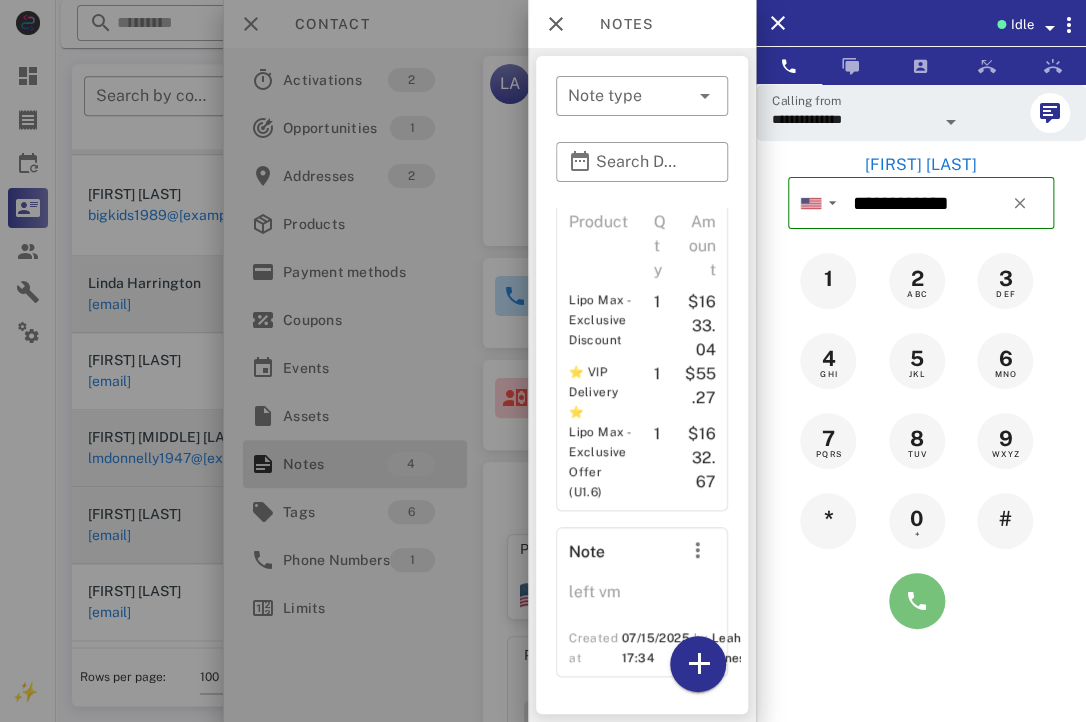 click at bounding box center [917, 601] 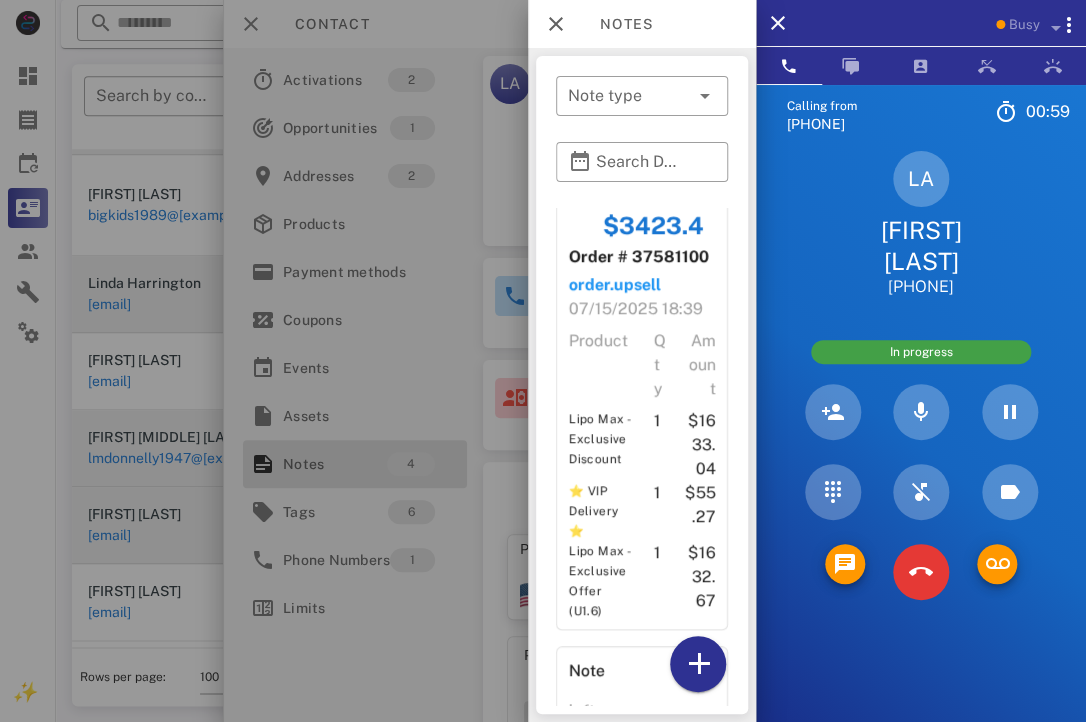 scroll, scrollTop: 899, scrollLeft: 0, axis: vertical 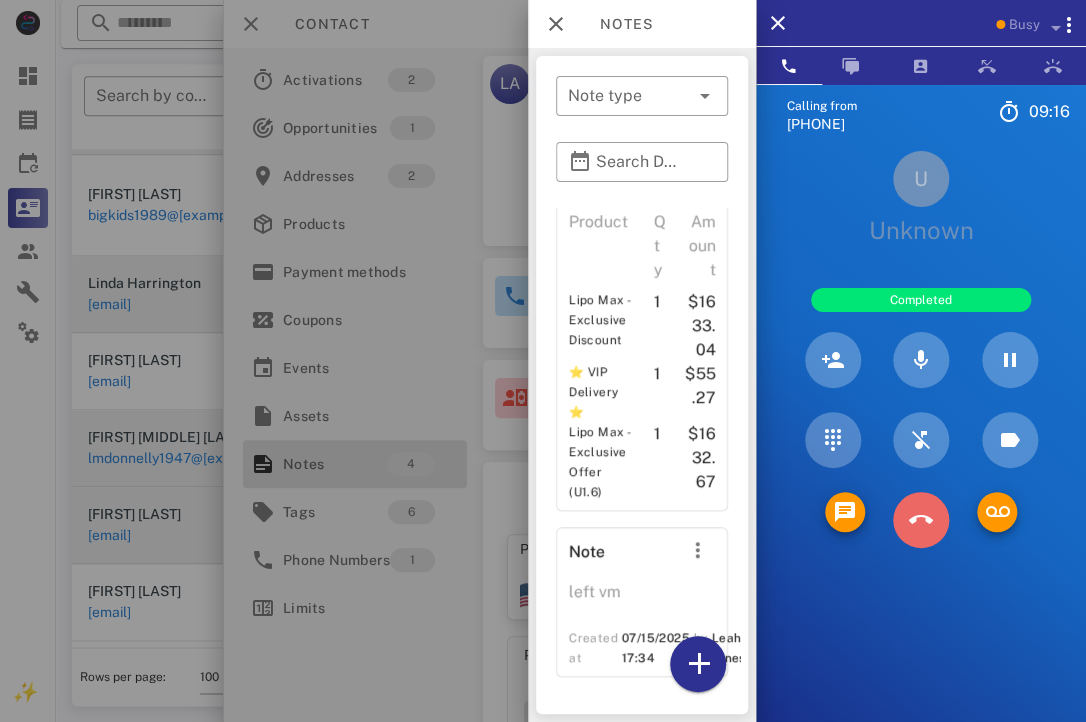 click at bounding box center [921, 520] 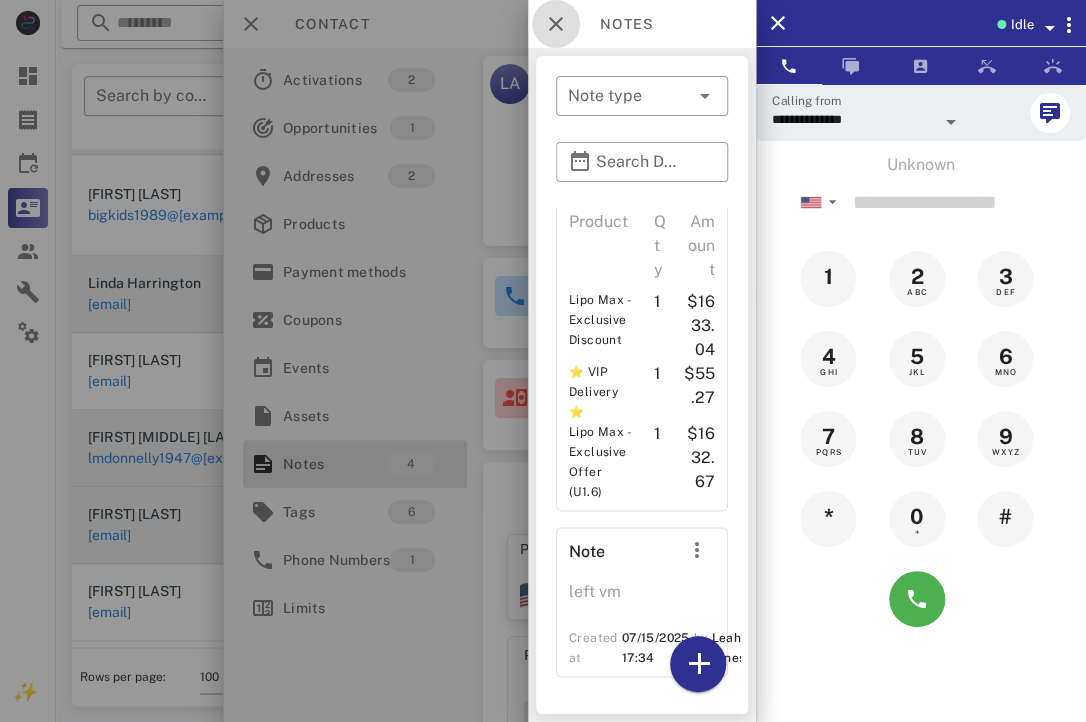 click at bounding box center (556, 24) 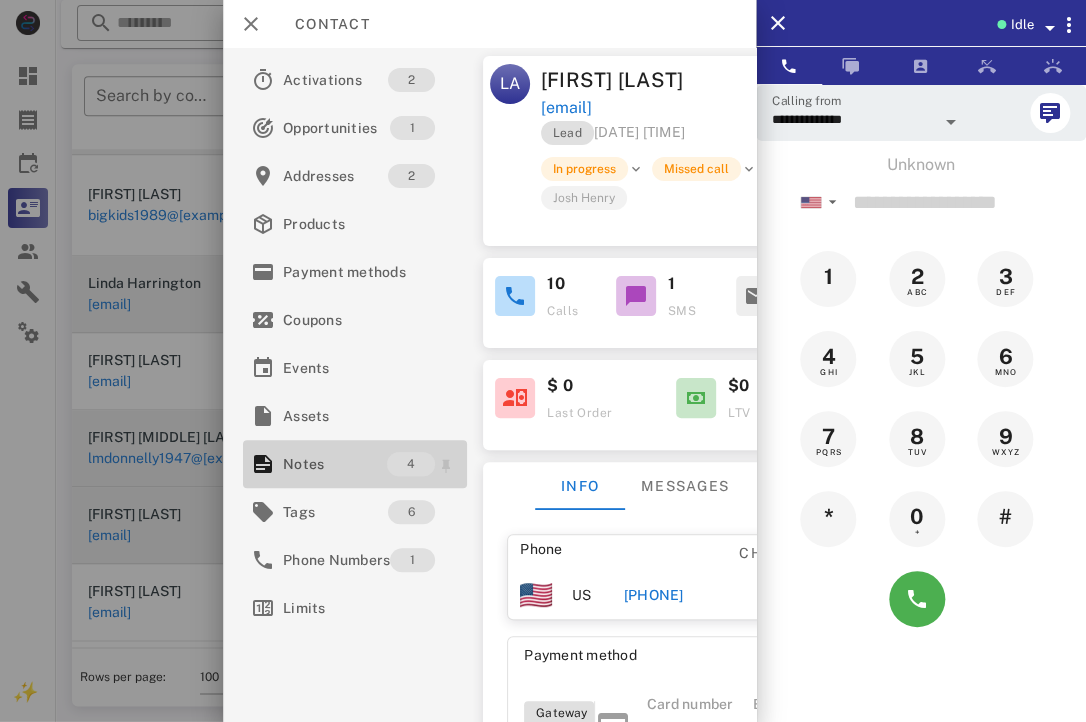 click on "4" at bounding box center (412, 464) 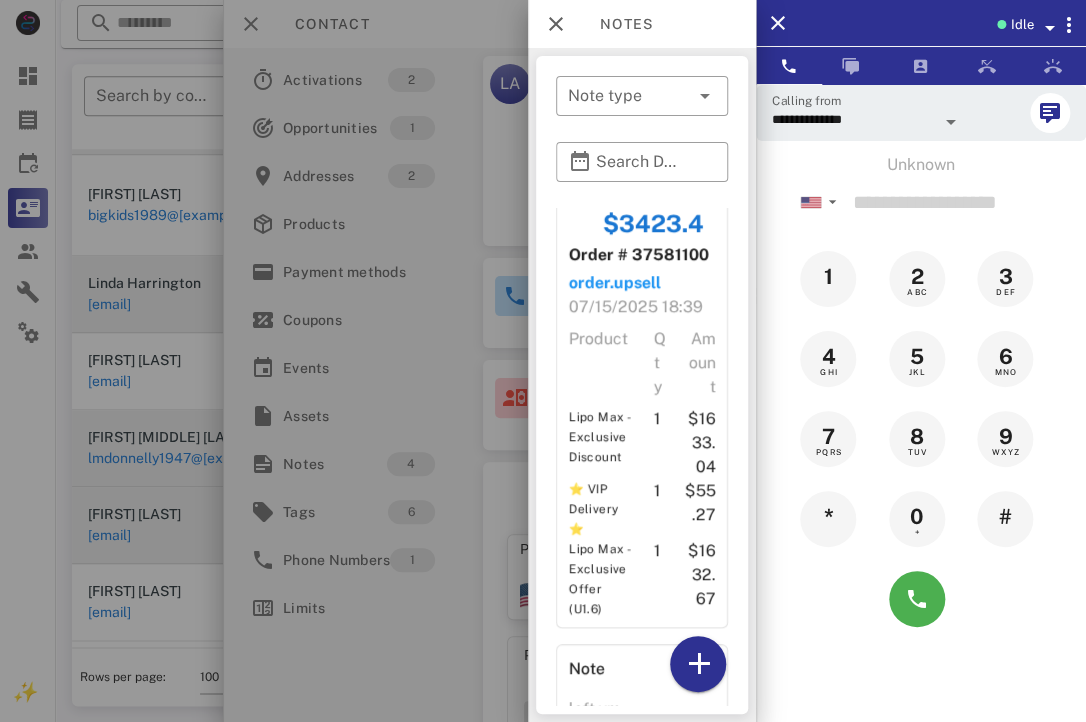 scroll, scrollTop: 899, scrollLeft: 0, axis: vertical 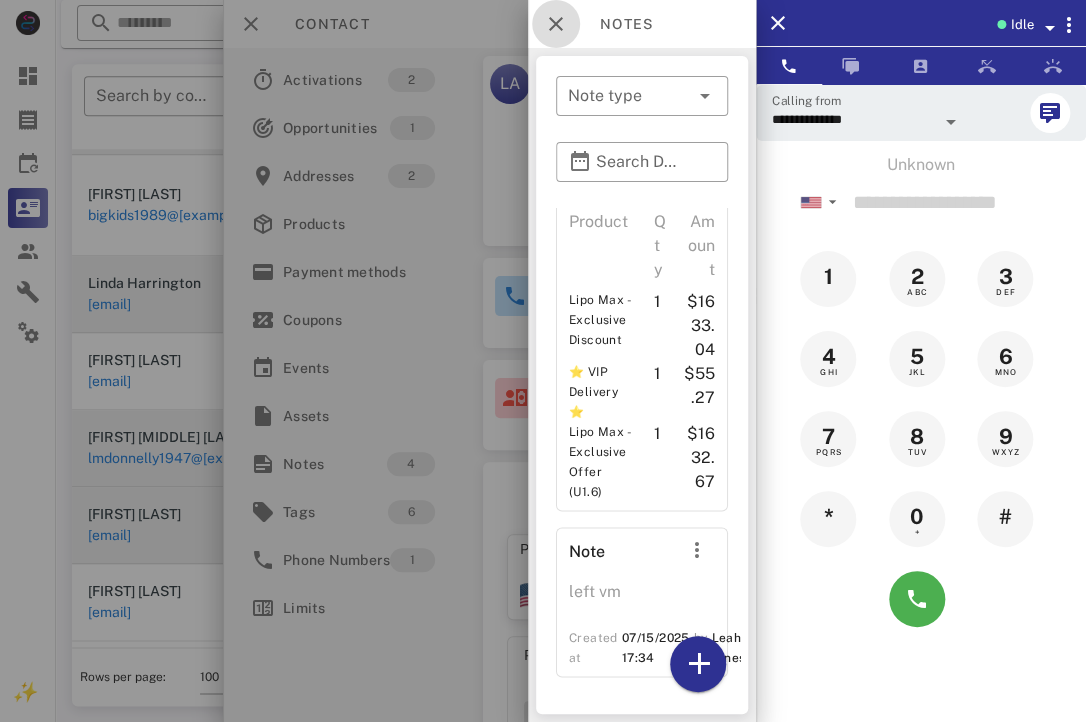 click at bounding box center (556, 24) 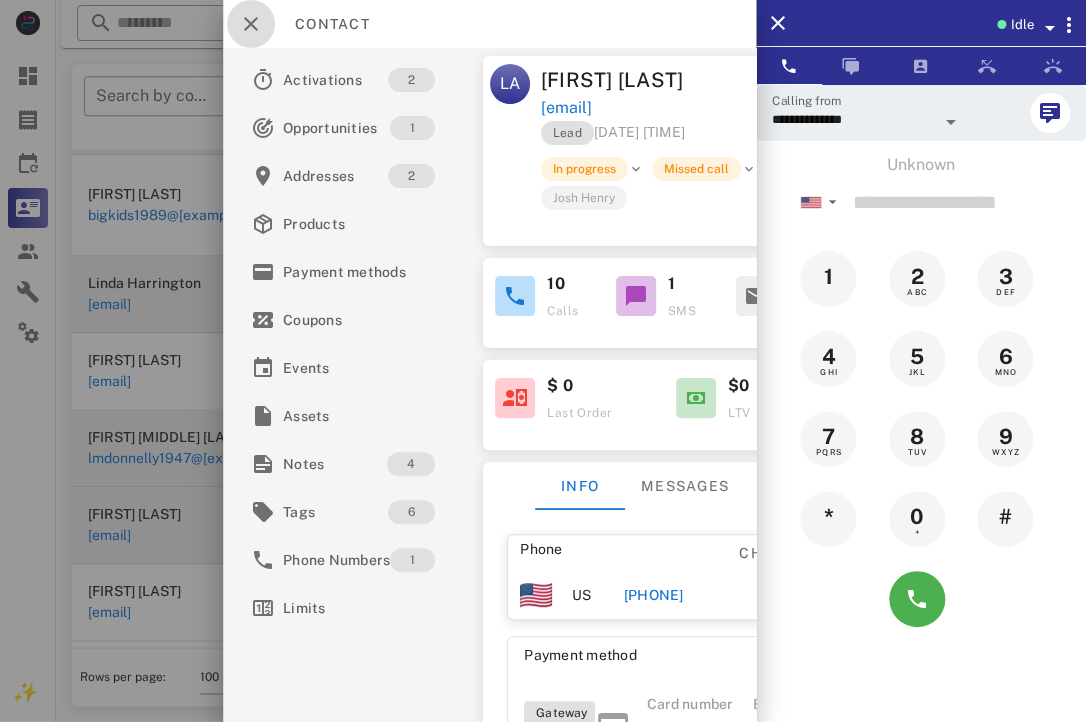 click at bounding box center [251, 24] 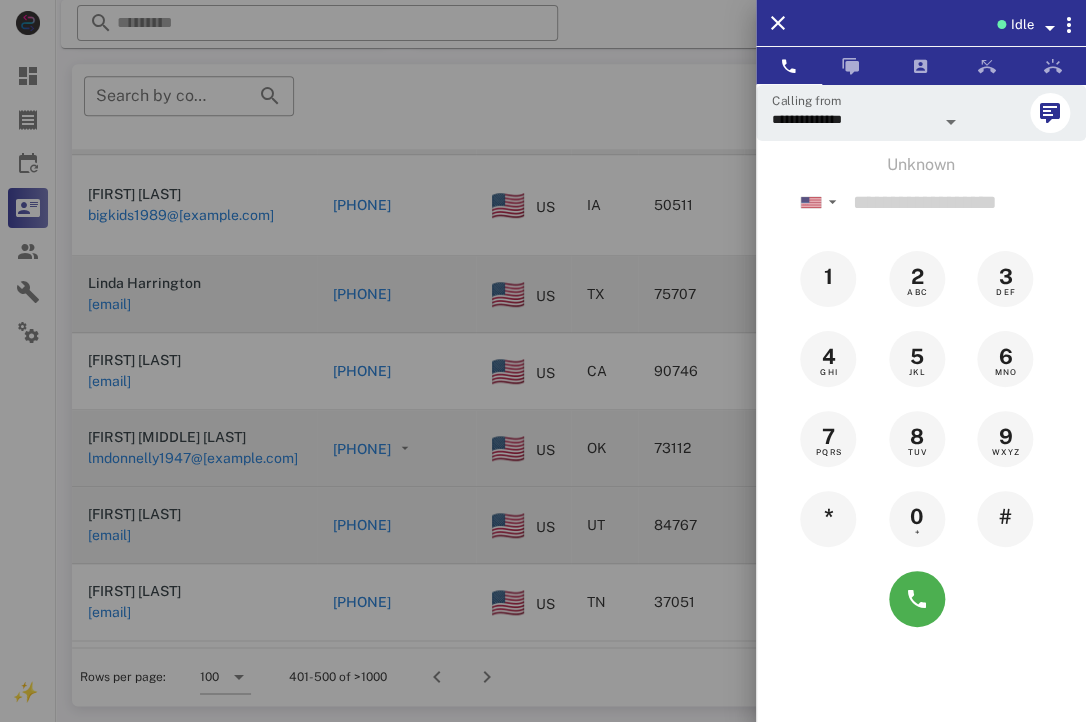 click at bounding box center [543, 361] 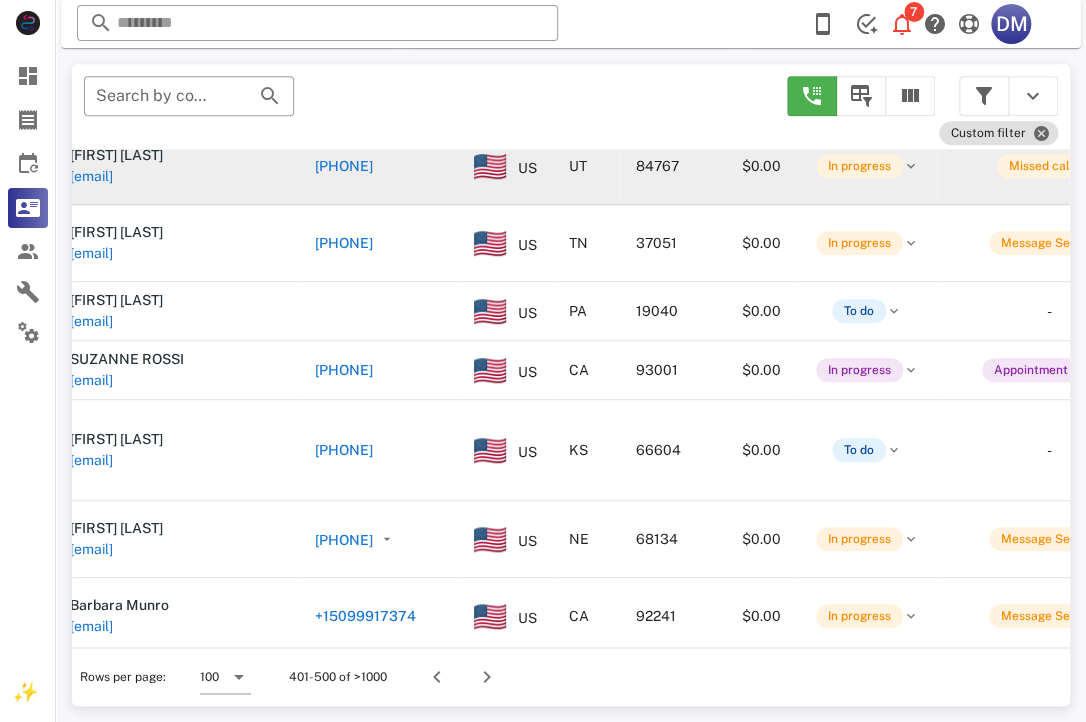 scroll, scrollTop: 1870, scrollLeft: 21, axis: both 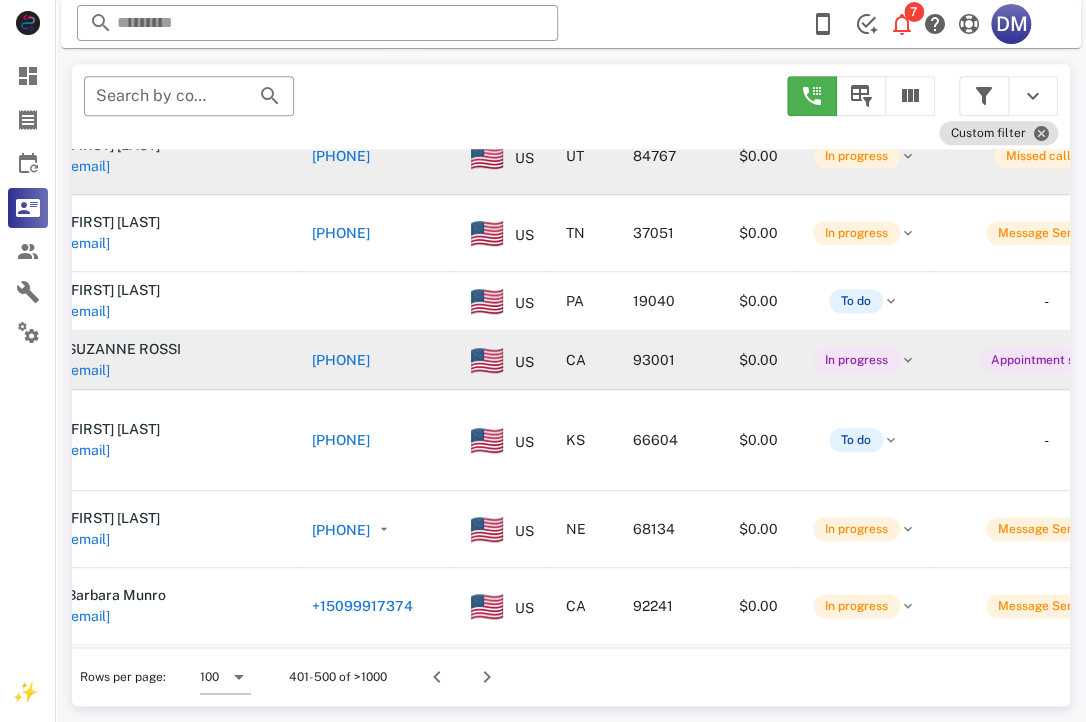 click on "[PHONE]" at bounding box center (341, 360) 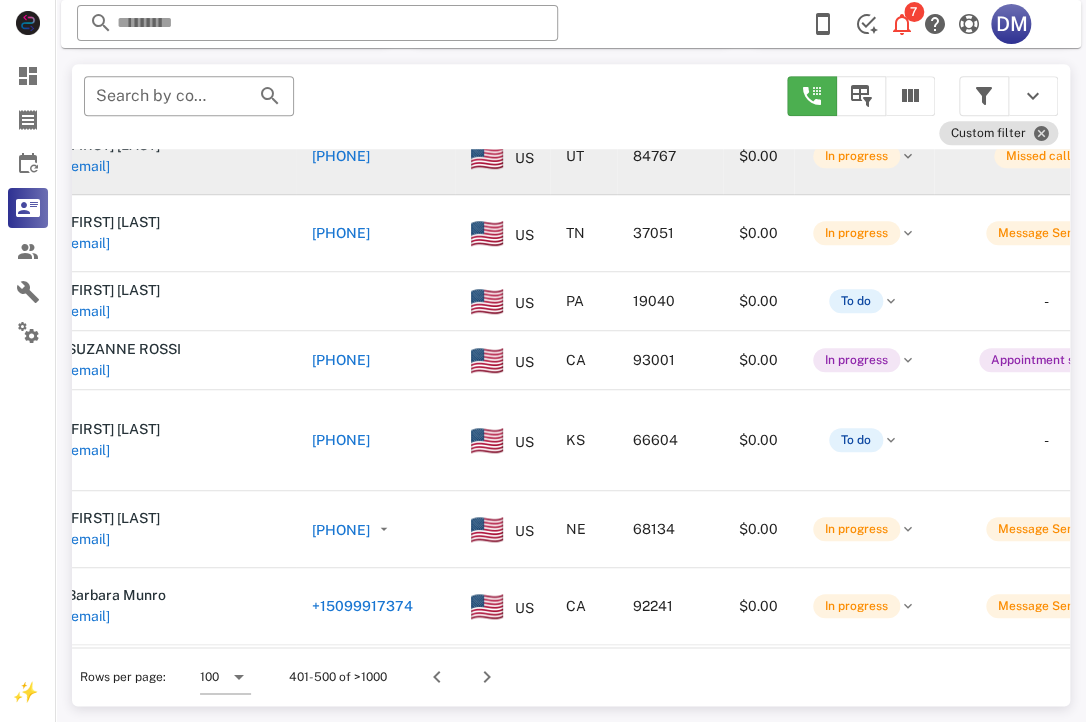 type on "**********" 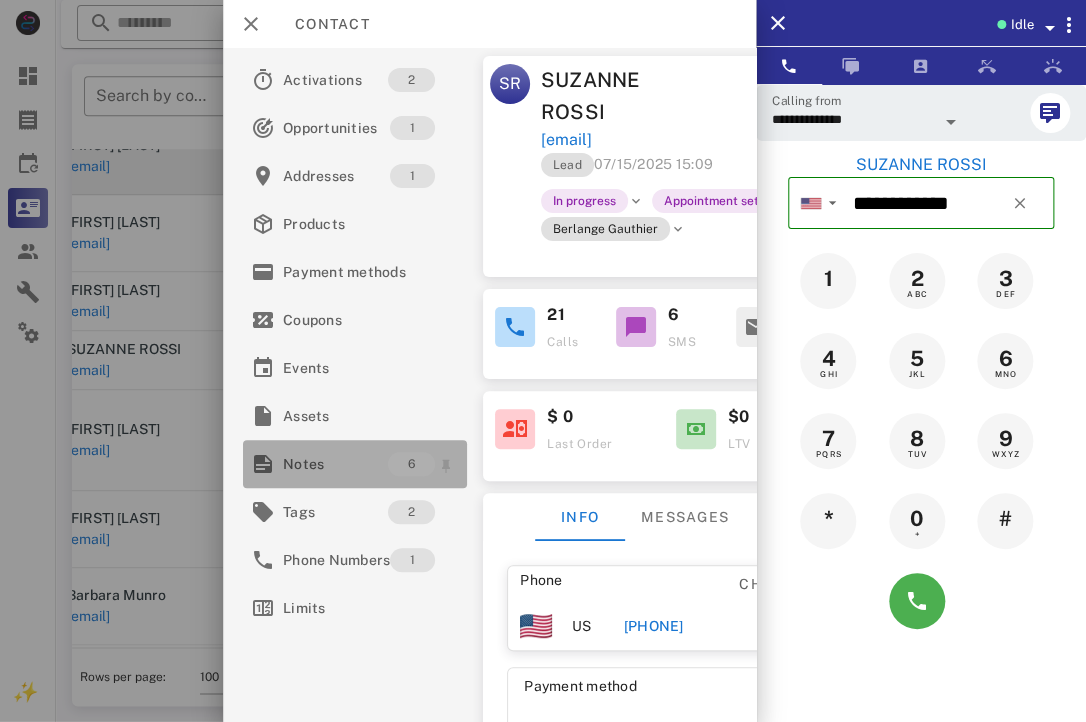 click on "Notes" at bounding box center [335, 464] 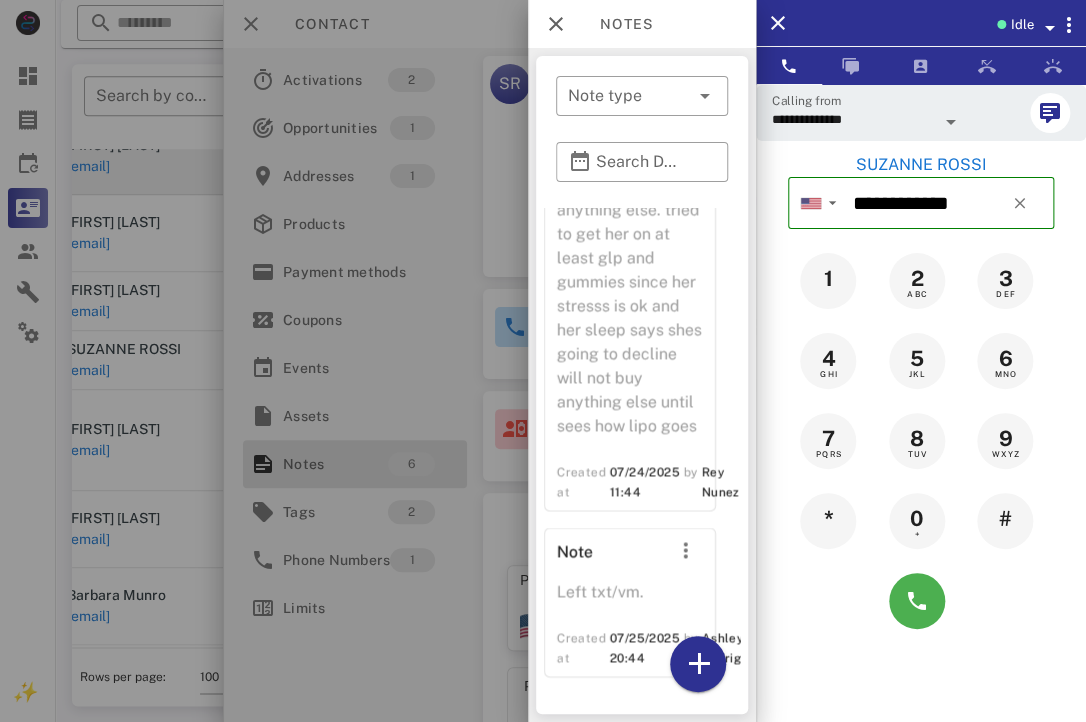 scroll, scrollTop: 1361, scrollLeft: 0, axis: vertical 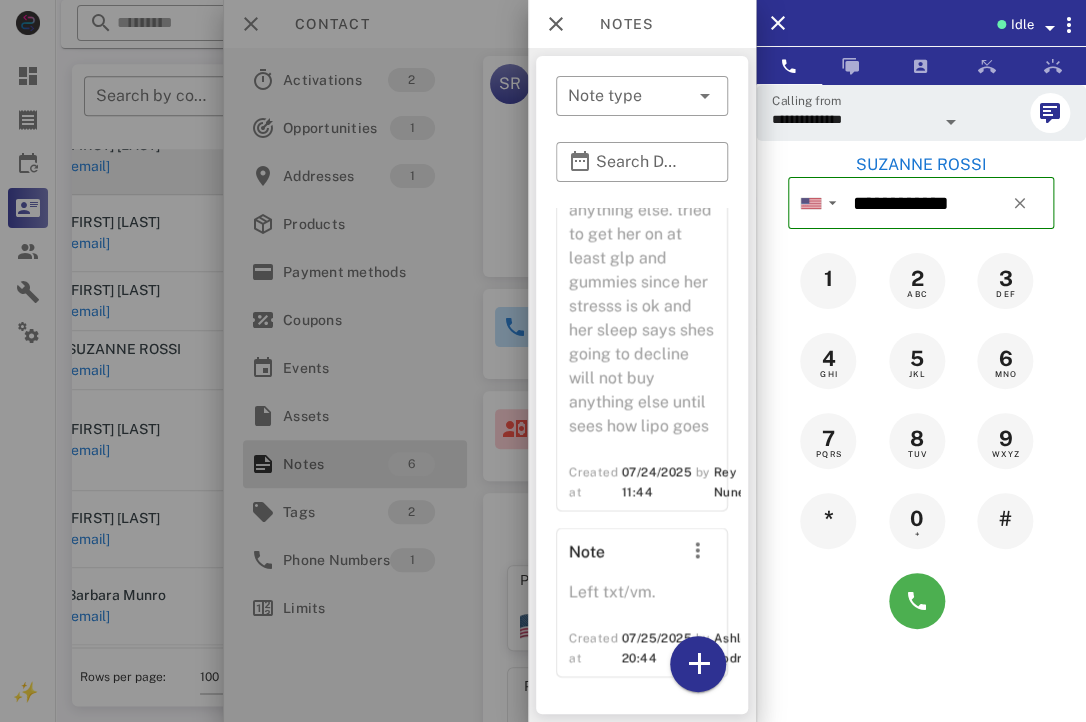 click at bounding box center [543, 361] 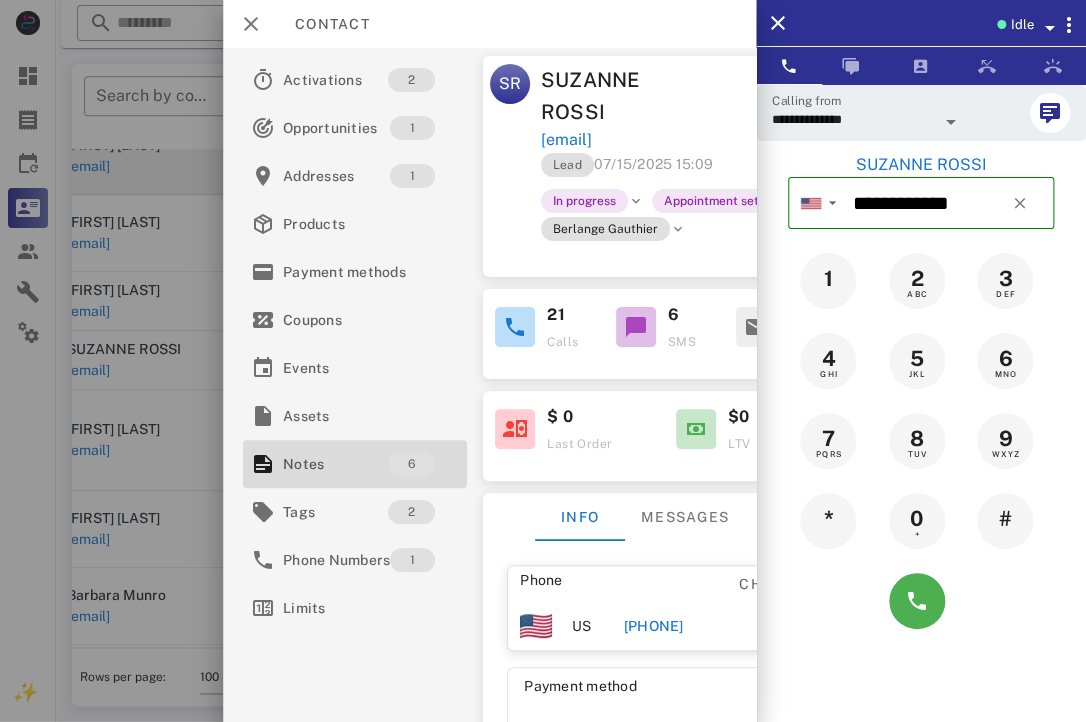 click at bounding box center (543, 361) 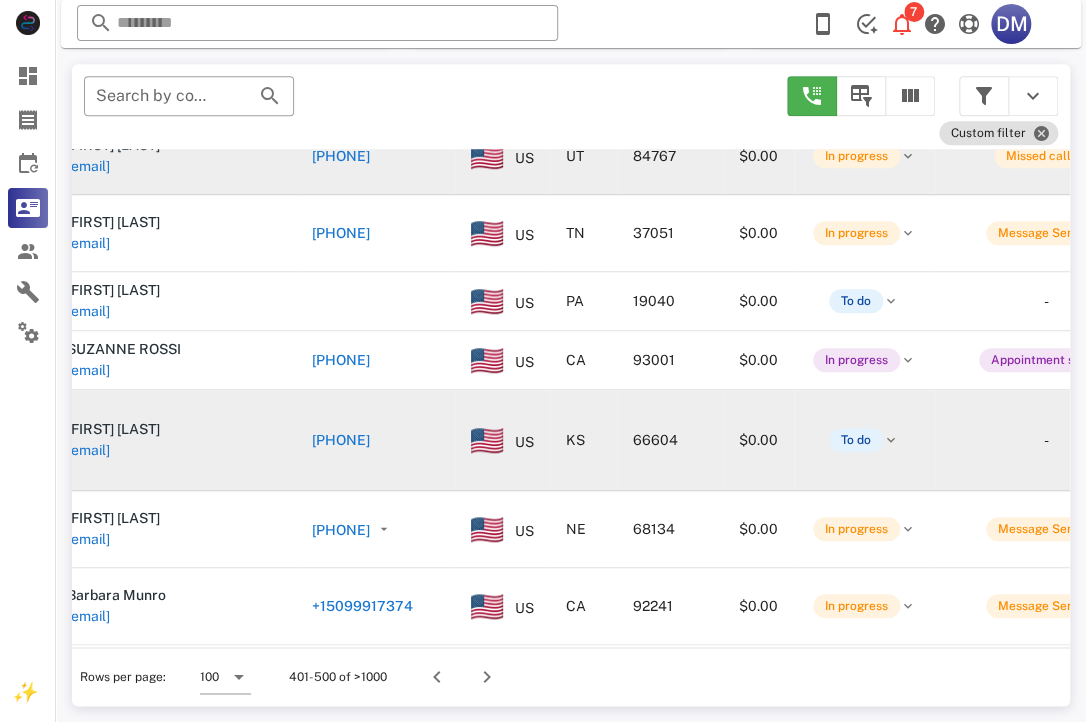 click on "[PHONE]" at bounding box center [341, 440] 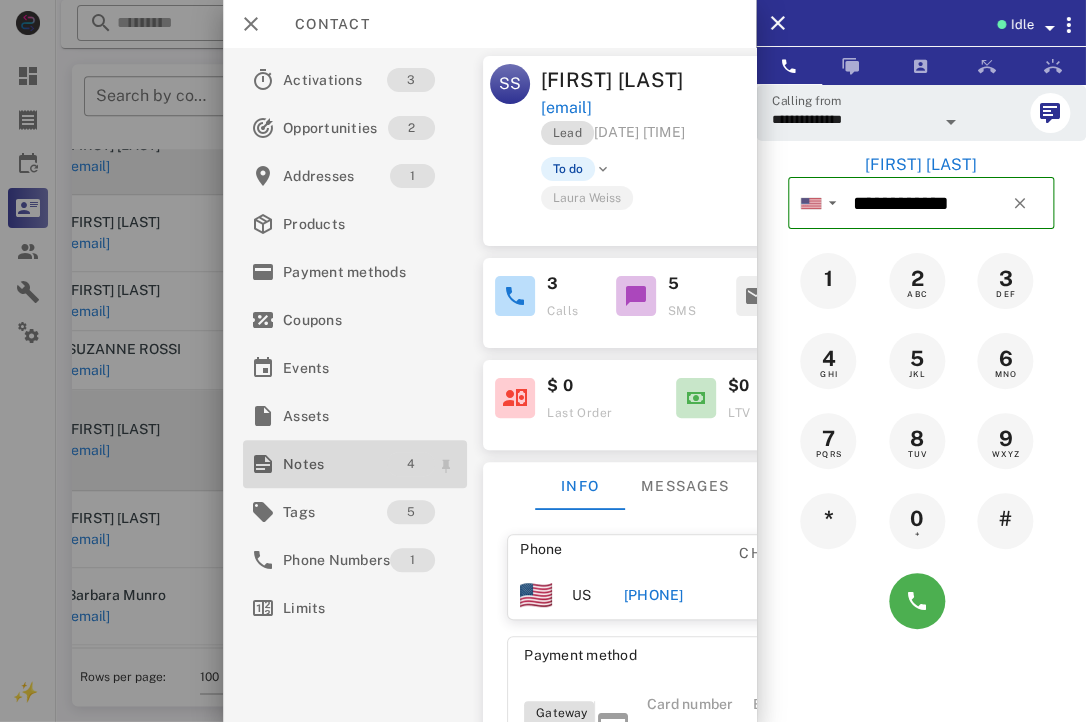 click on "4" at bounding box center (412, 464) 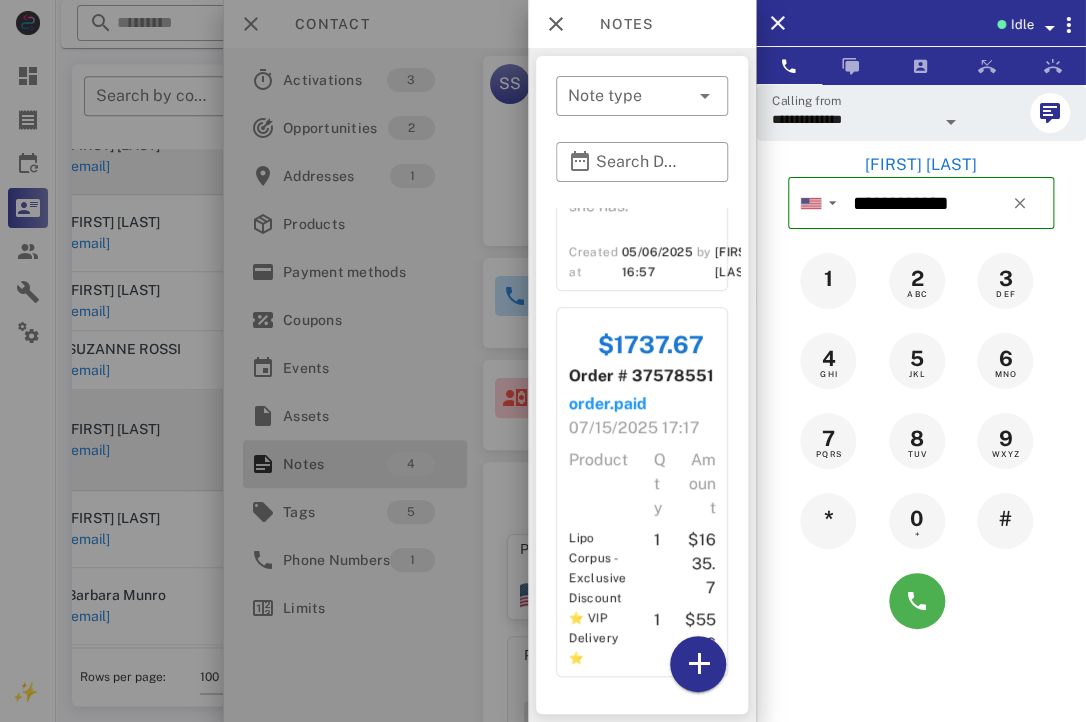 scroll, scrollTop: 899, scrollLeft: 0, axis: vertical 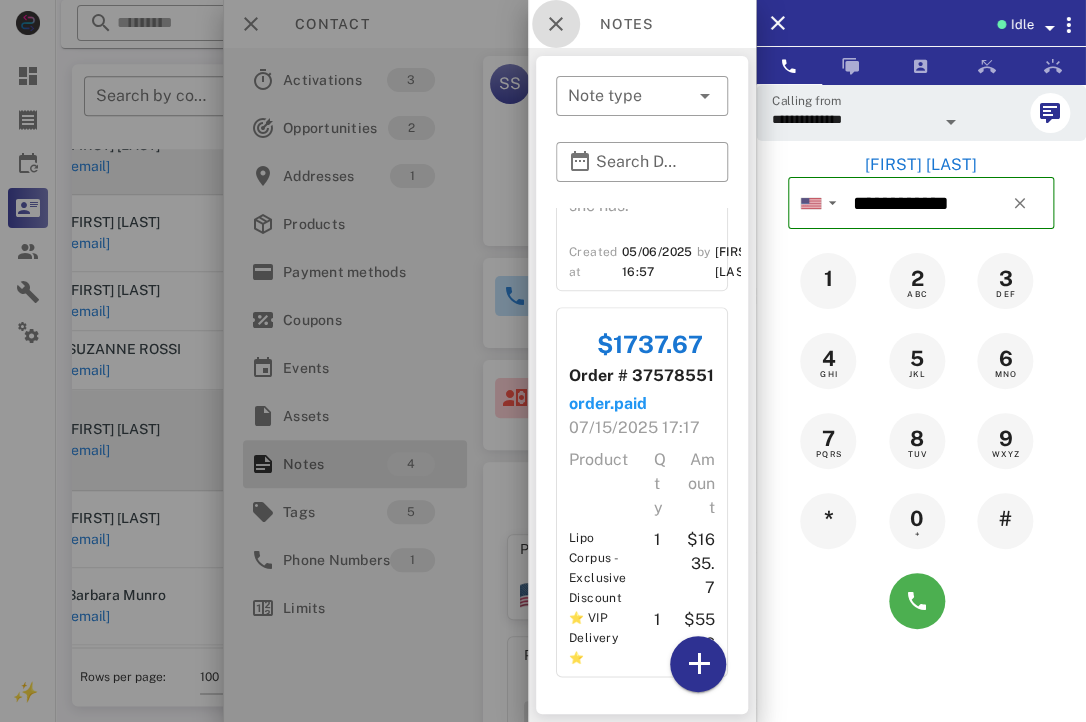 click at bounding box center (556, 24) 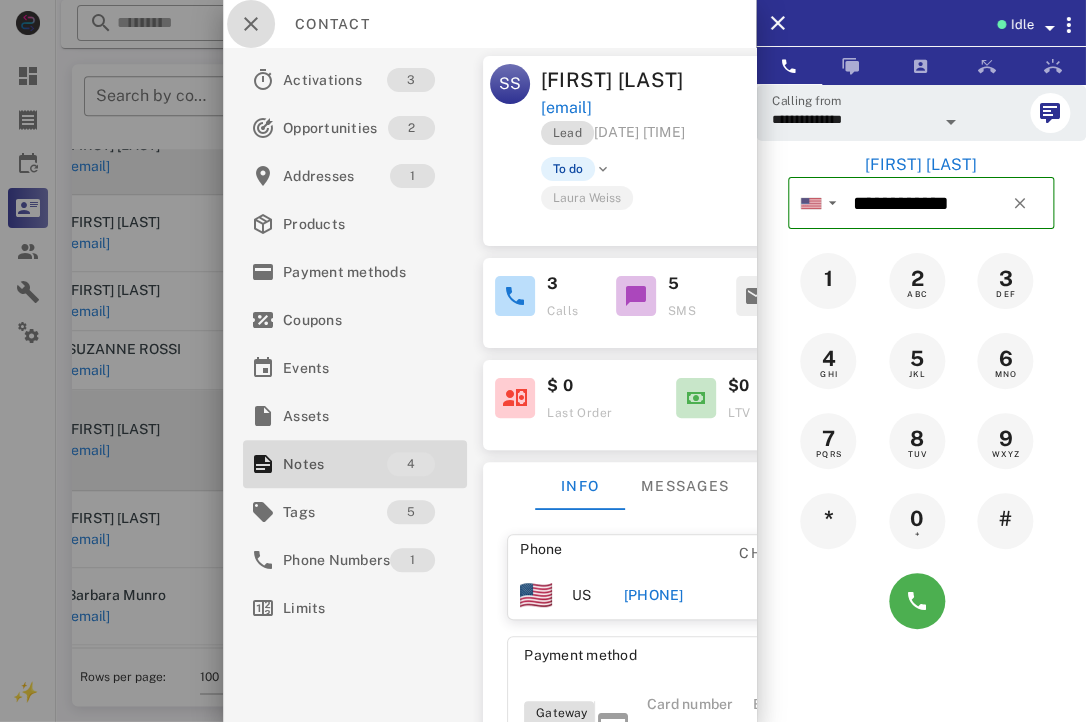 click at bounding box center [251, 24] 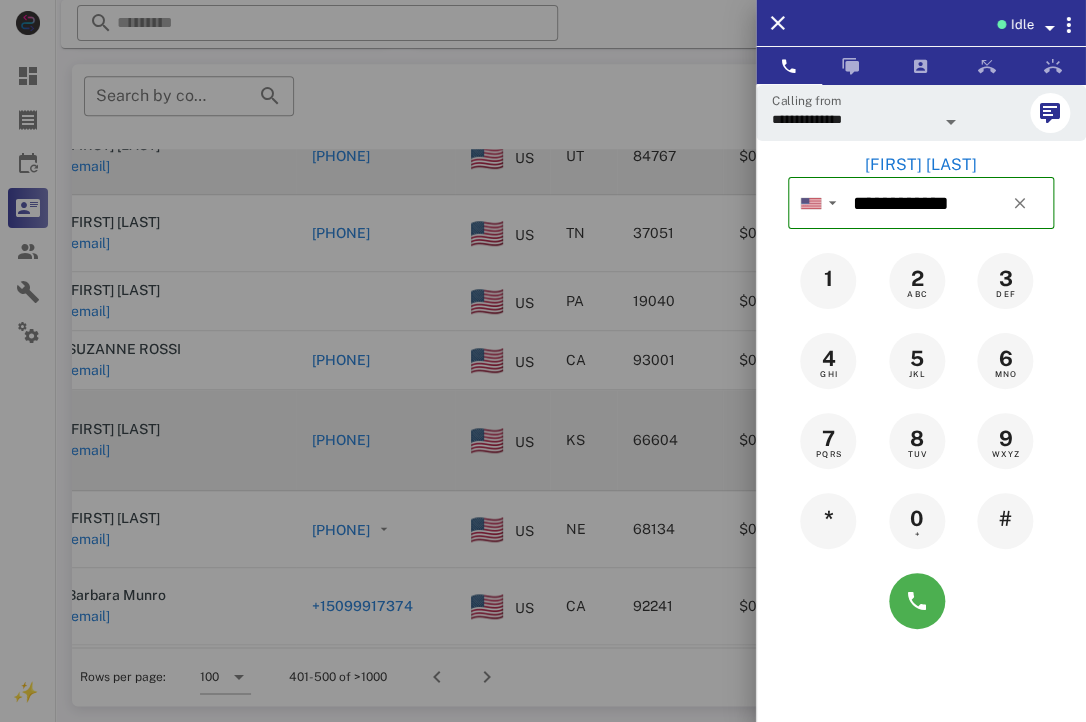 click at bounding box center (543, 361) 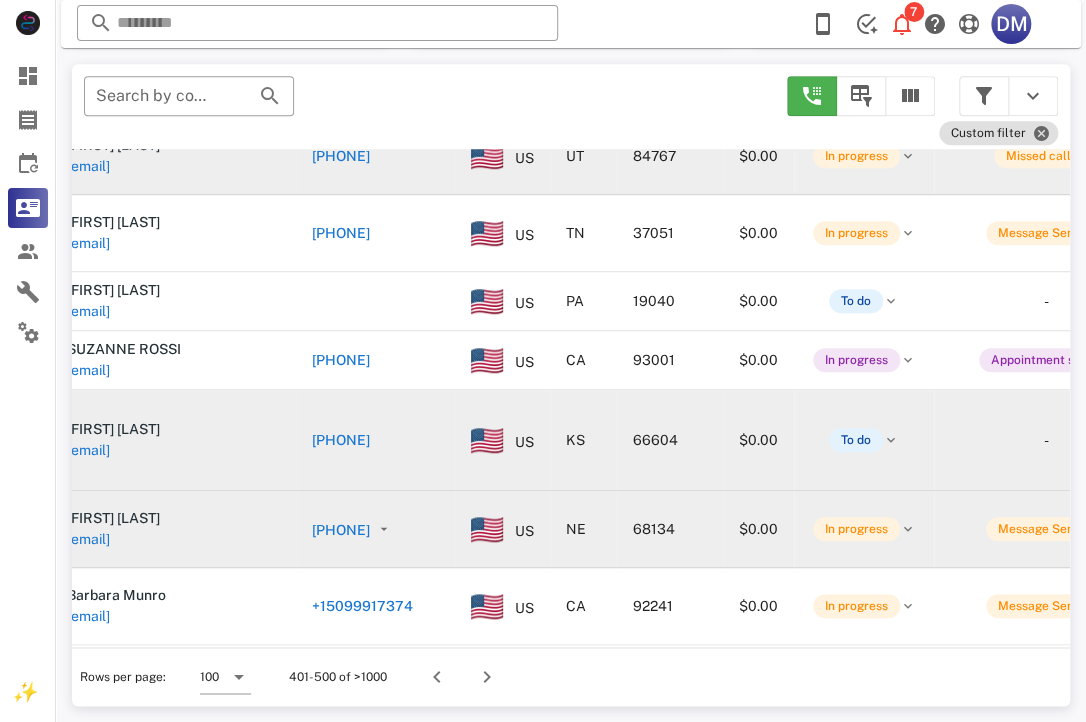 click on "[PHONE]" at bounding box center (341, 530) 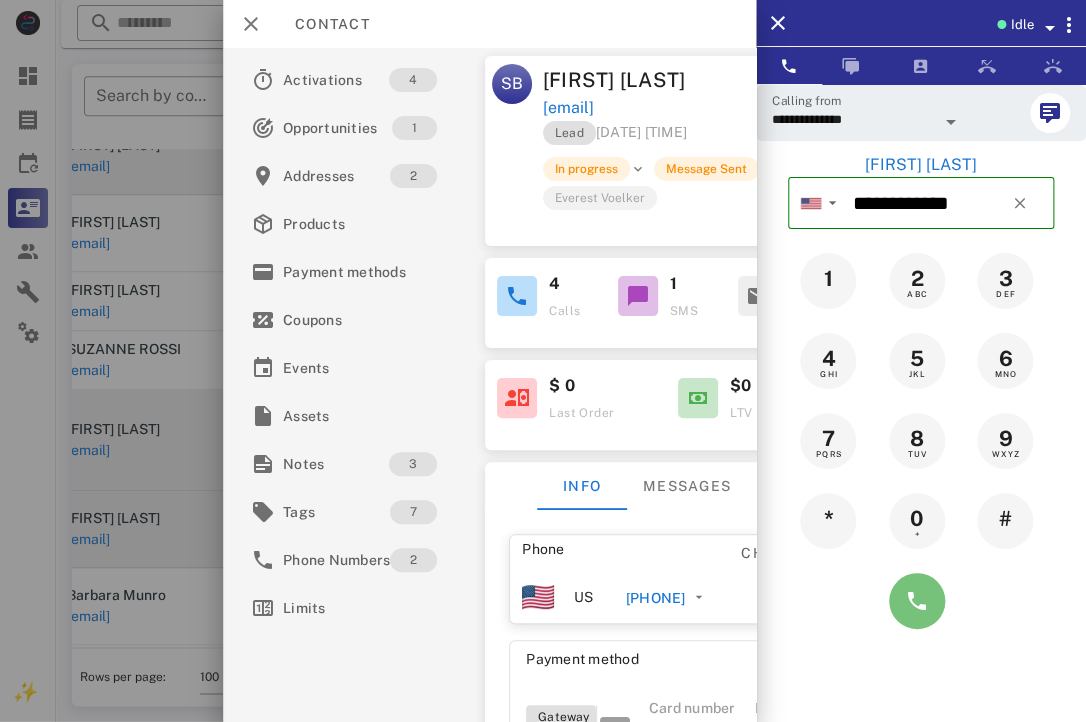 click at bounding box center (917, 601) 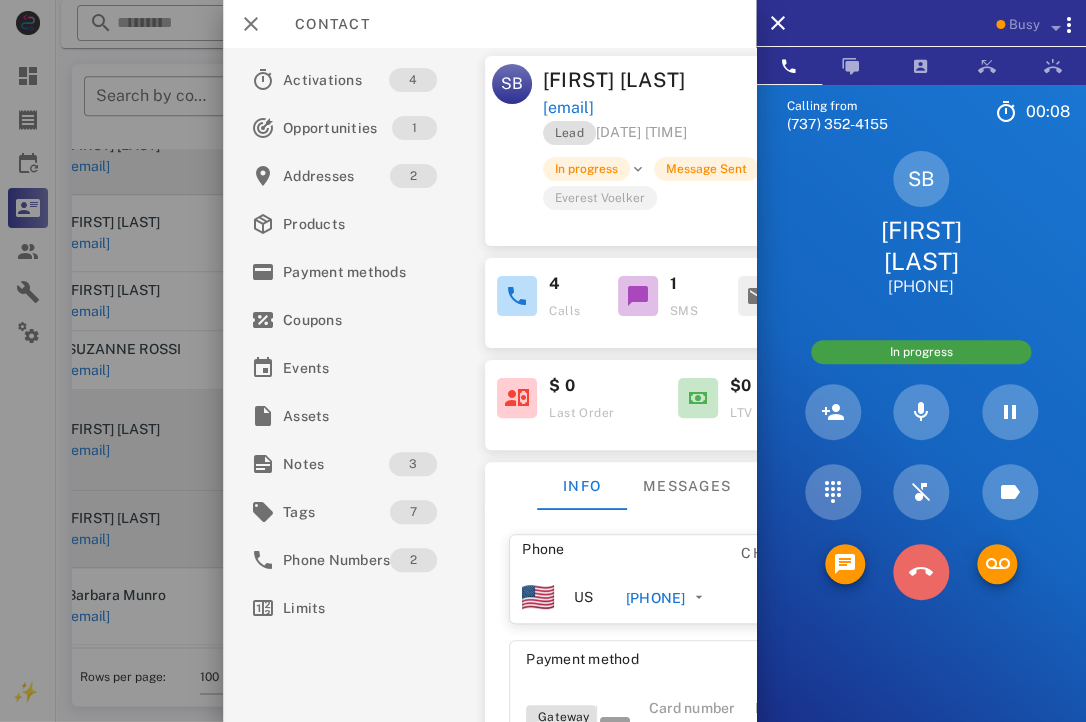 click at bounding box center (921, 572) 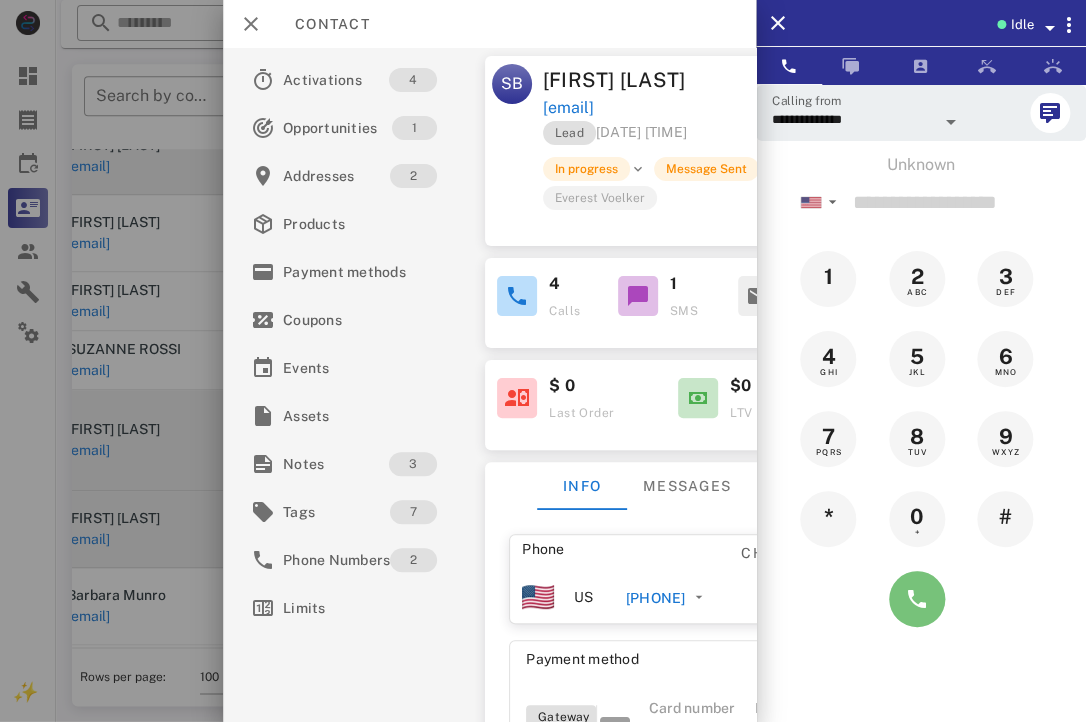 click at bounding box center (917, 599) 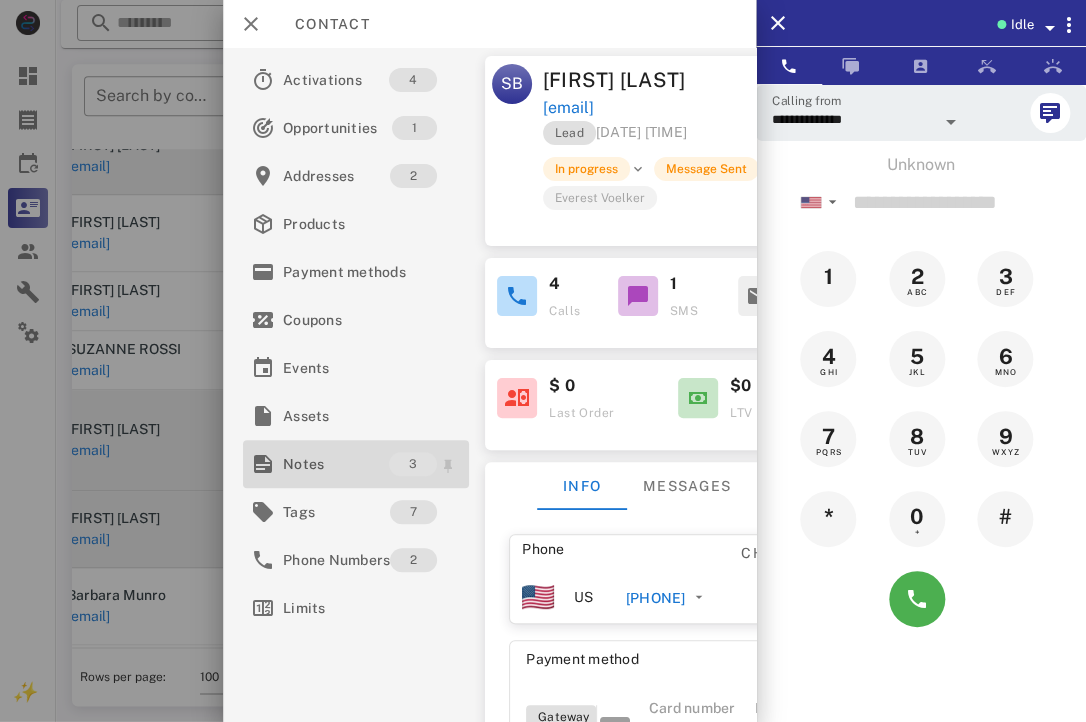 click on "Notes" at bounding box center [336, 464] 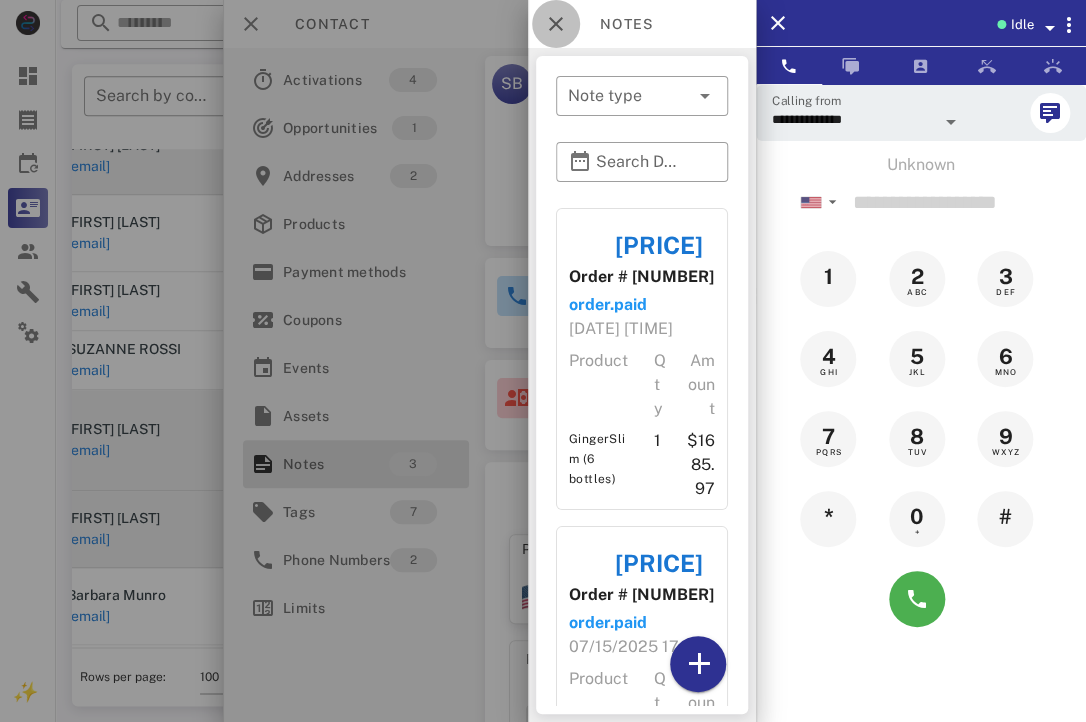 click at bounding box center [556, 24] 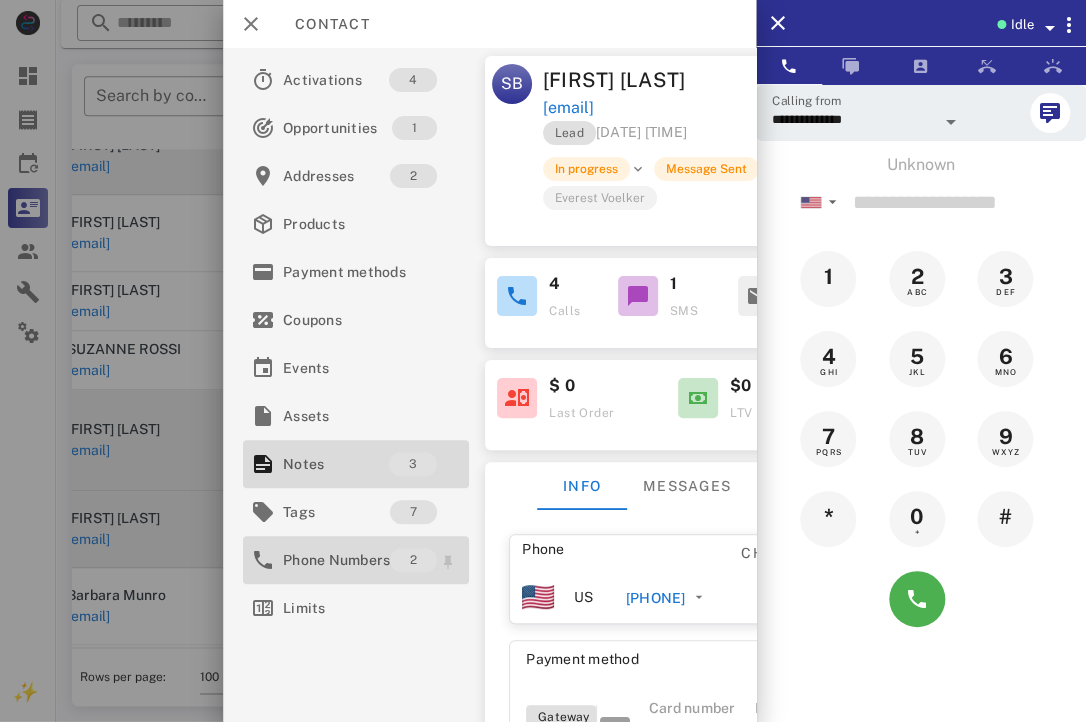 click on "Phone Numbers" at bounding box center (336, 560) 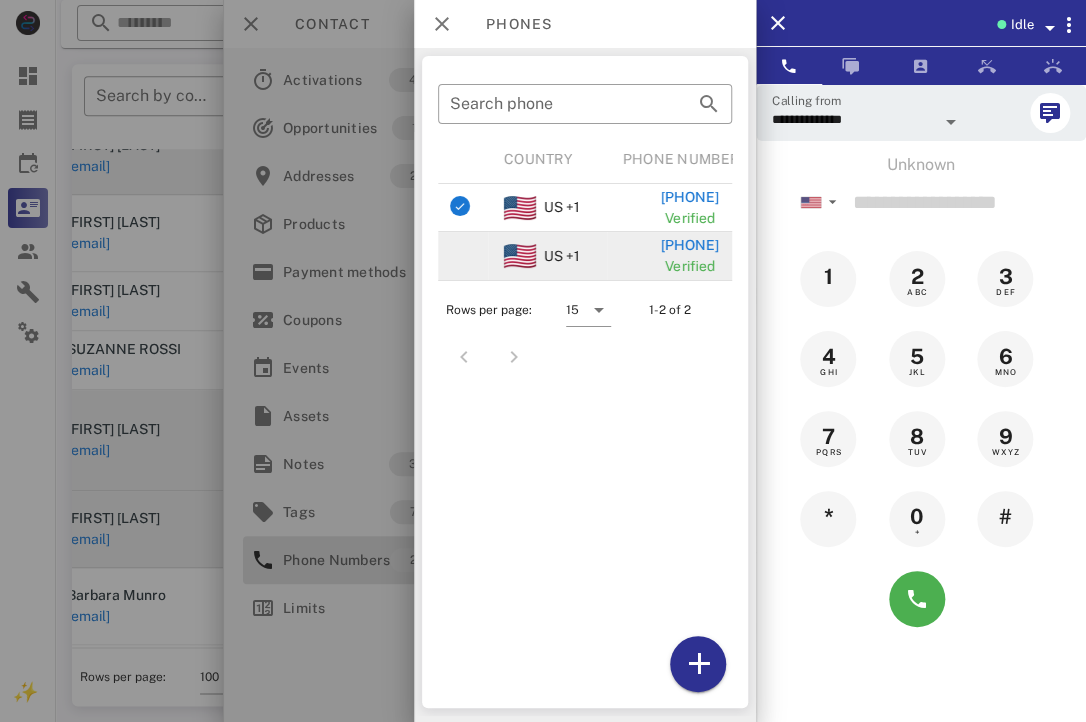 click on "[PHONE]" at bounding box center (689, 245) 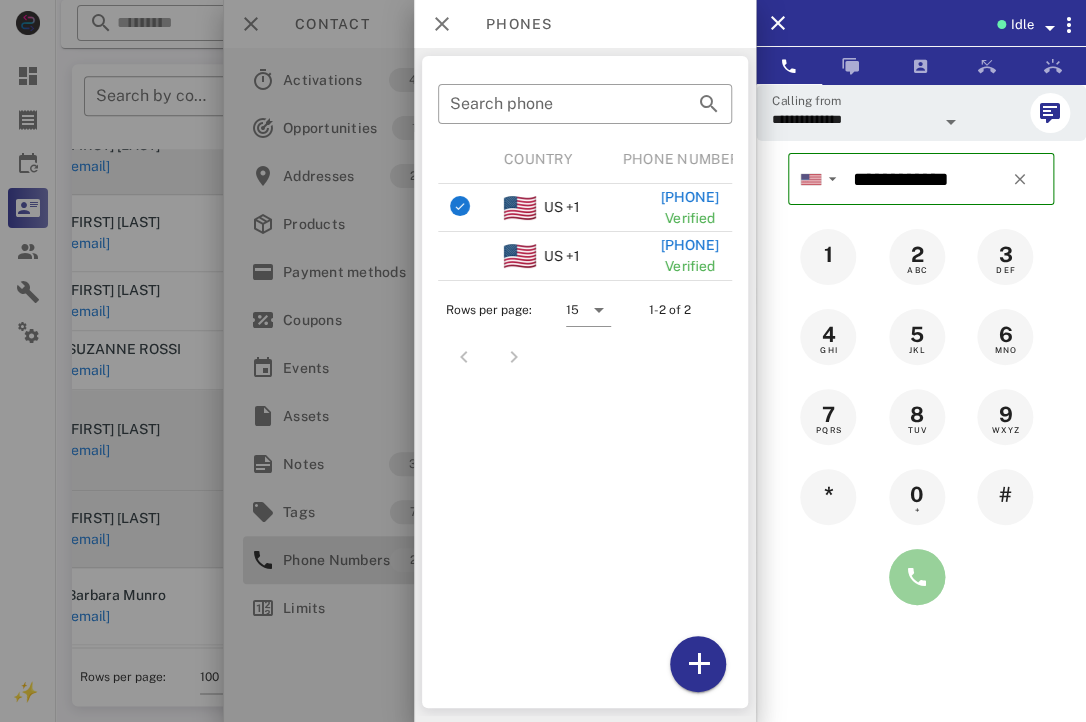 click at bounding box center (917, 577) 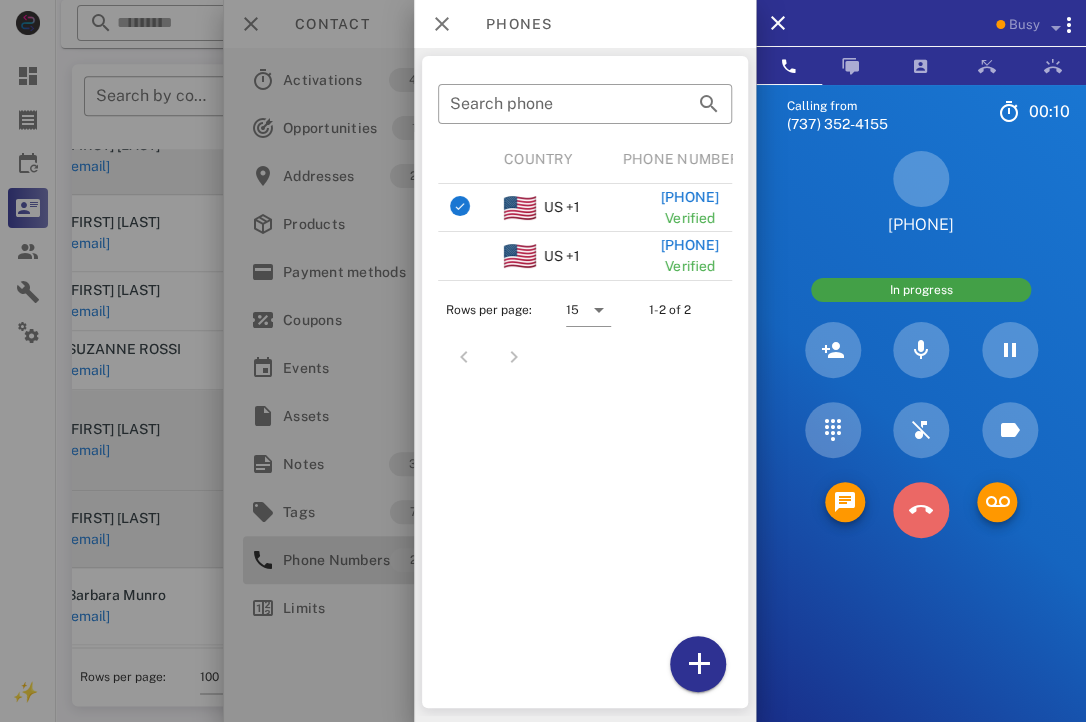 click at bounding box center (921, 510) 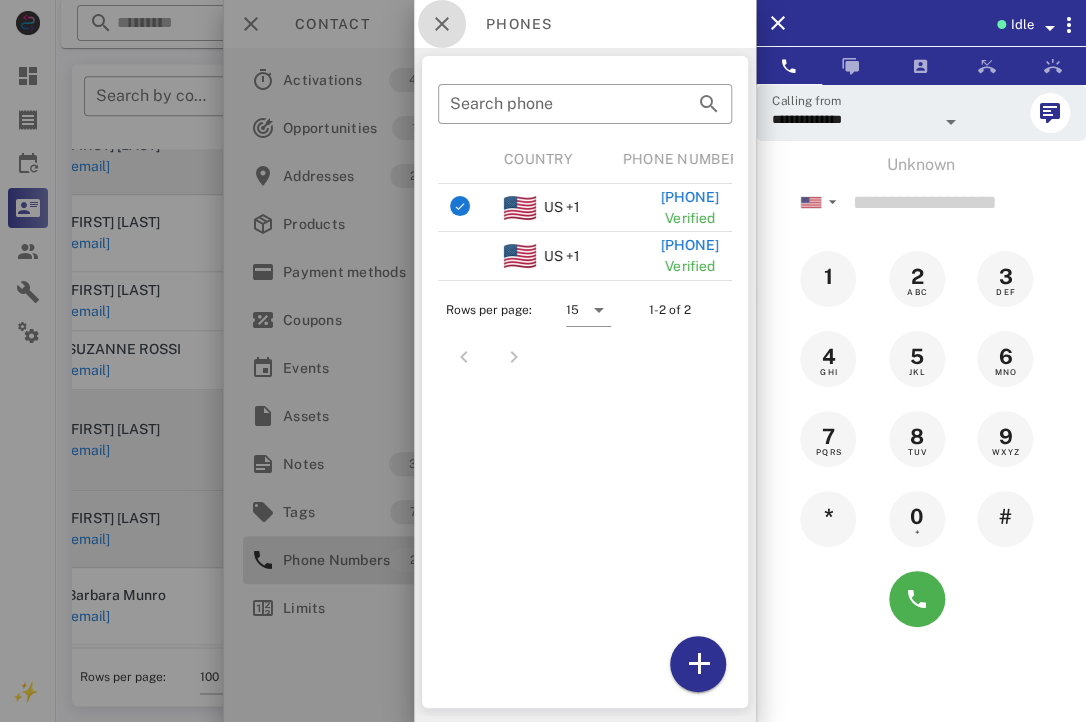 click at bounding box center [442, 24] 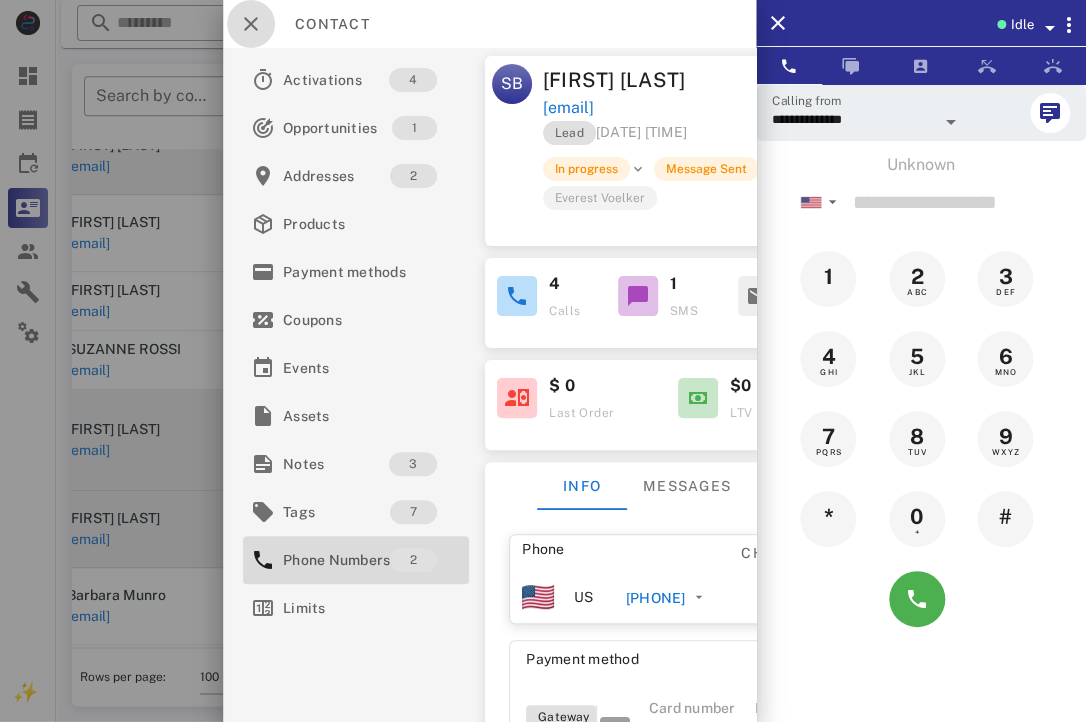 click at bounding box center [251, 24] 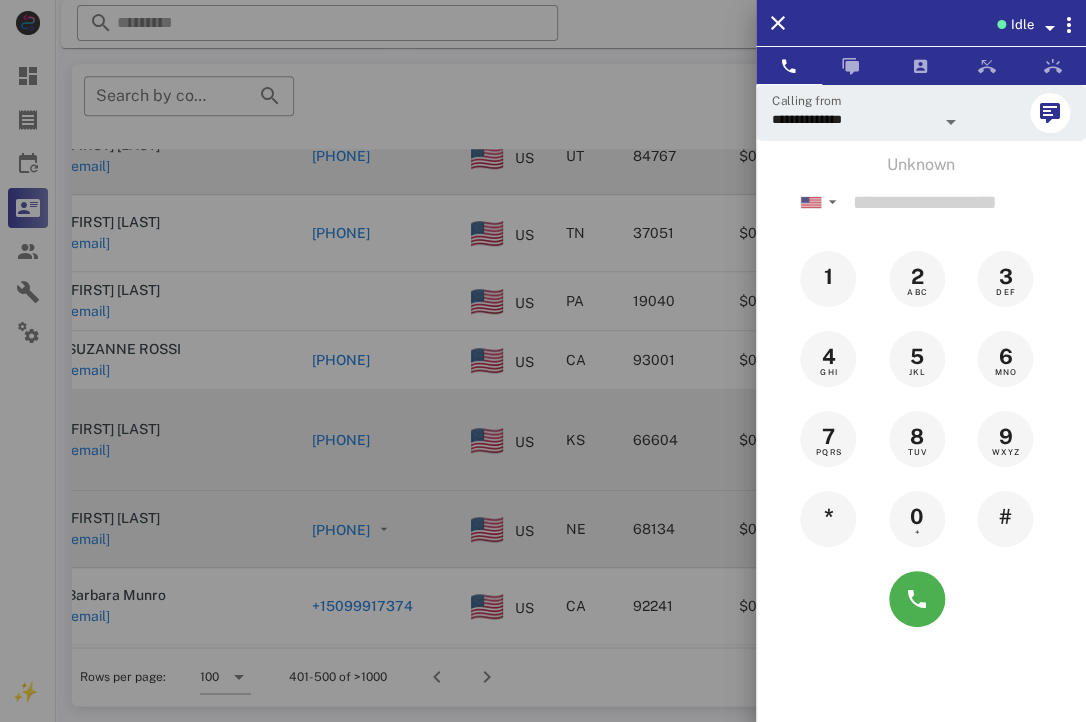 click at bounding box center (543, 361) 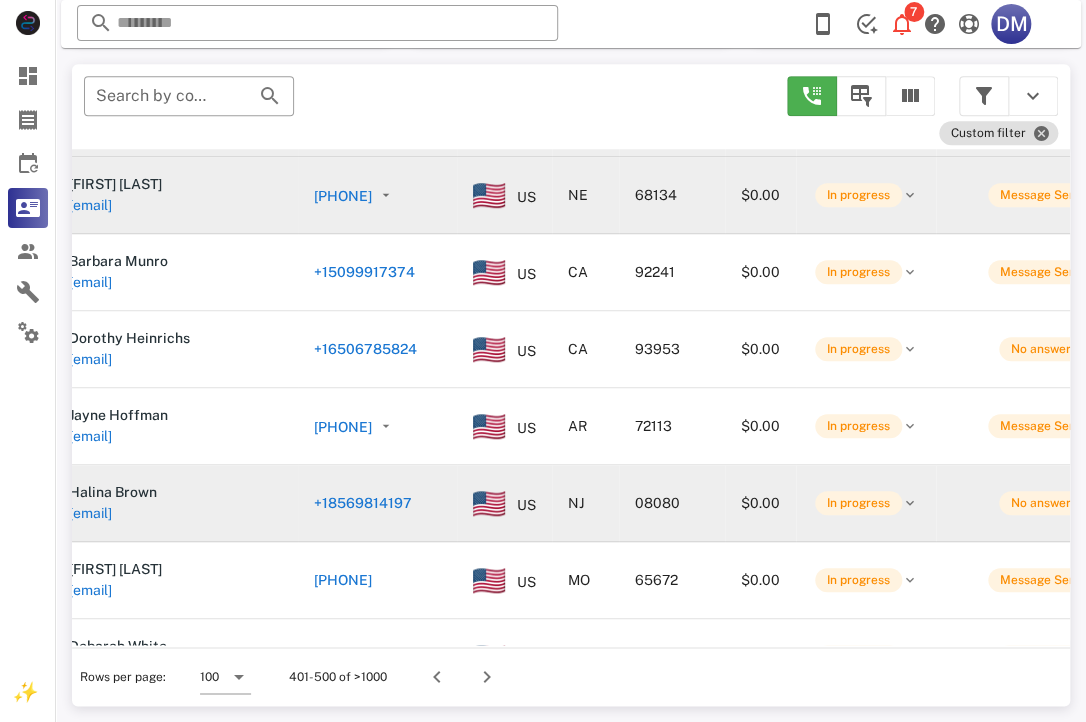 scroll, scrollTop: 2241, scrollLeft: 19, axis: both 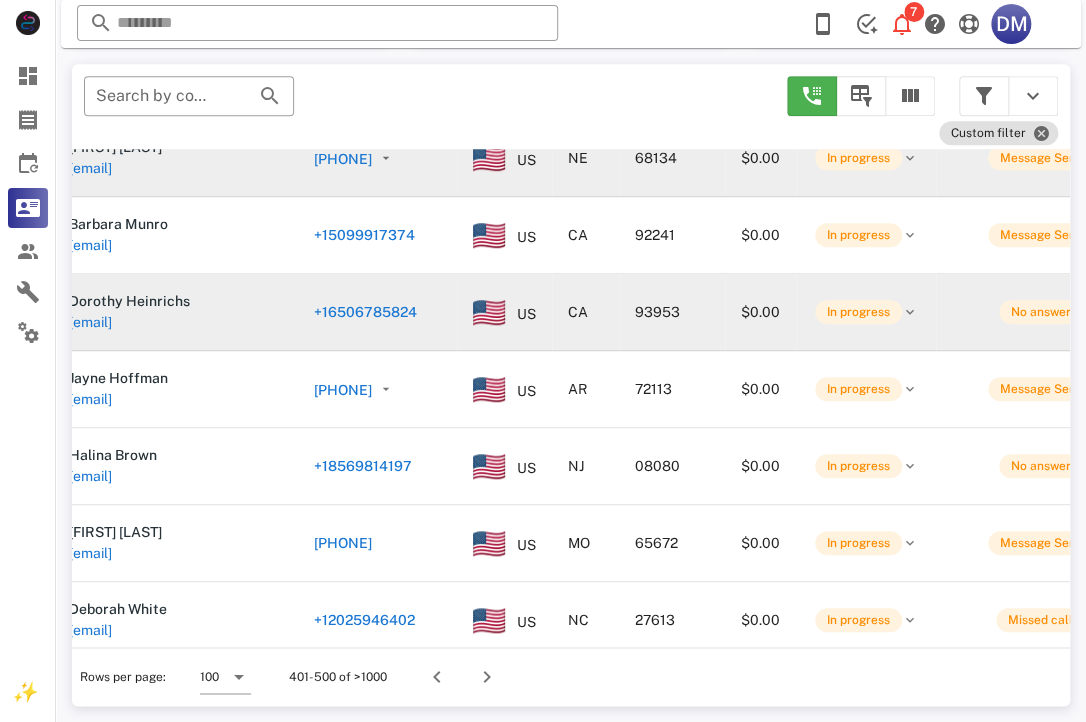click on "+16506785824" at bounding box center (365, 312) 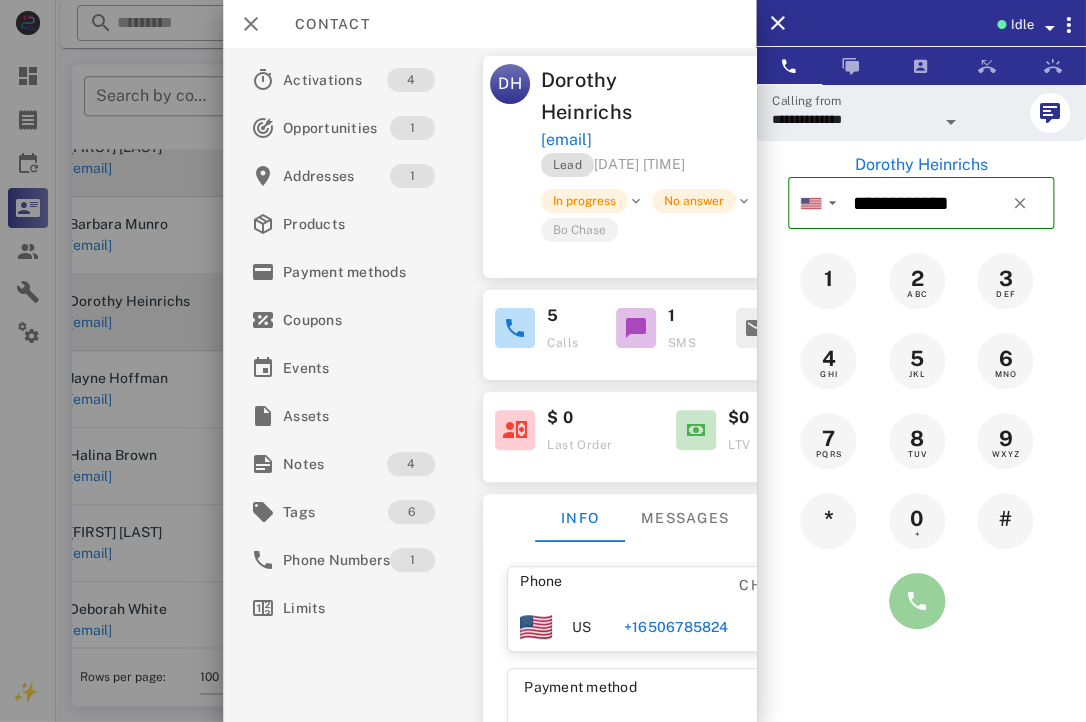 click at bounding box center (917, 601) 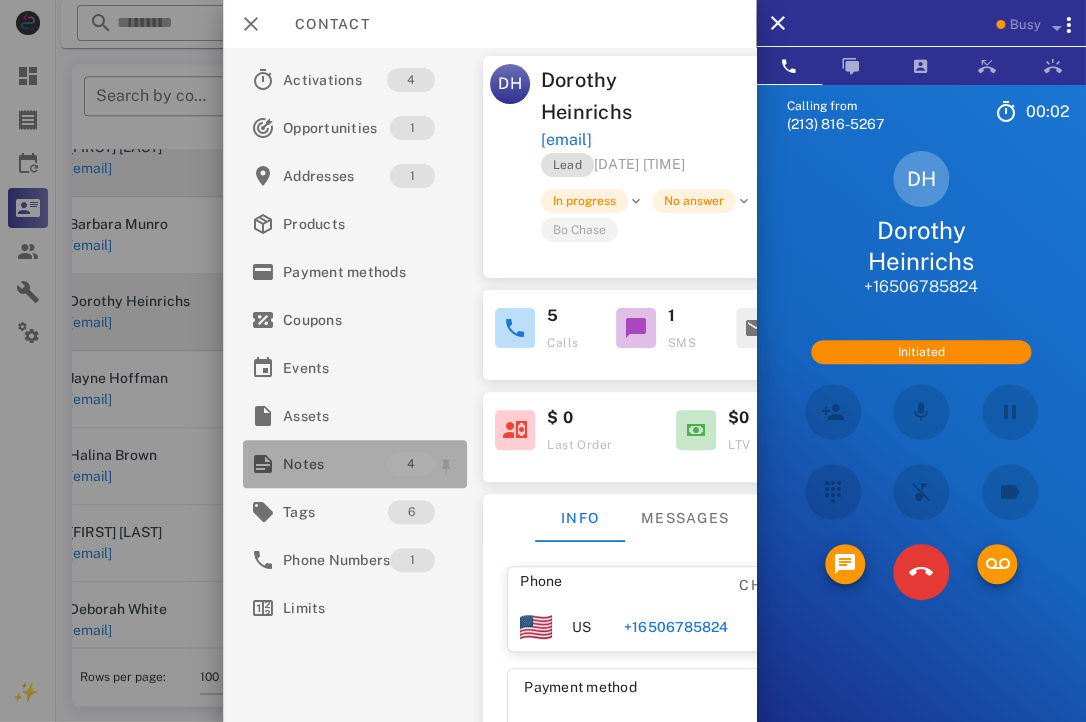 click on "Notes  4" at bounding box center (355, 464) 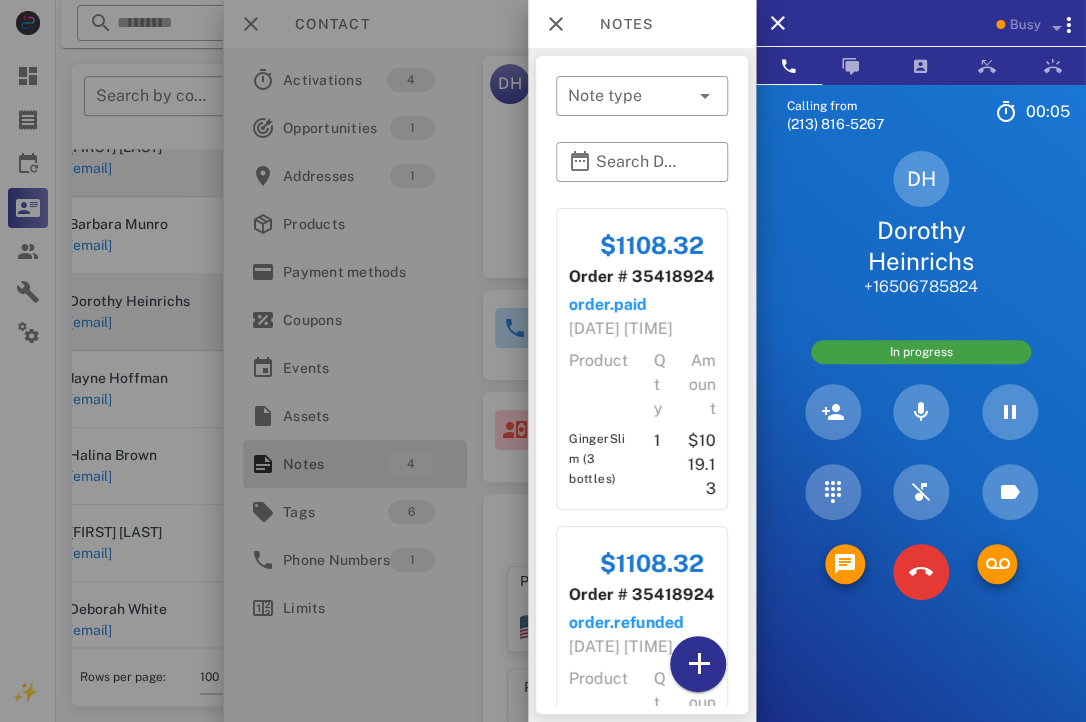 scroll, scrollTop: 1109, scrollLeft: 0, axis: vertical 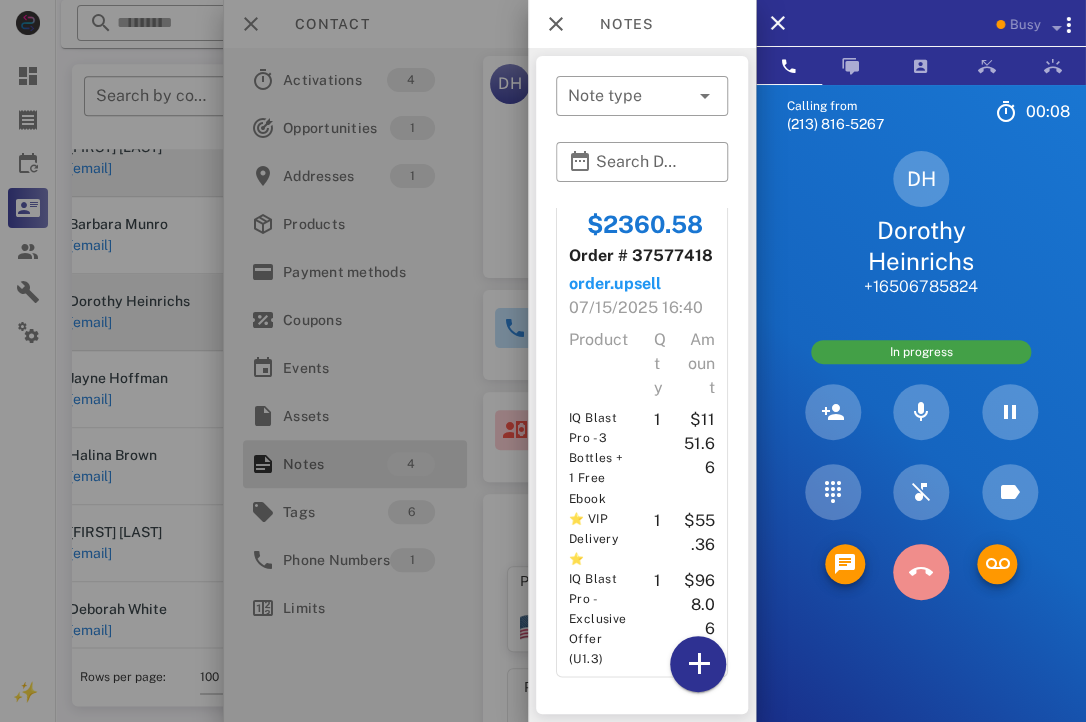click at bounding box center [921, 572] 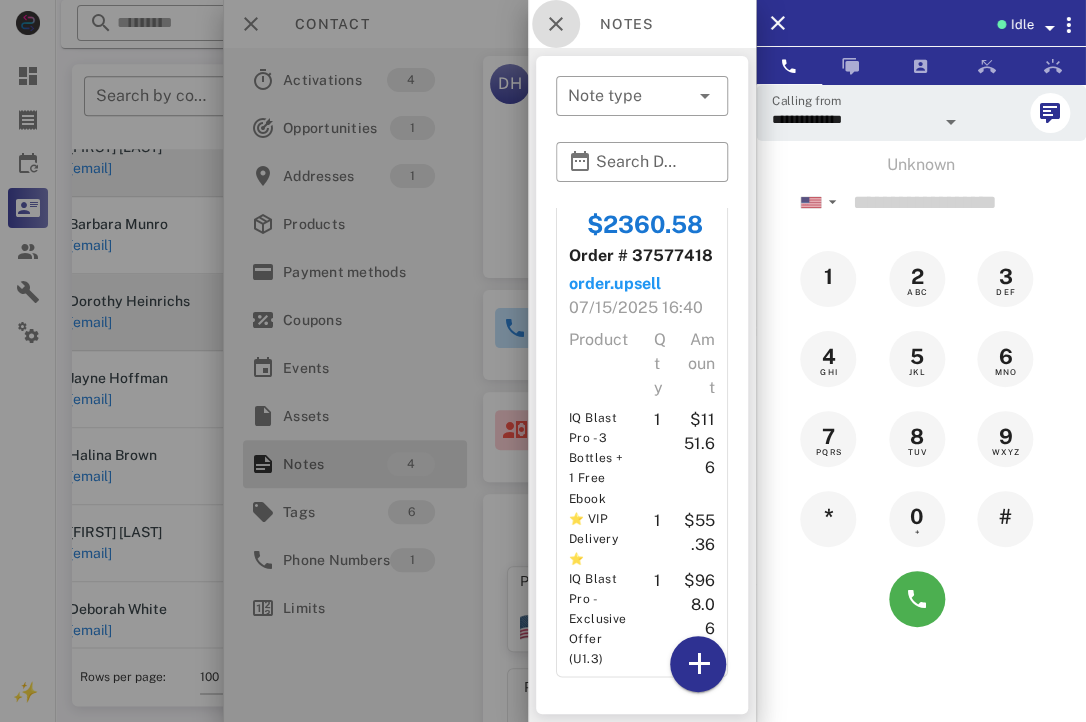 click at bounding box center (556, 24) 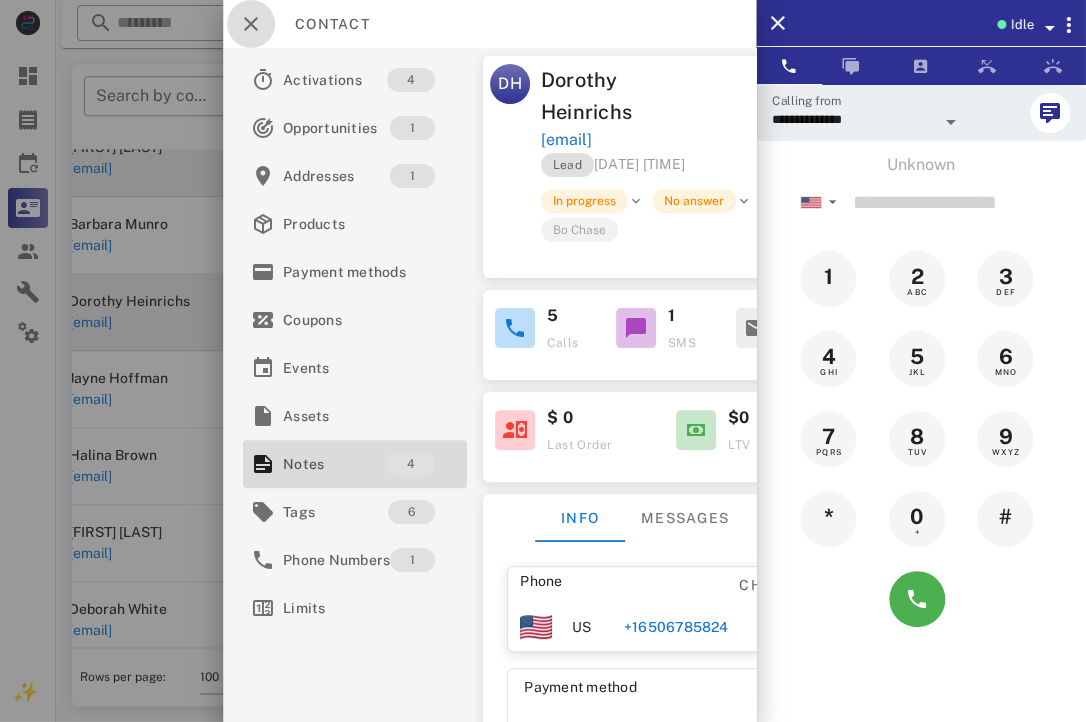 click at bounding box center [251, 24] 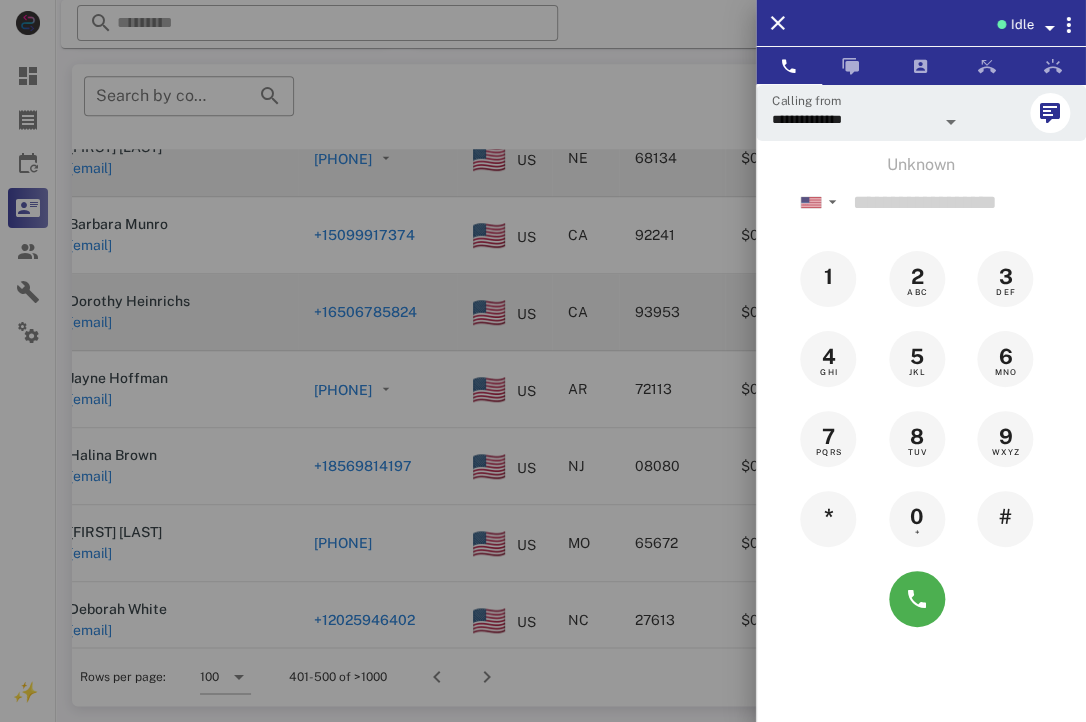 click at bounding box center (543, 361) 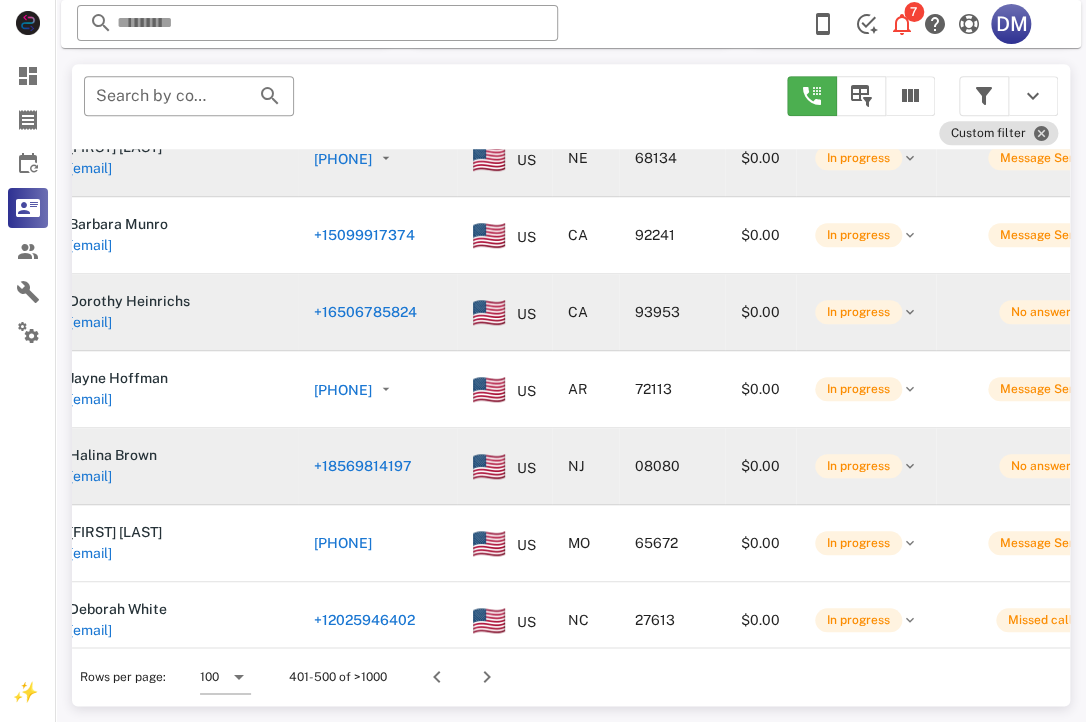click on "+18569814197" at bounding box center (363, 466) 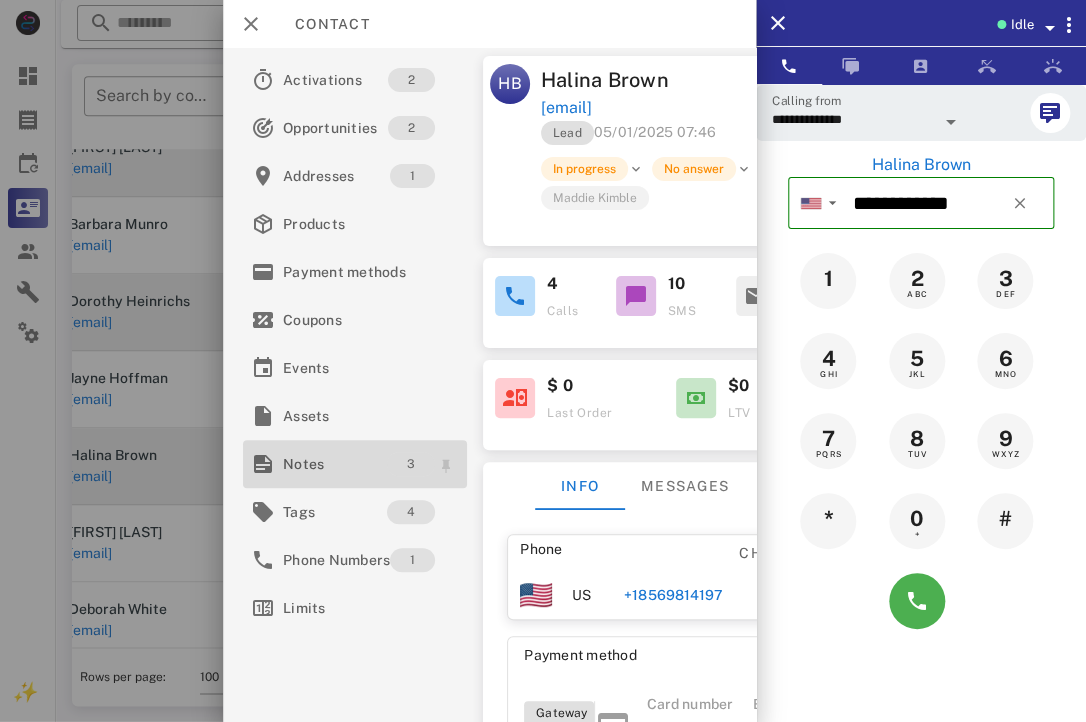 click on "3" at bounding box center [412, 464] 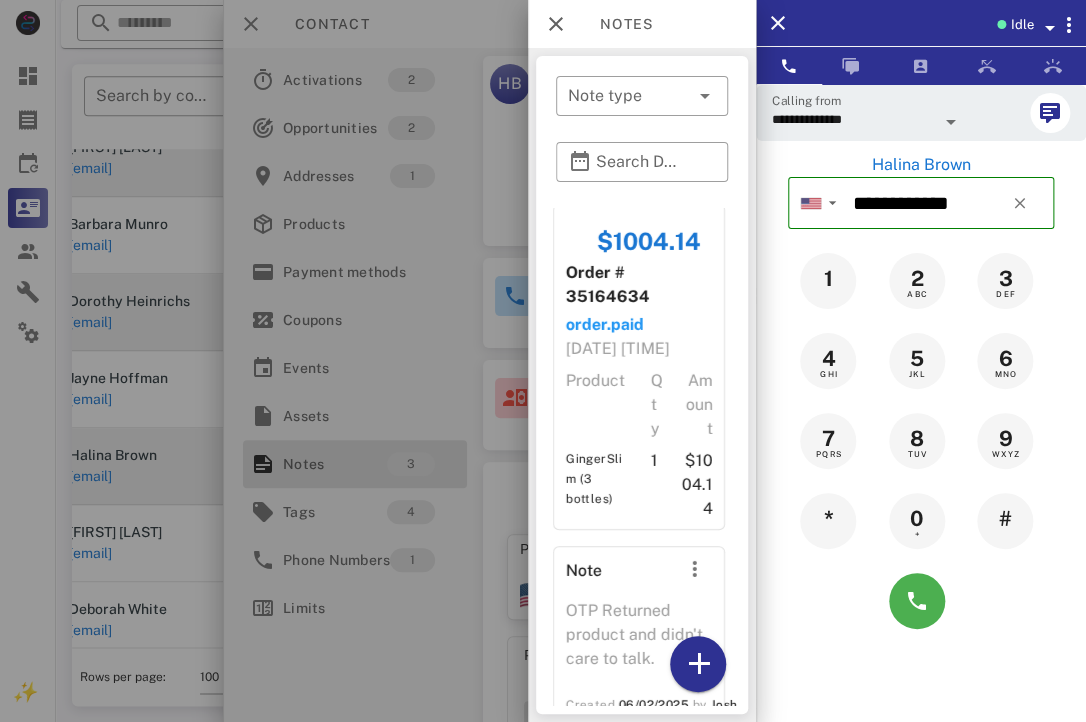 scroll, scrollTop: 0, scrollLeft: 3, axis: horizontal 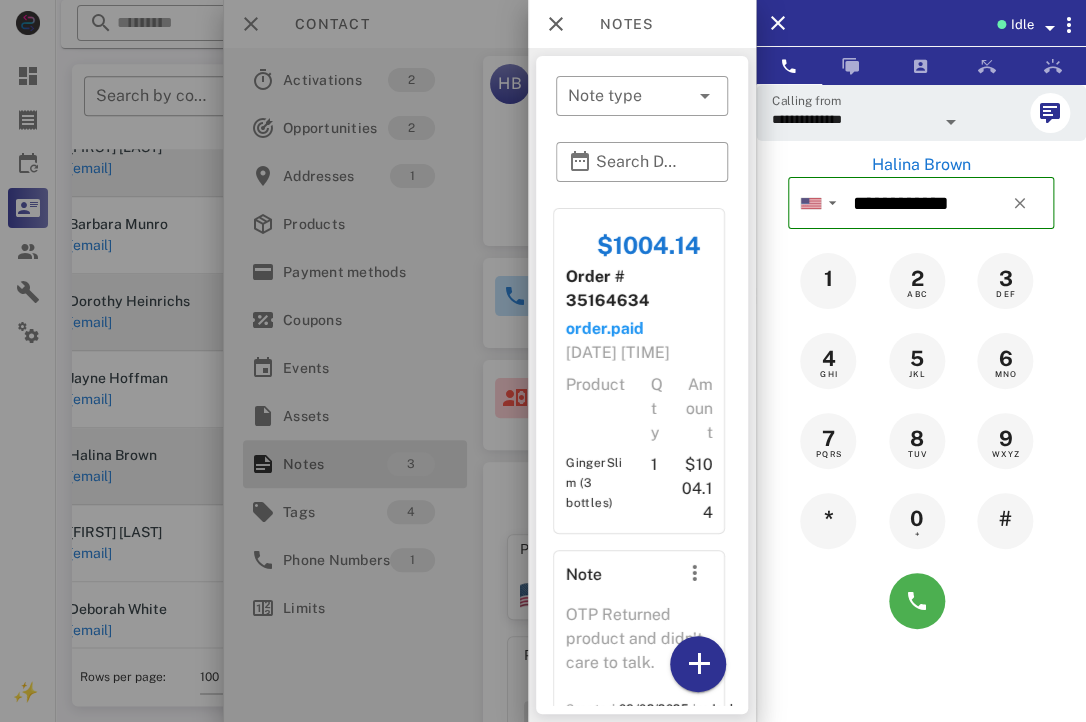 click at bounding box center [543, 361] 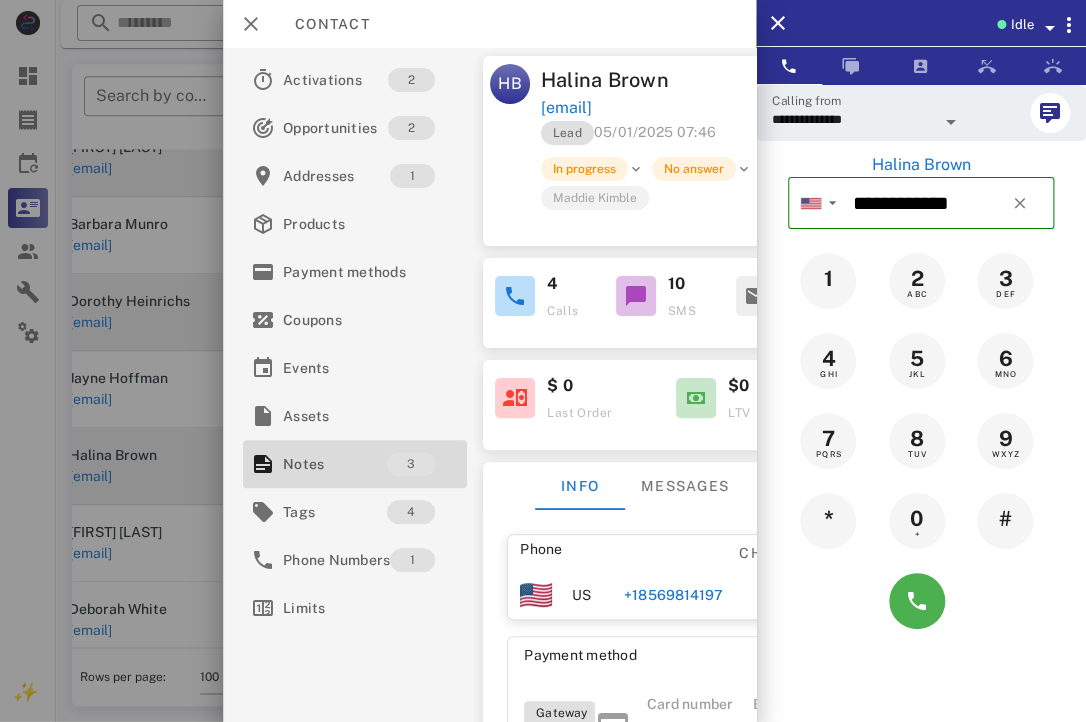 click at bounding box center (543, 361) 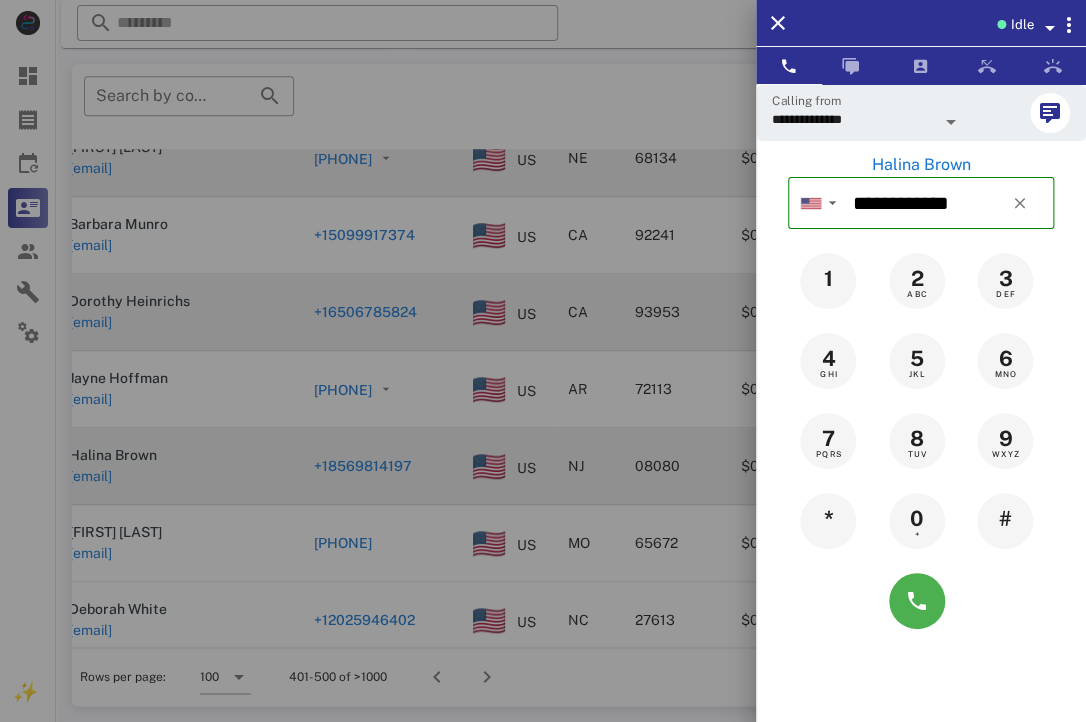 click at bounding box center (543, 361) 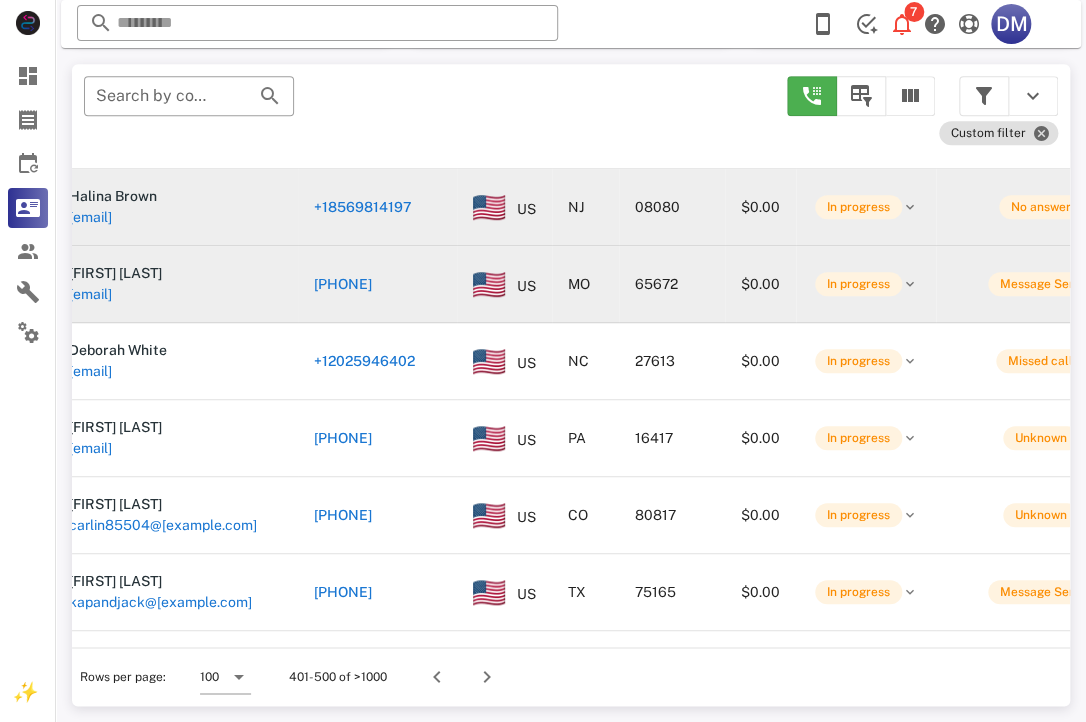 scroll, scrollTop: 2502, scrollLeft: 17, axis: both 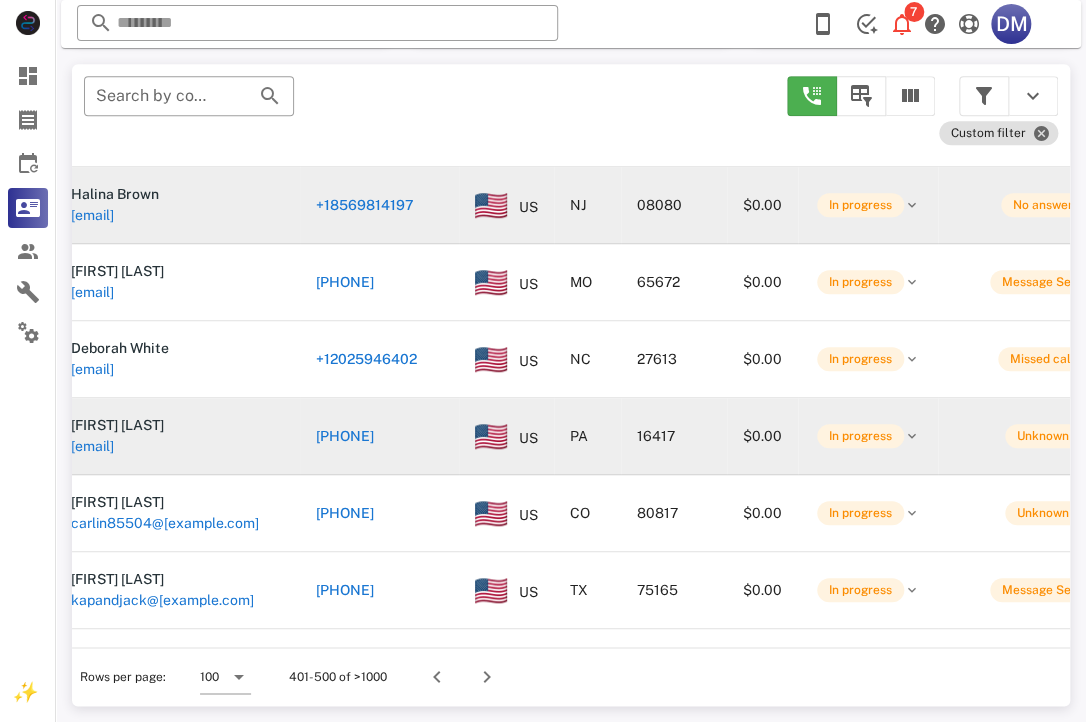 click on "[PHONE]" at bounding box center (345, 436) 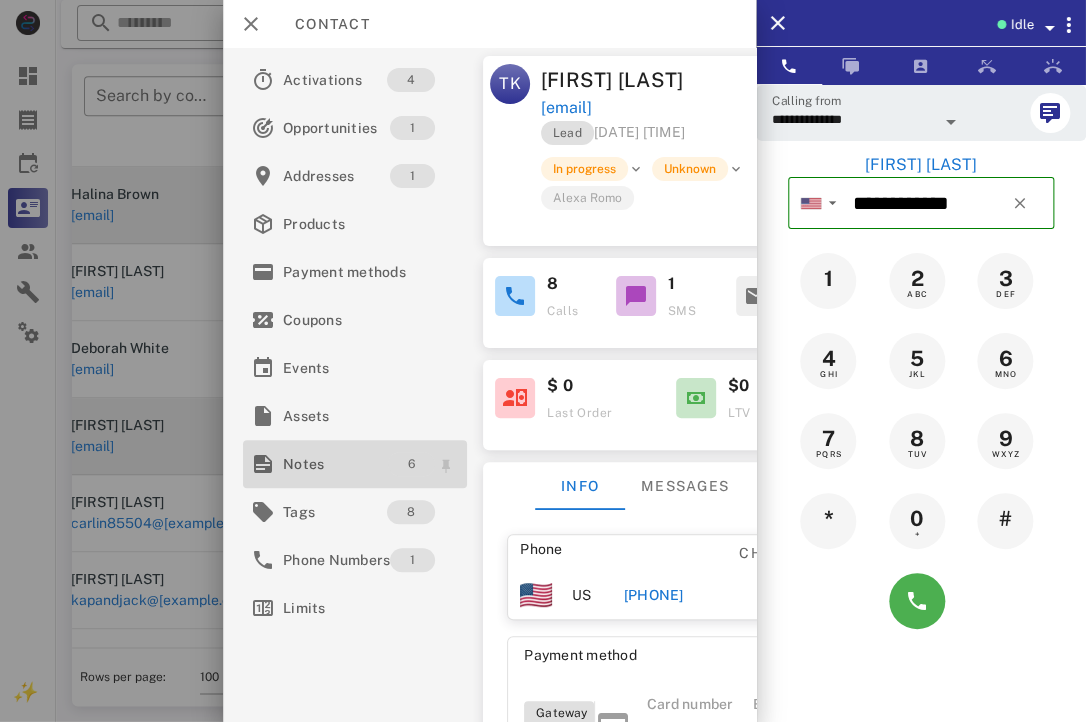 click on "6" at bounding box center [412, 464] 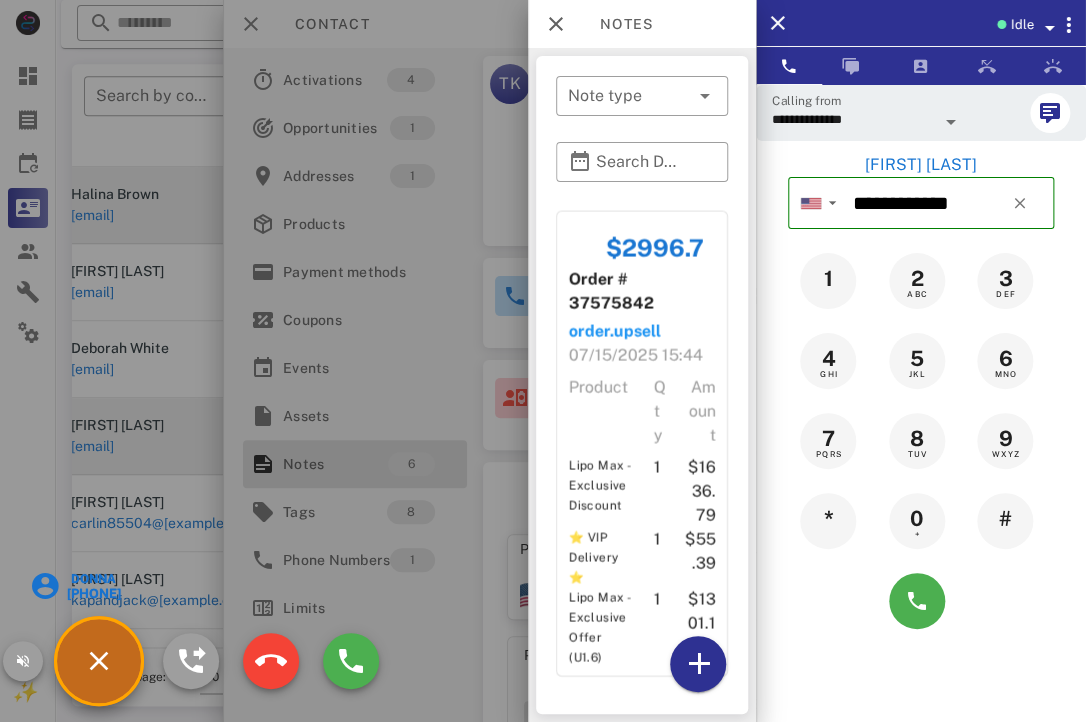 scroll, scrollTop: 1798, scrollLeft: 0, axis: vertical 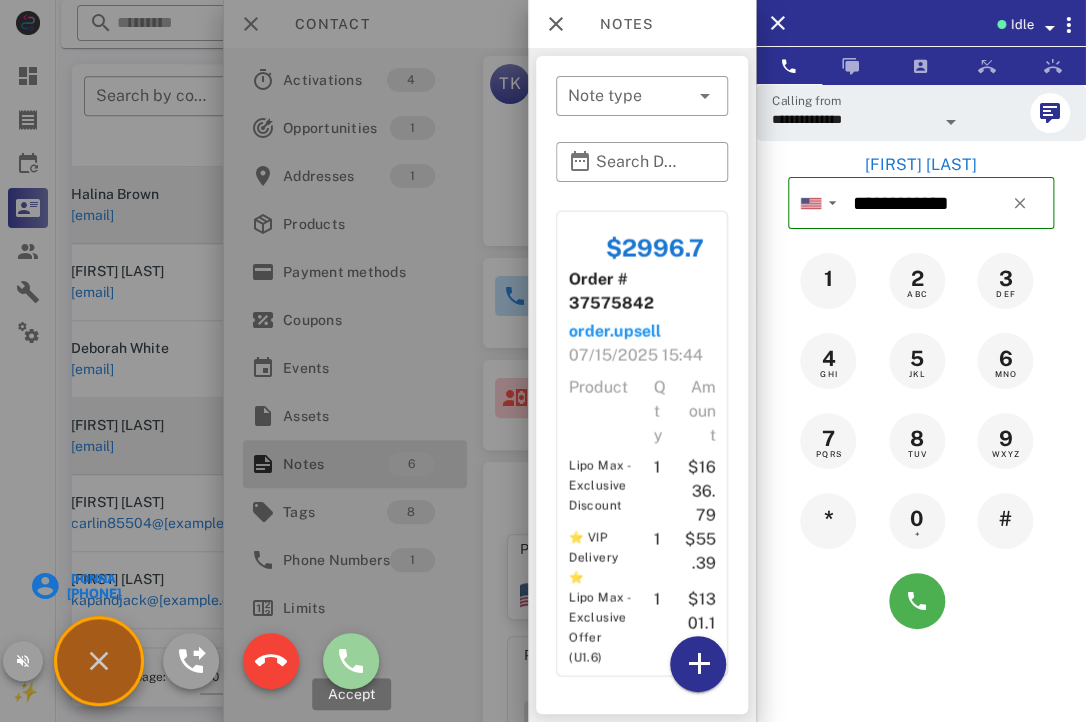 click at bounding box center [351, 661] 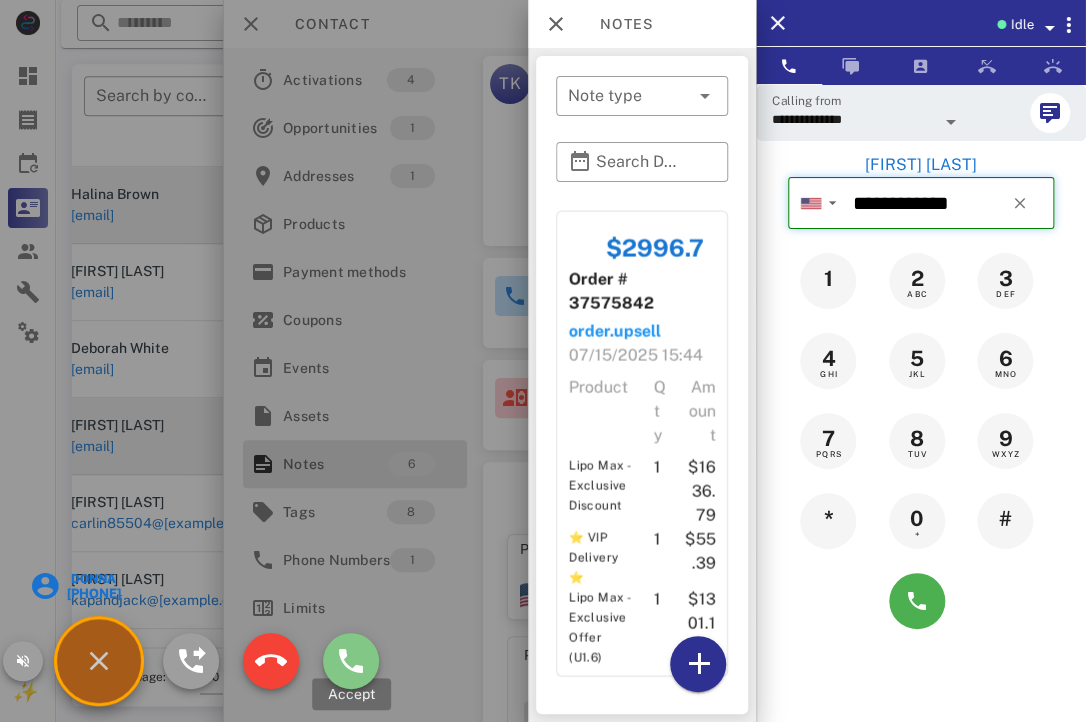type on "**********" 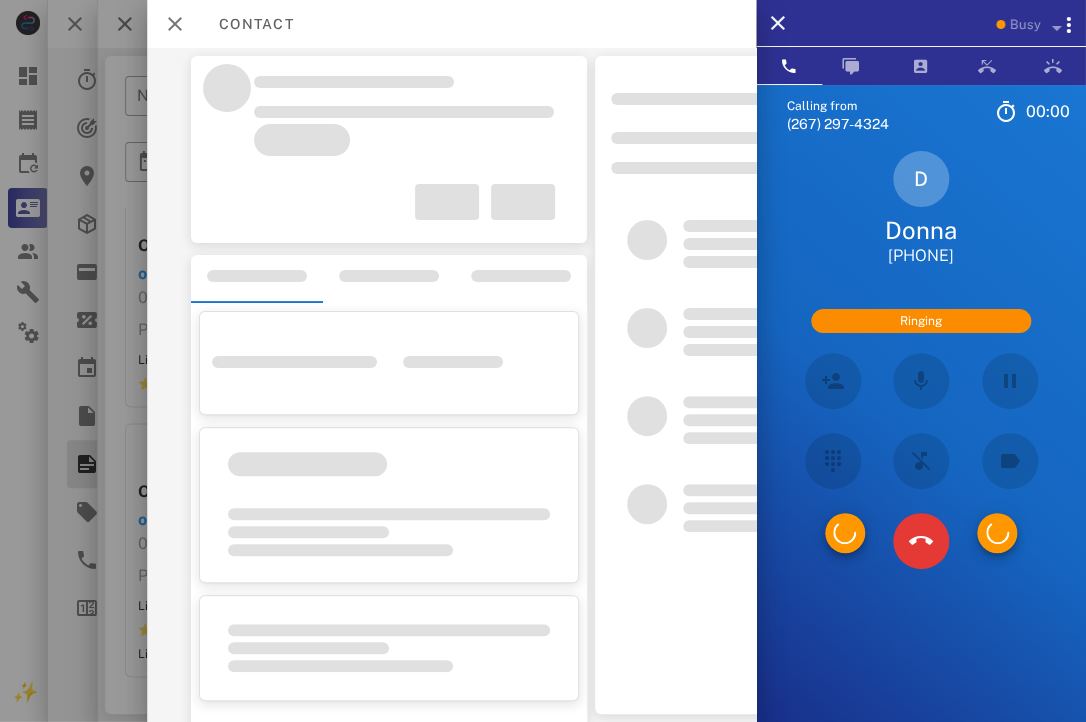 scroll, scrollTop: 888, scrollLeft: 0, axis: vertical 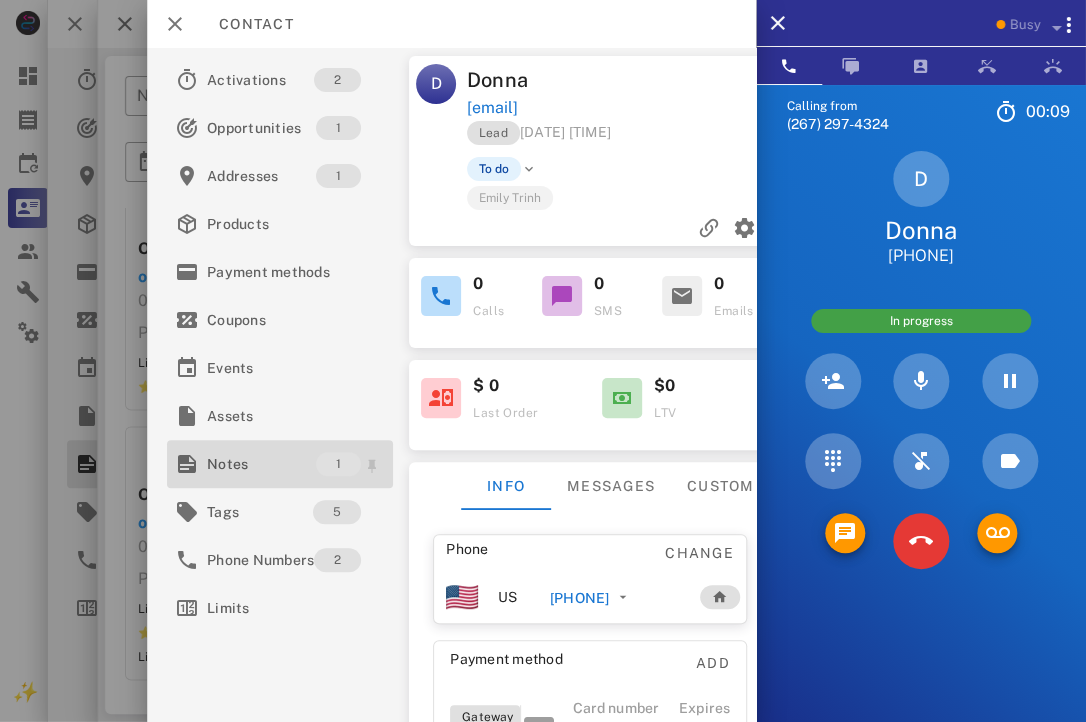 click on "Notes" at bounding box center (261, 464) 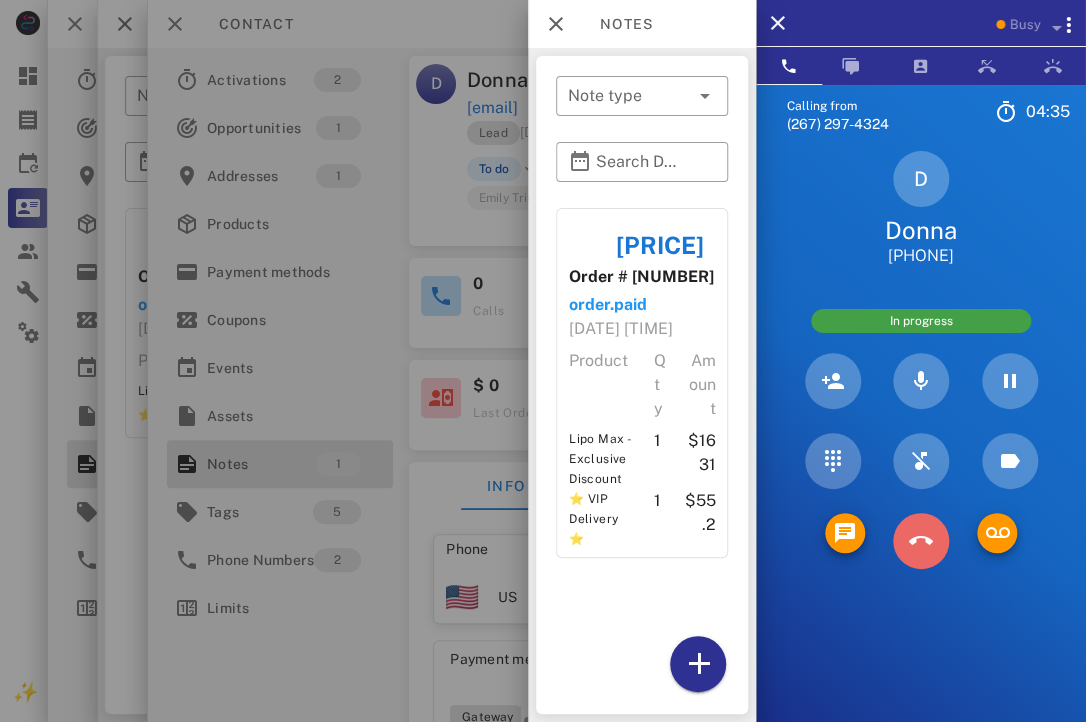 click at bounding box center [921, 541] 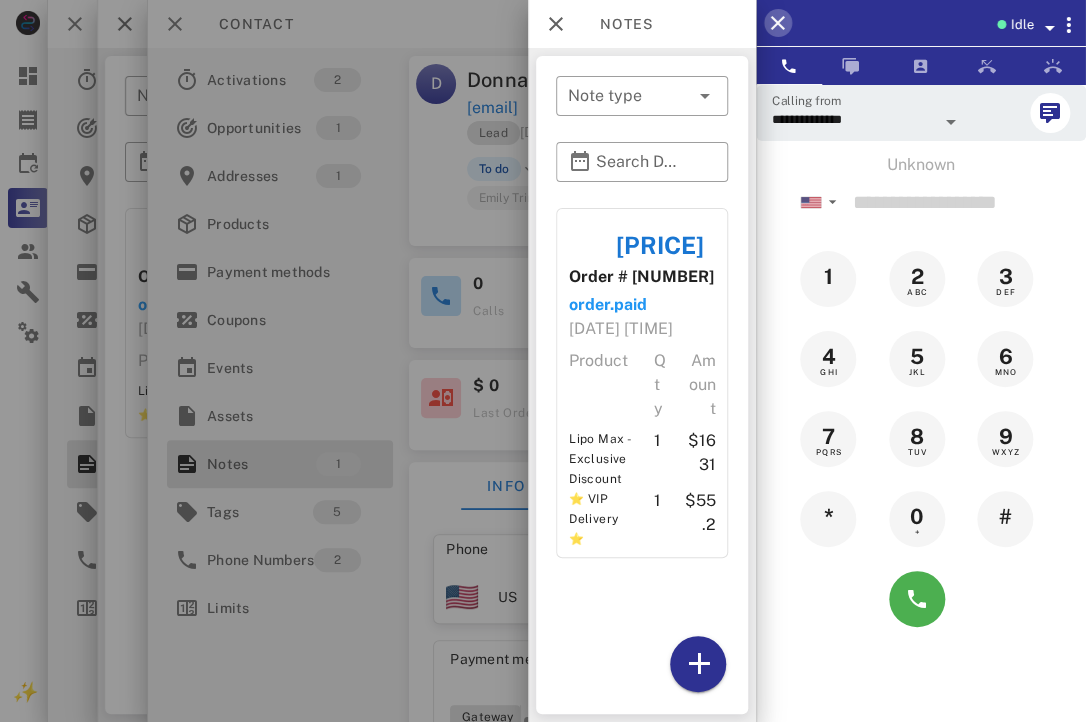 click at bounding box center [778, 23] 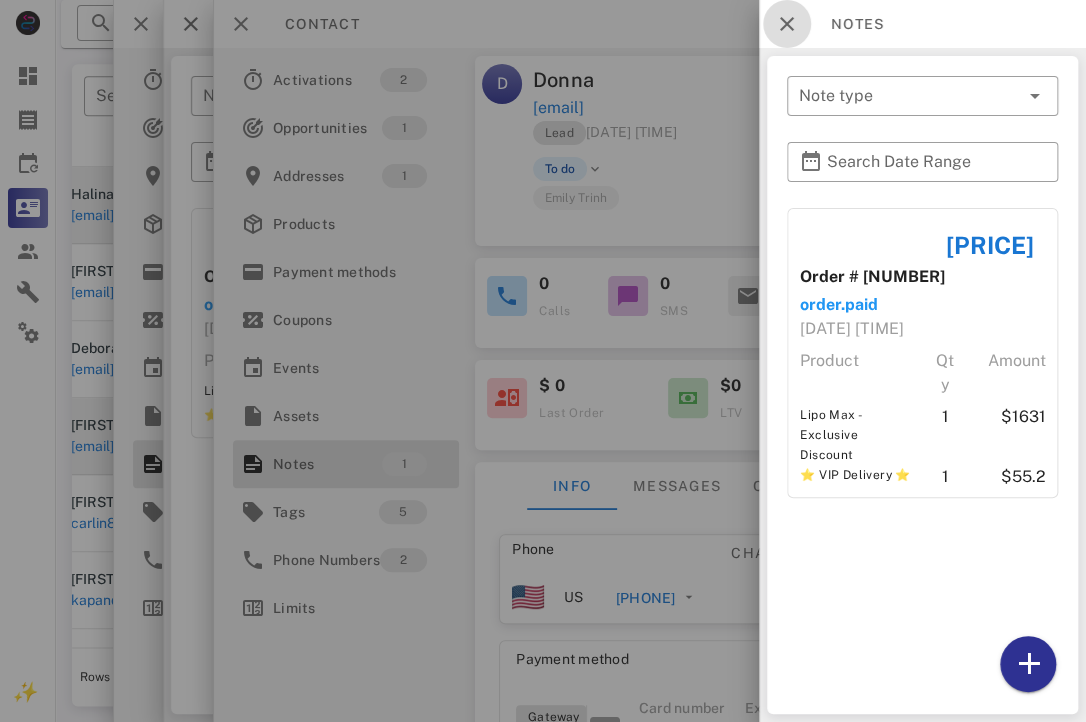 click at bounding box center [787, 24] 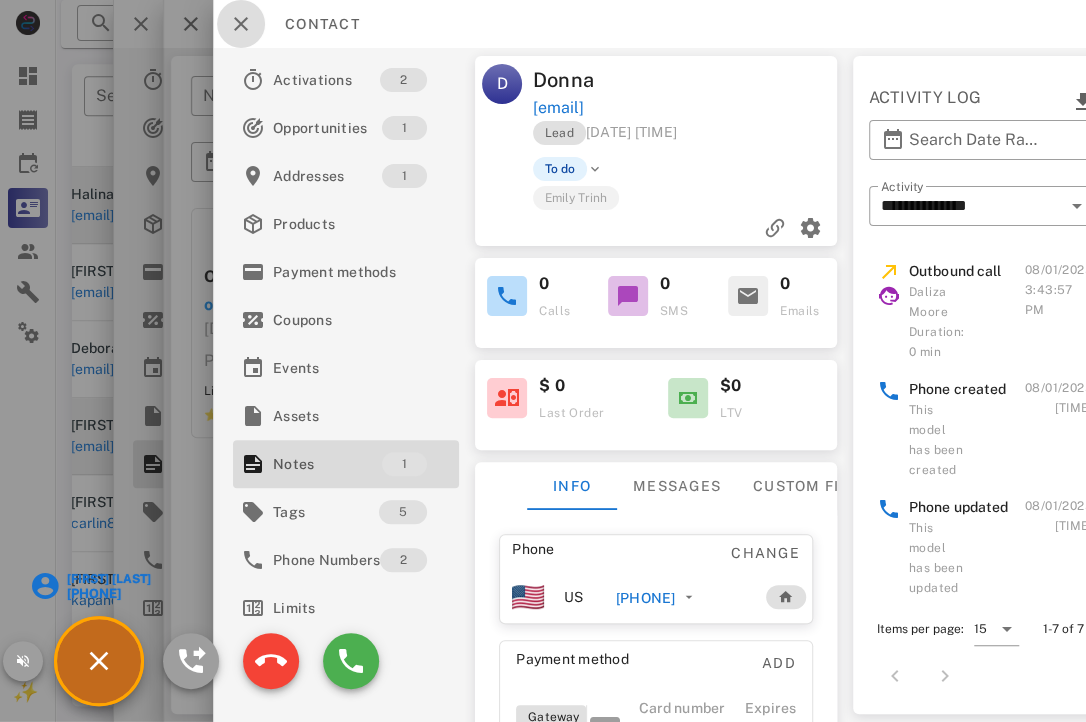click at bounding box center [241, 24] 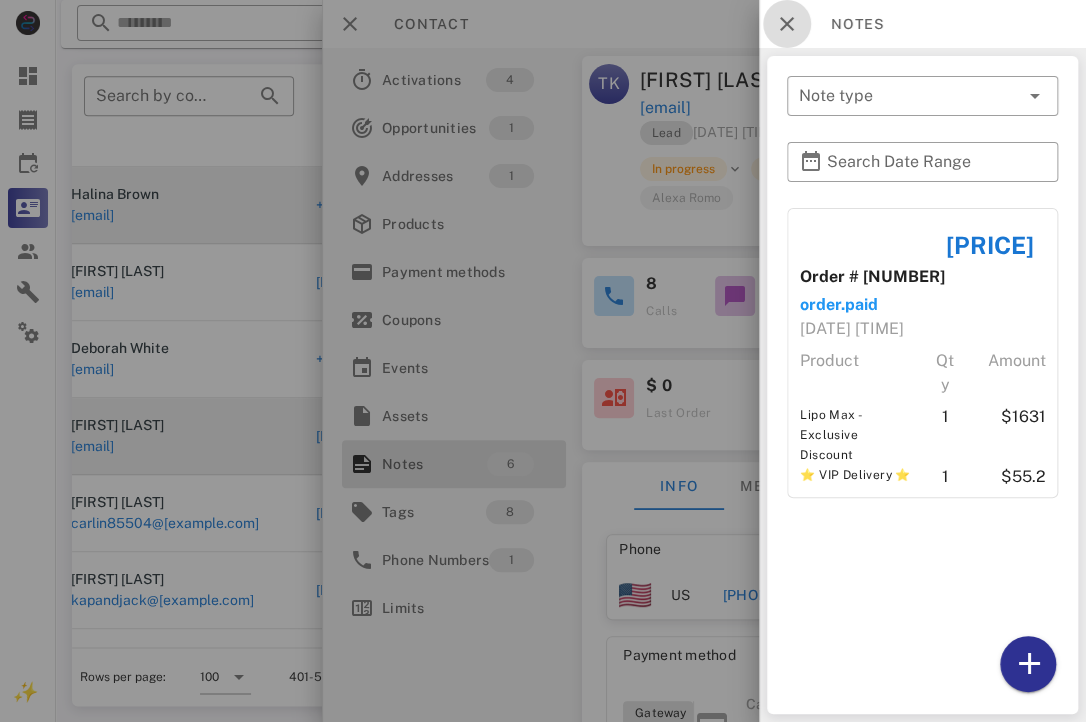 click at bounding box center (787, 24) 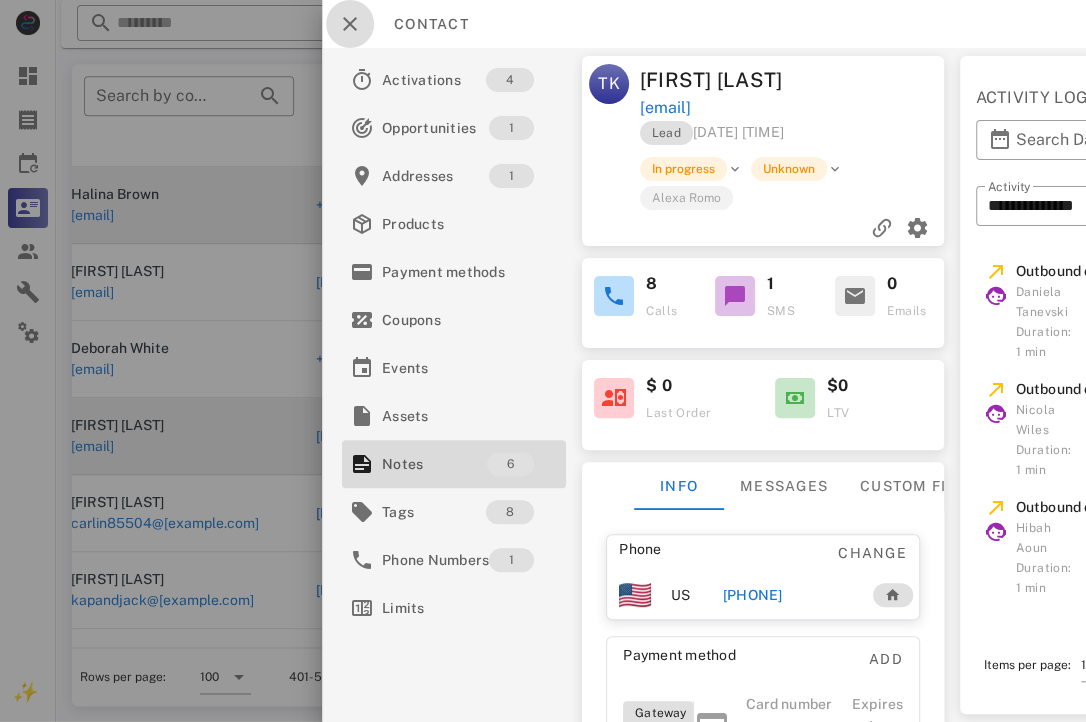 click at bounding box center (350, 24) 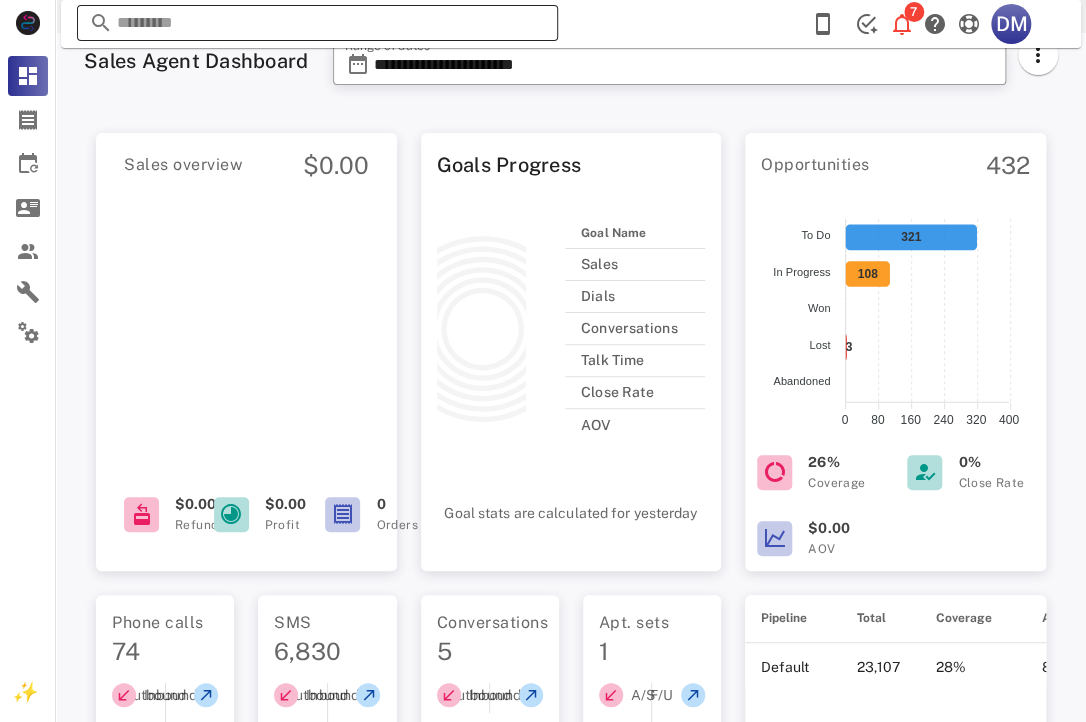 scroll, scrollTop: 16, scrollLeft: 0, axis: vertical 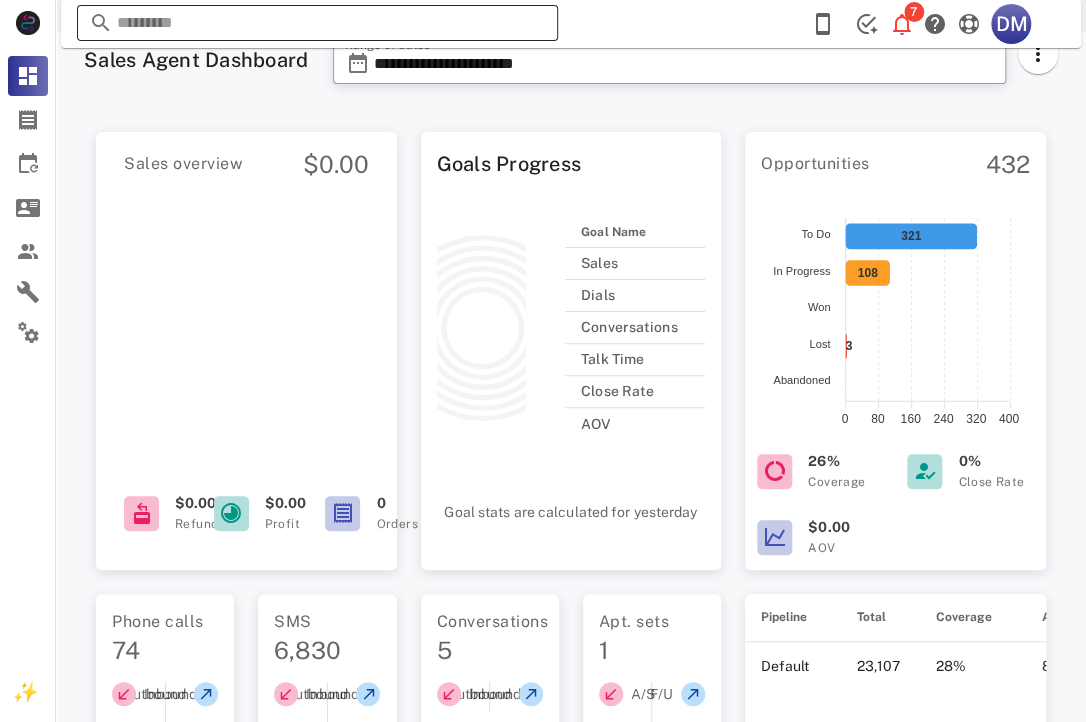 click at bounding box center (317, 23) 